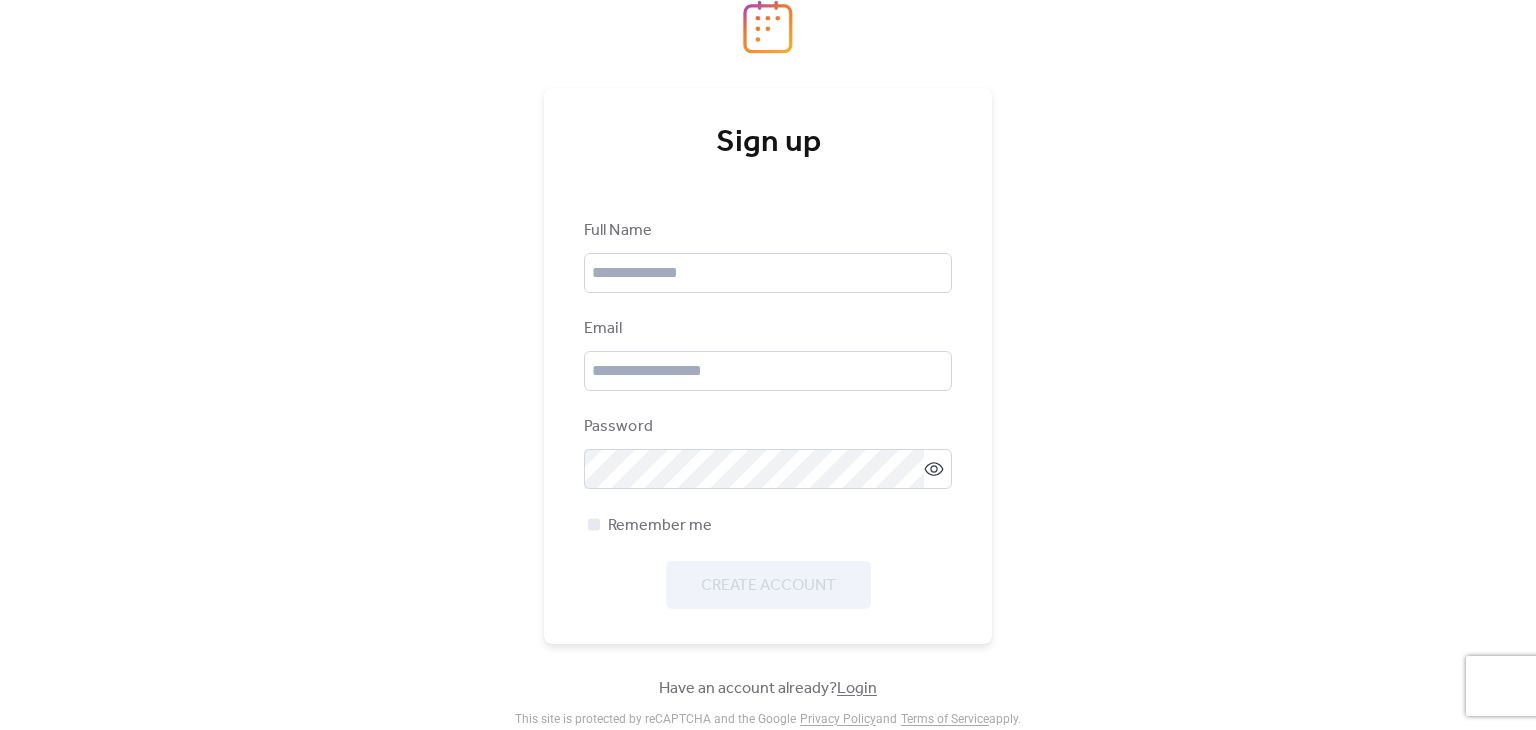 scroll, scrollTop: 0, scrollLeft: 0, axis: both 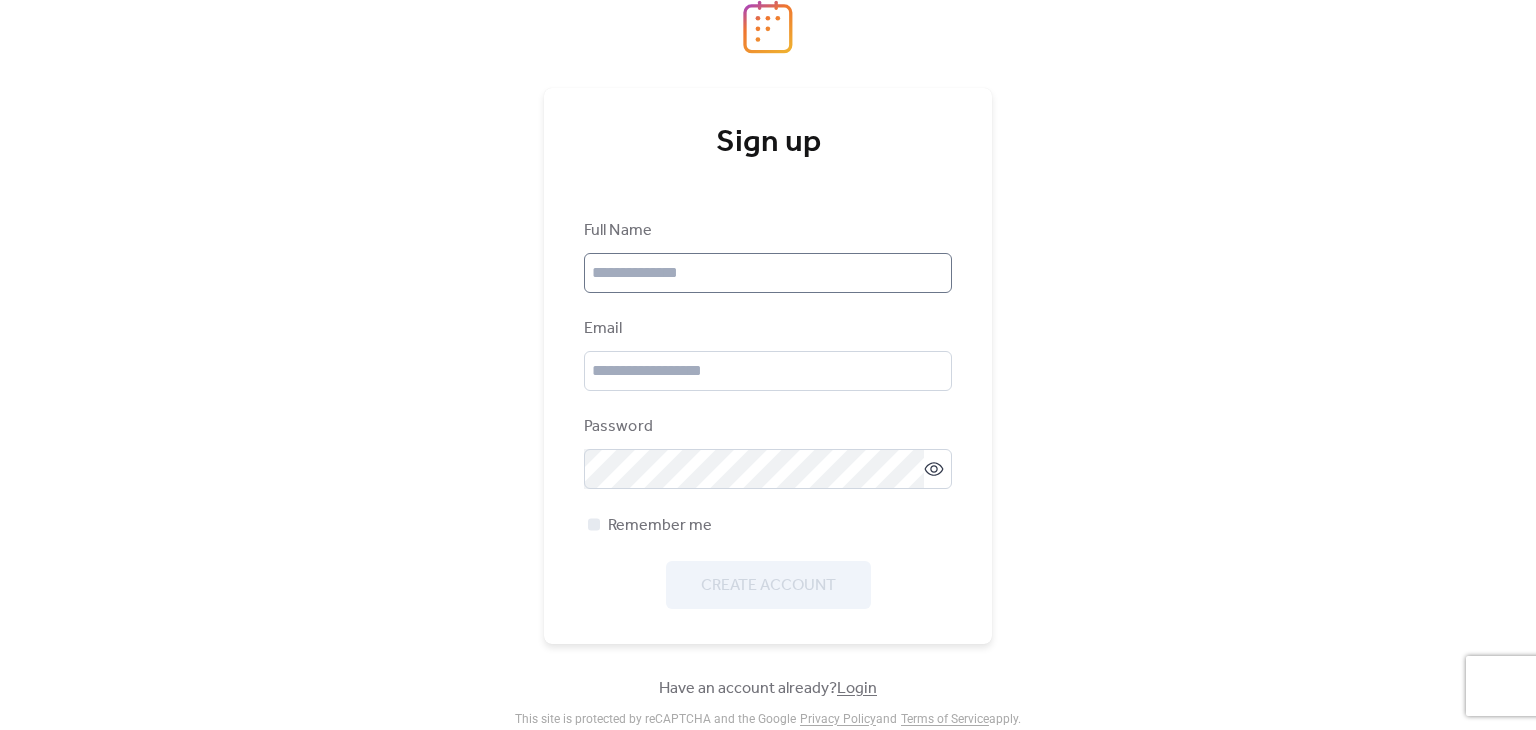 click at bounding box center [768, 179] 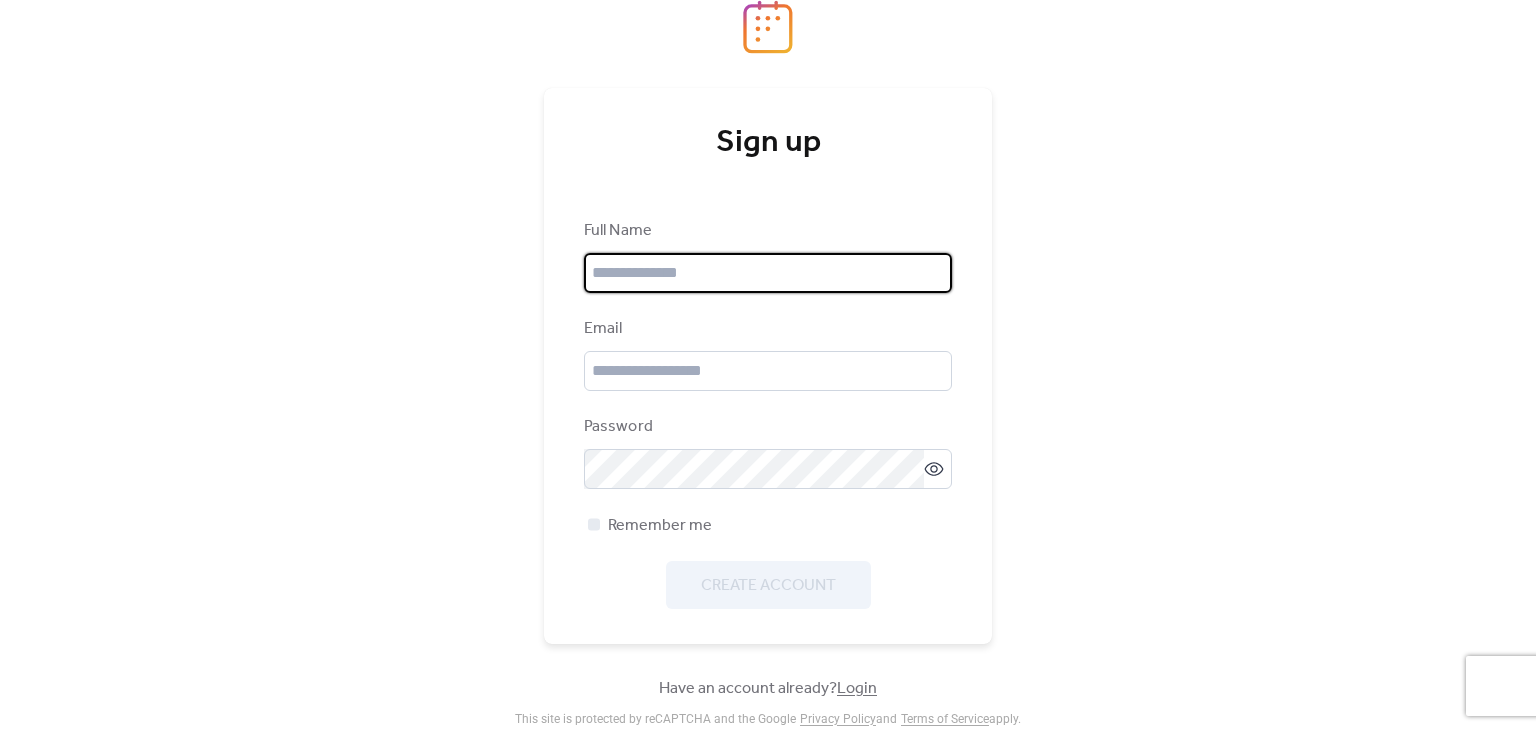 click at bounding box center [768, 273] 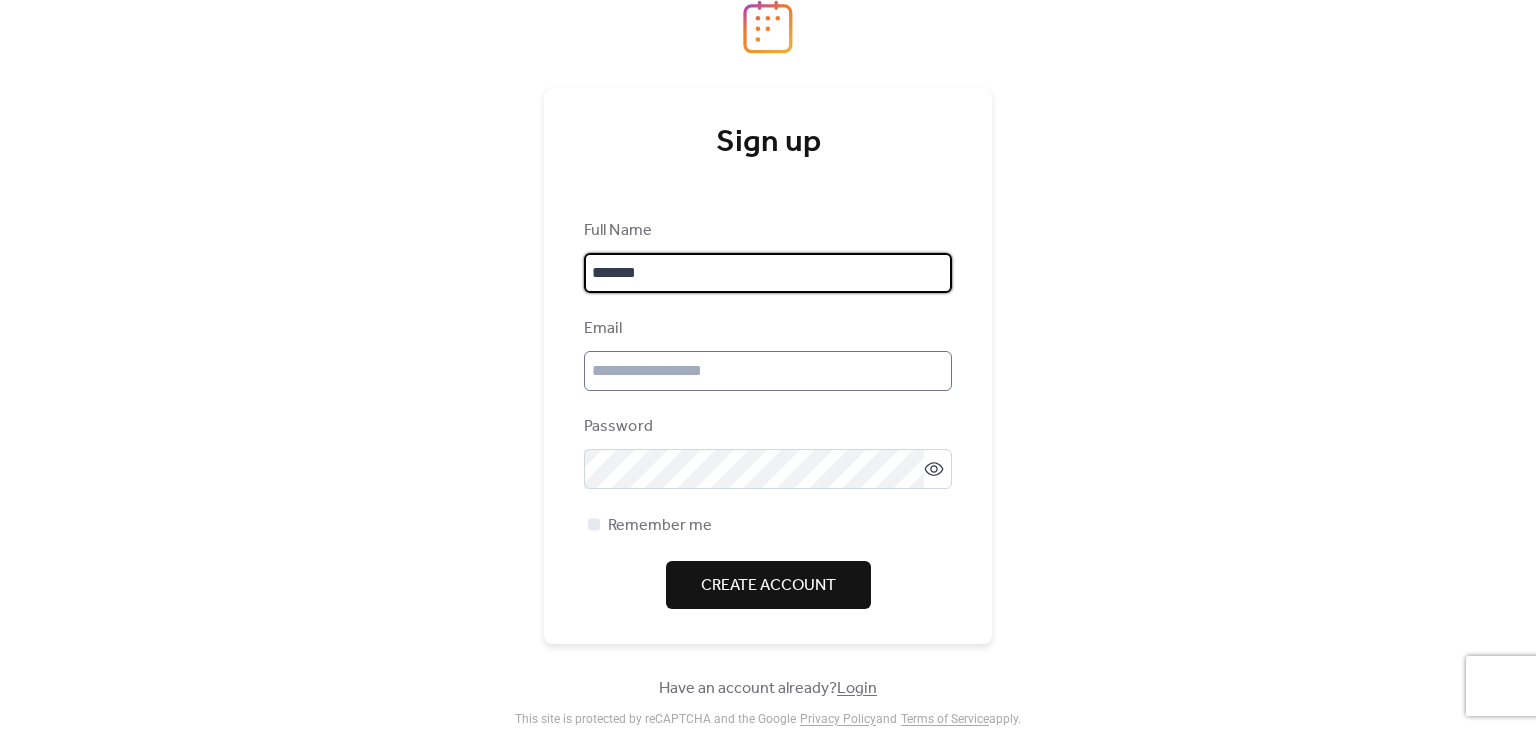 type on "******" 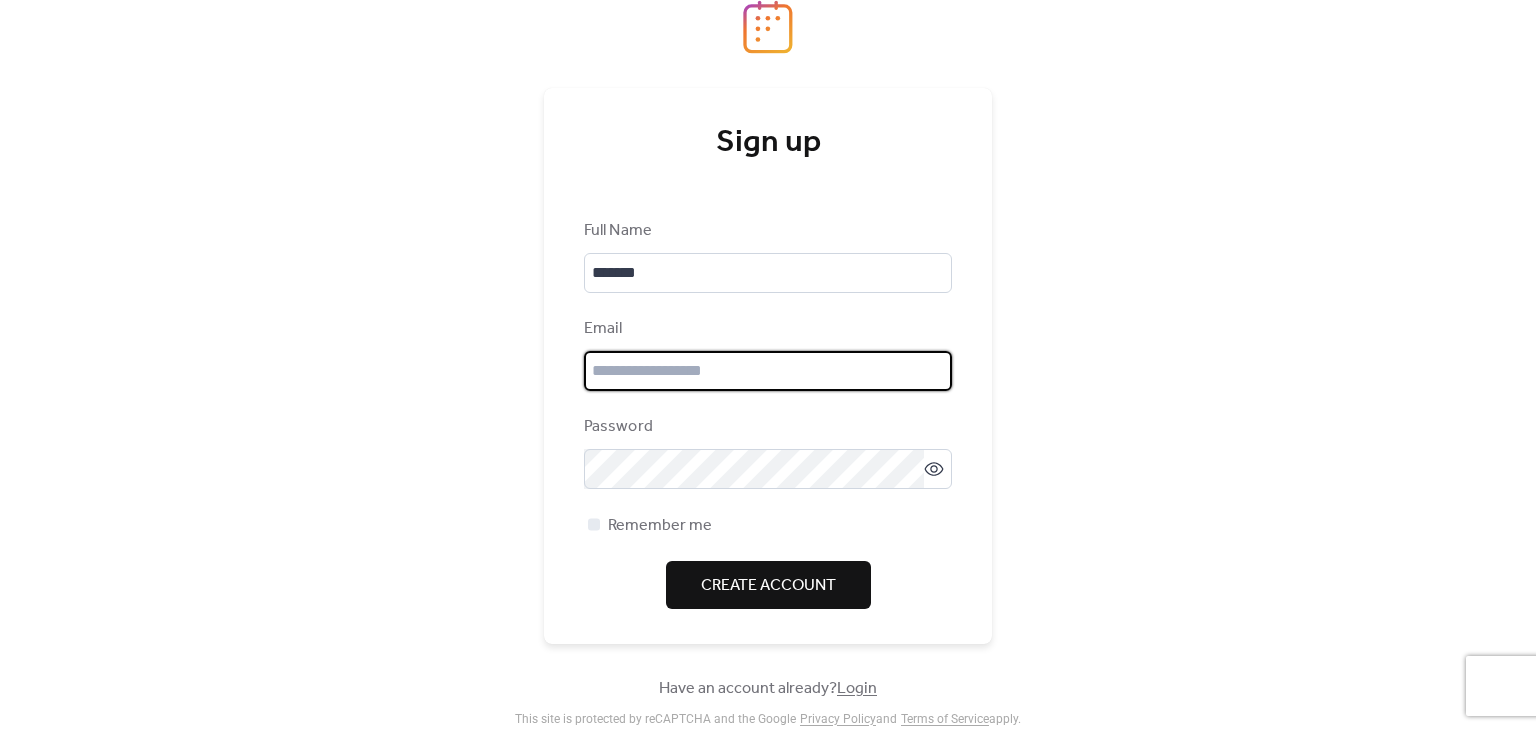 click at bounding box center [768, 371] 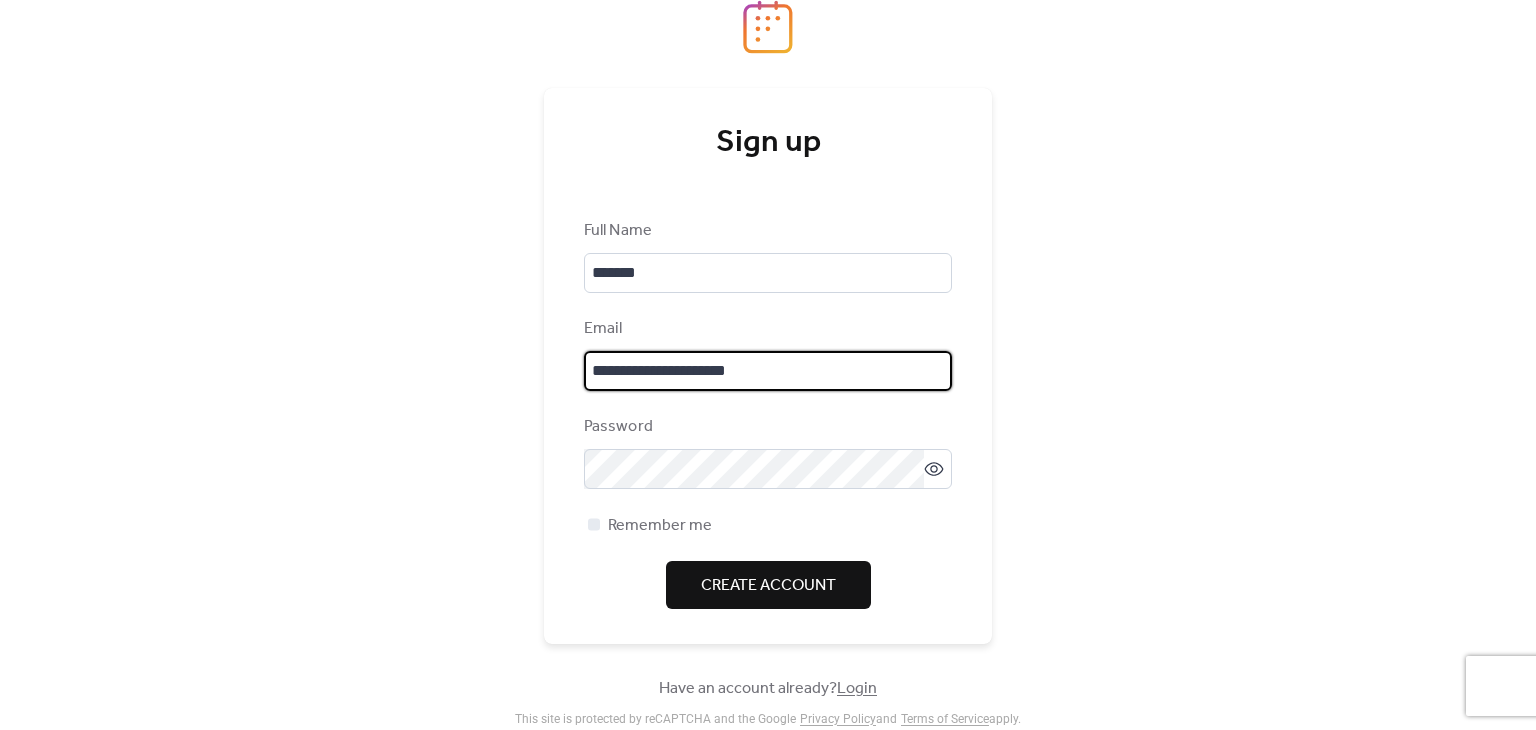 type on "**********" 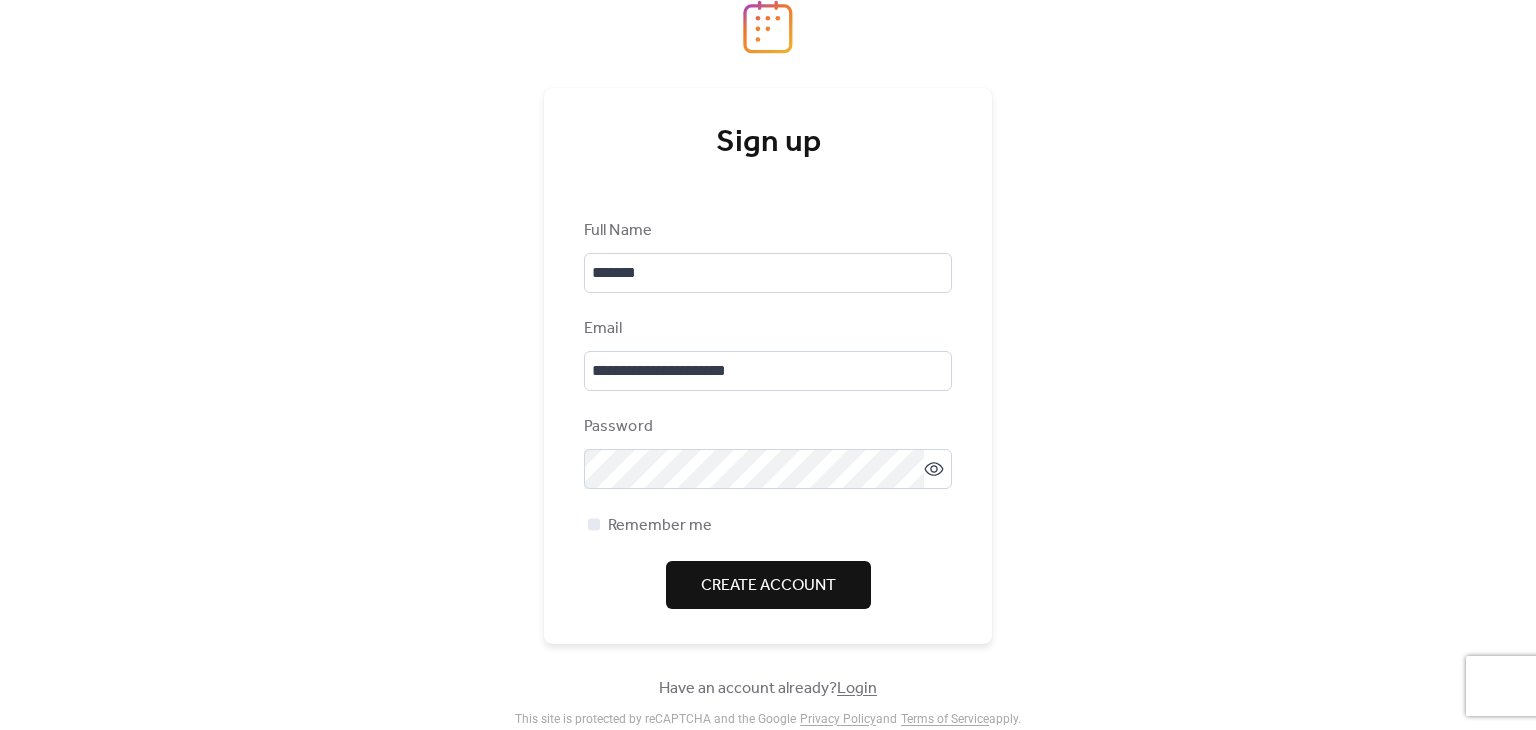 click on "Create Account" at bounding box center [768, 586] 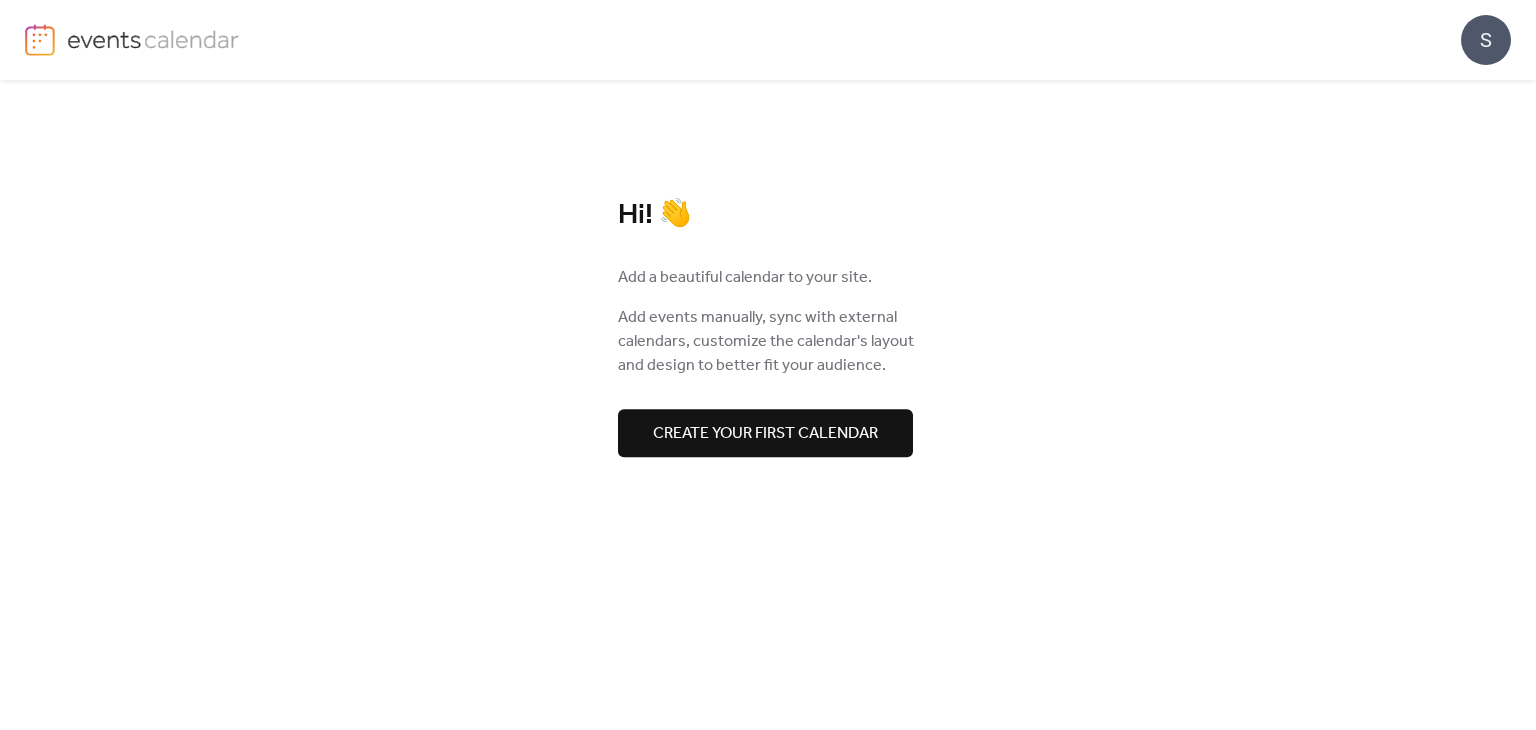 scroll, scrollTop: 0, scrollLeft: 0, axis: both 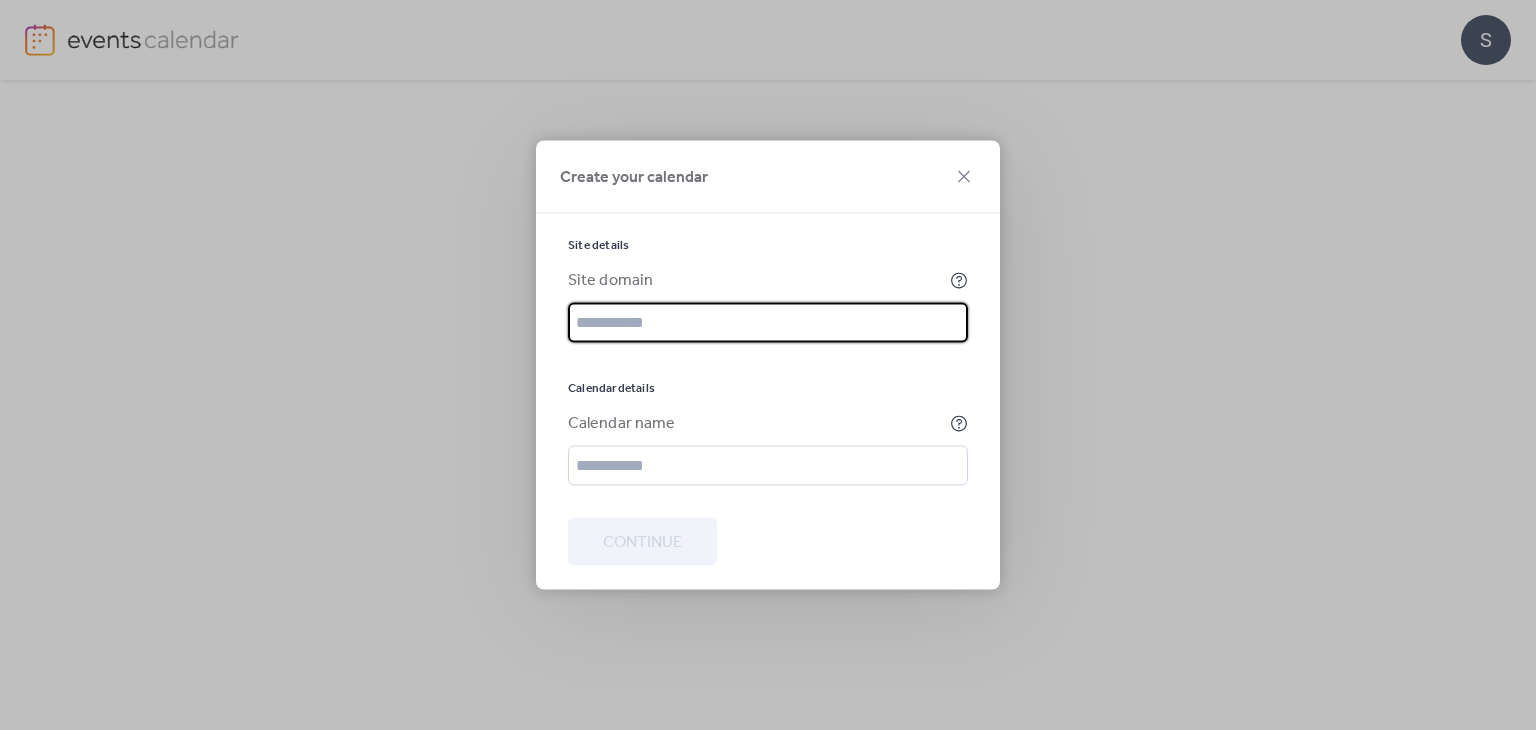 click at bounding box center [768, 323] 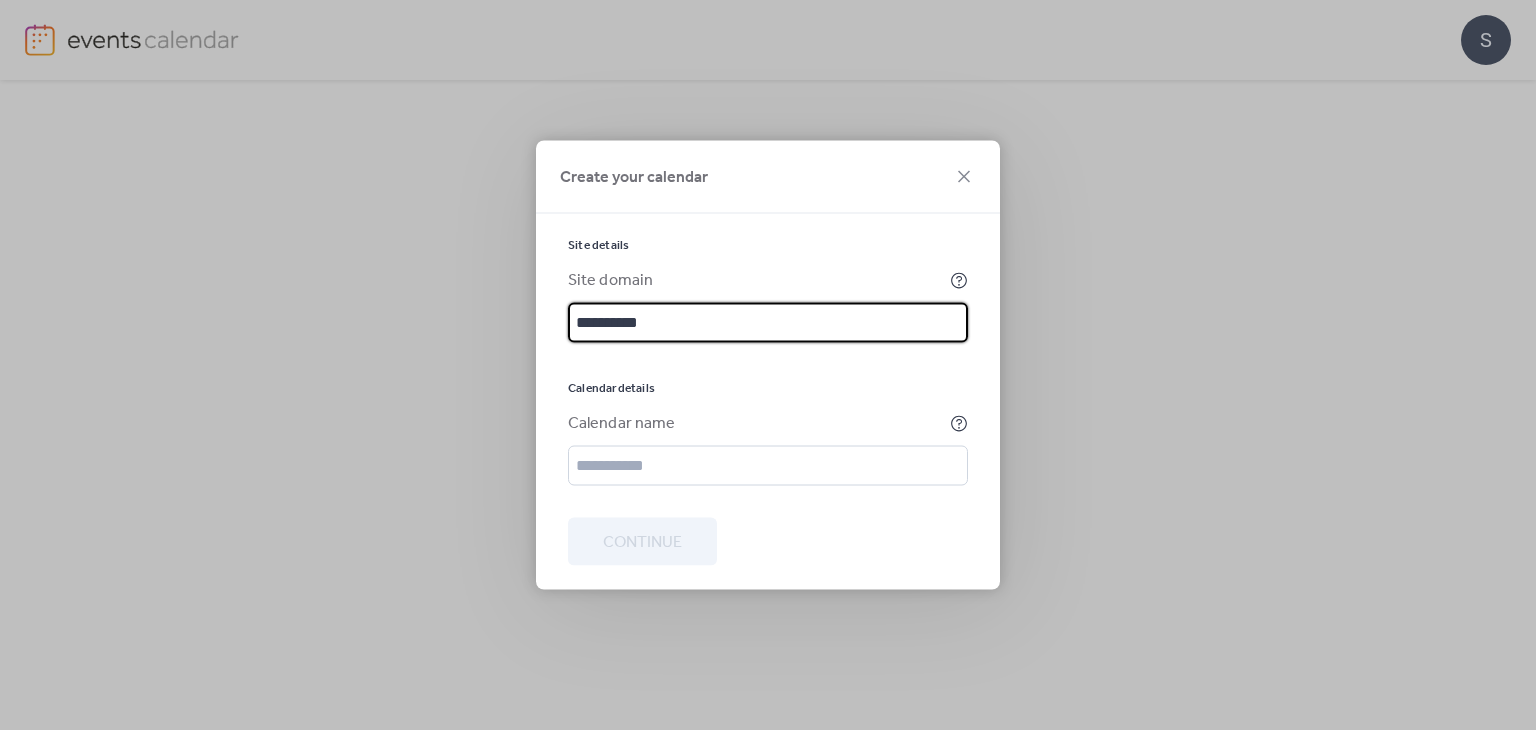 scroll, scrollTop: 3, scrollLeft: 0, axis: vertical 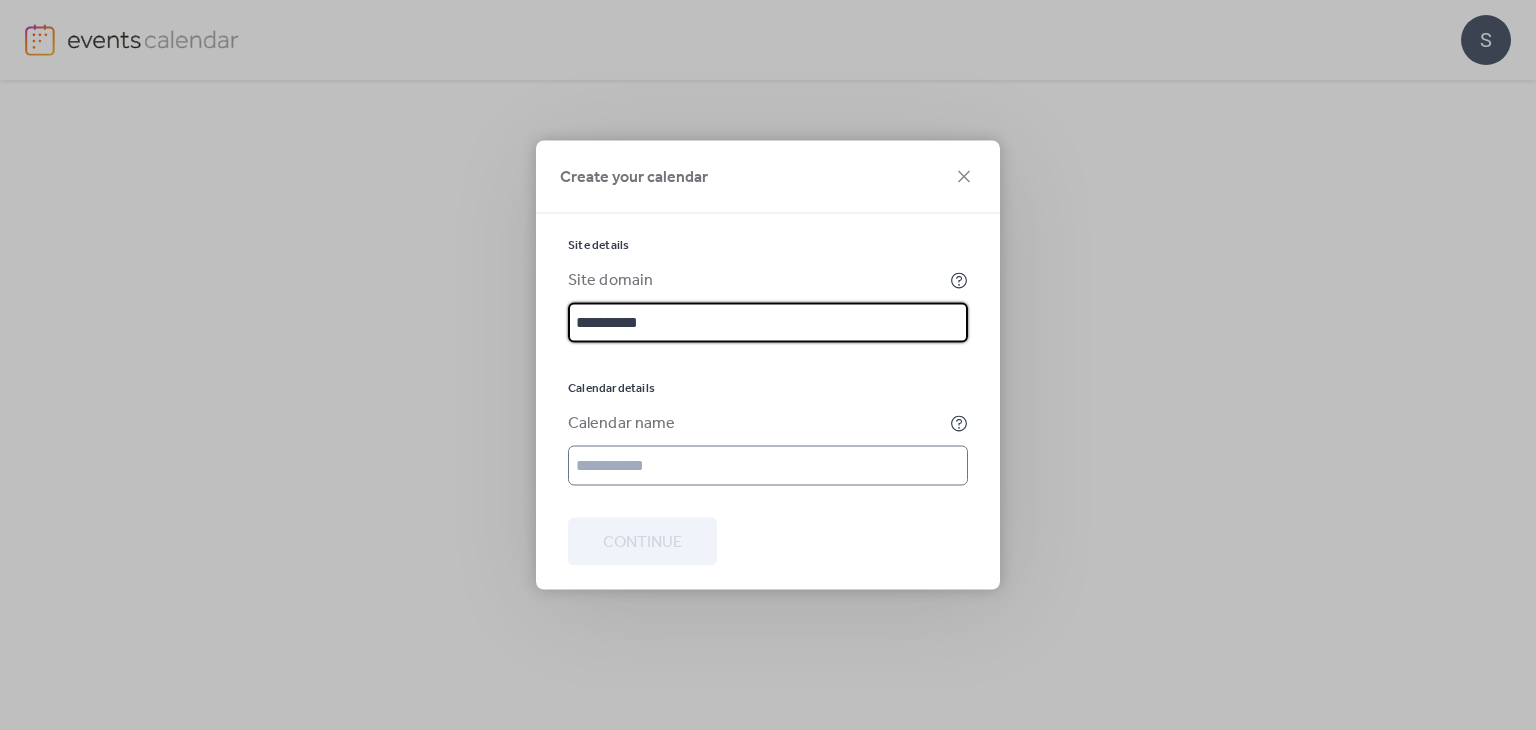 drag, startPoint x: 666, startPoint y: 421, endPoint x: 668, endPoint y: 449, distance: 28.071337 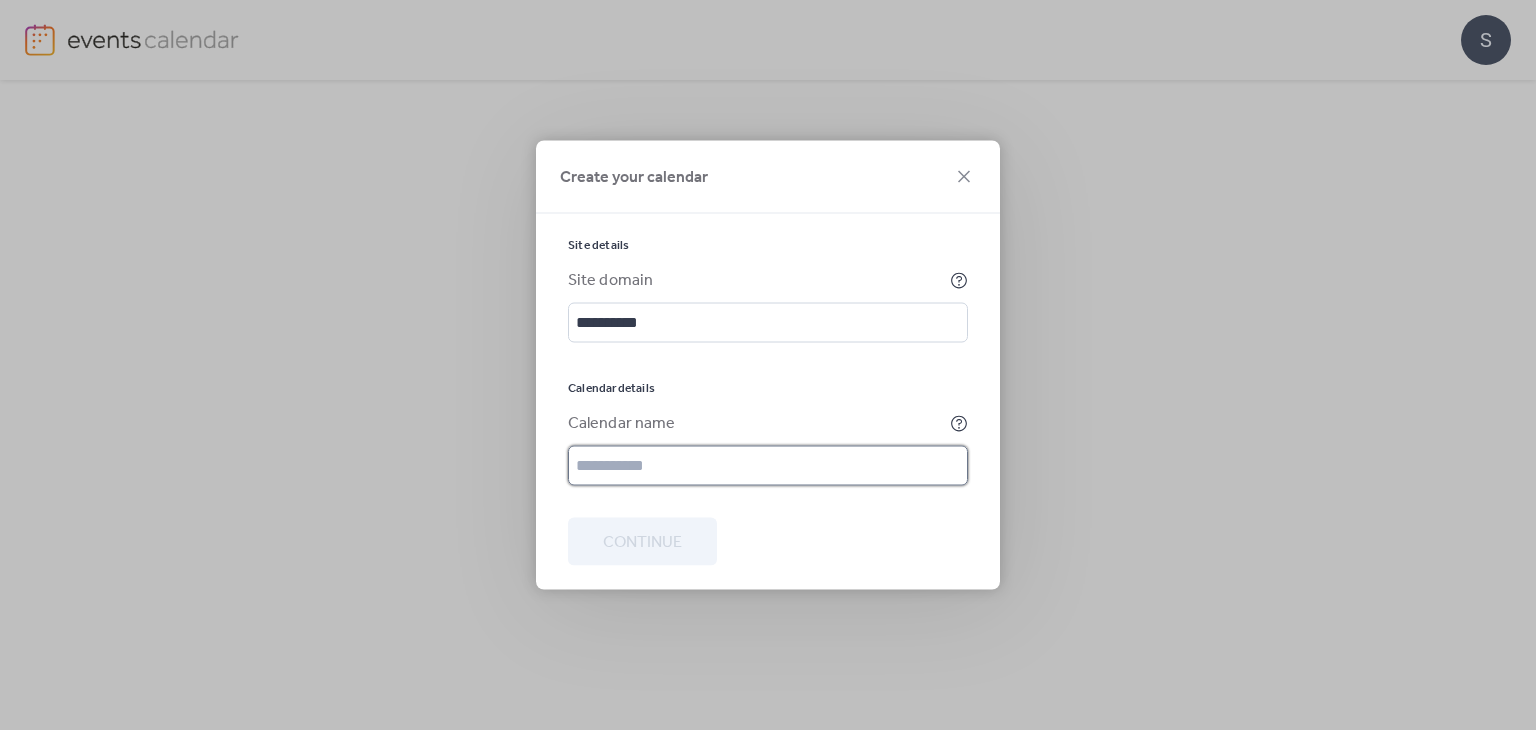 click at bounding box center (768, 466) 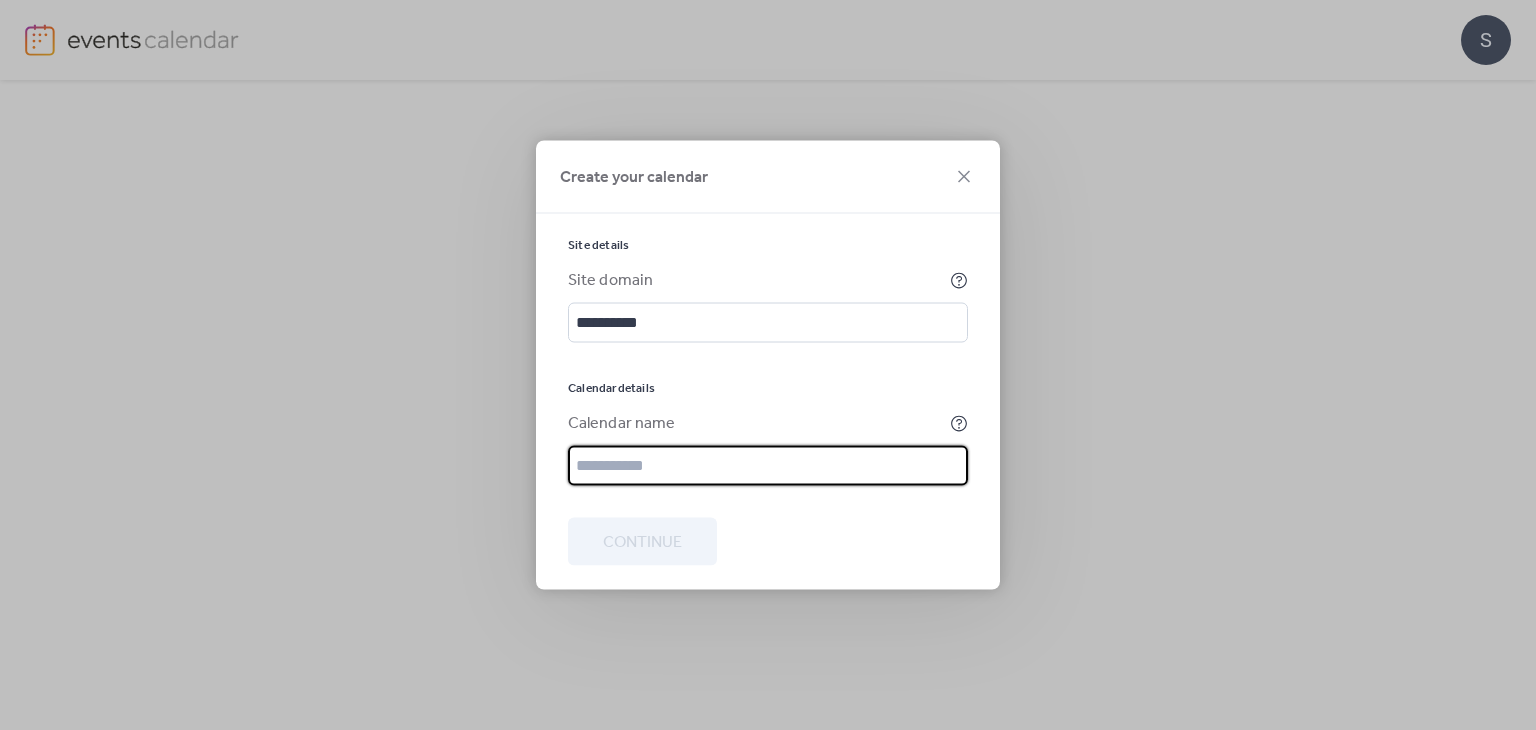 paste on "**********" 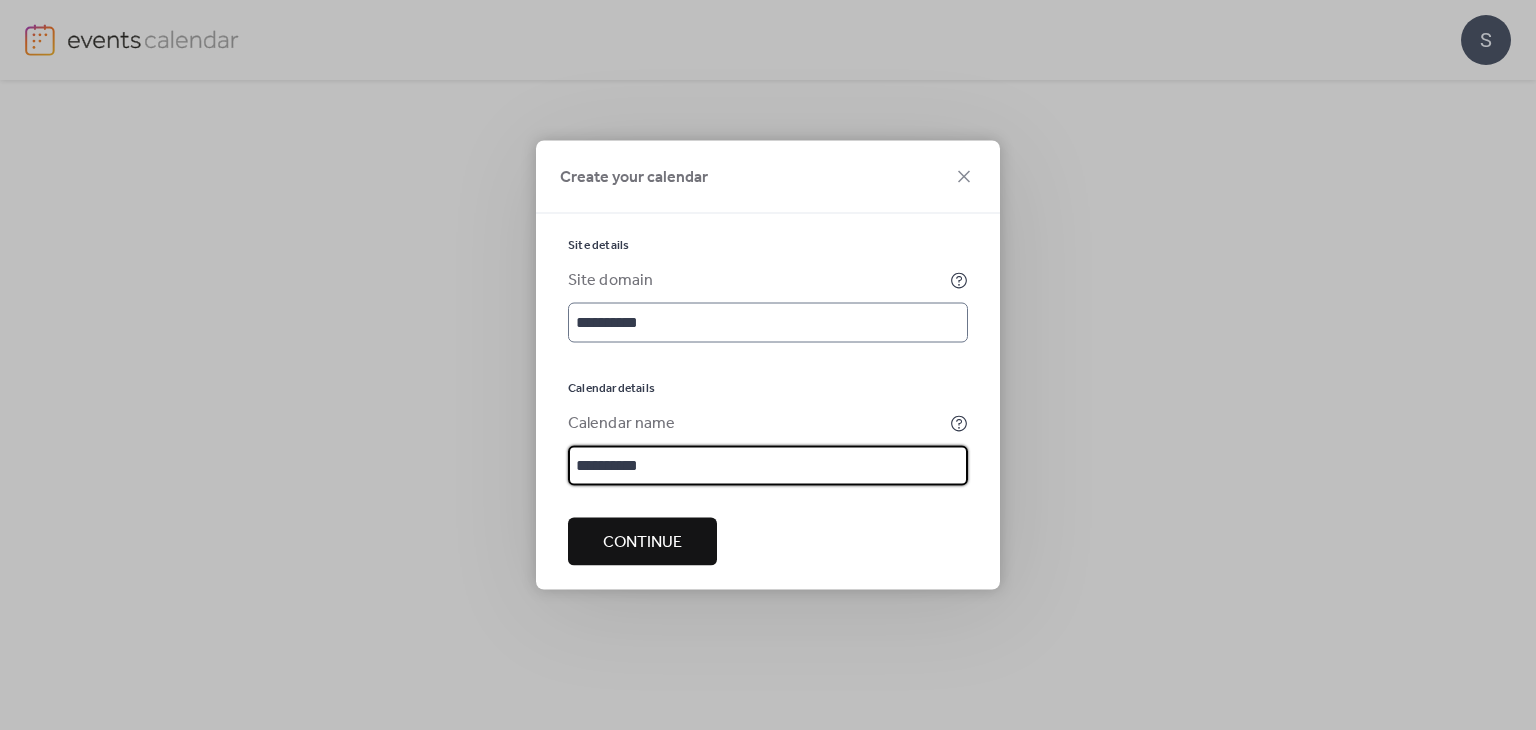 type on "**********" 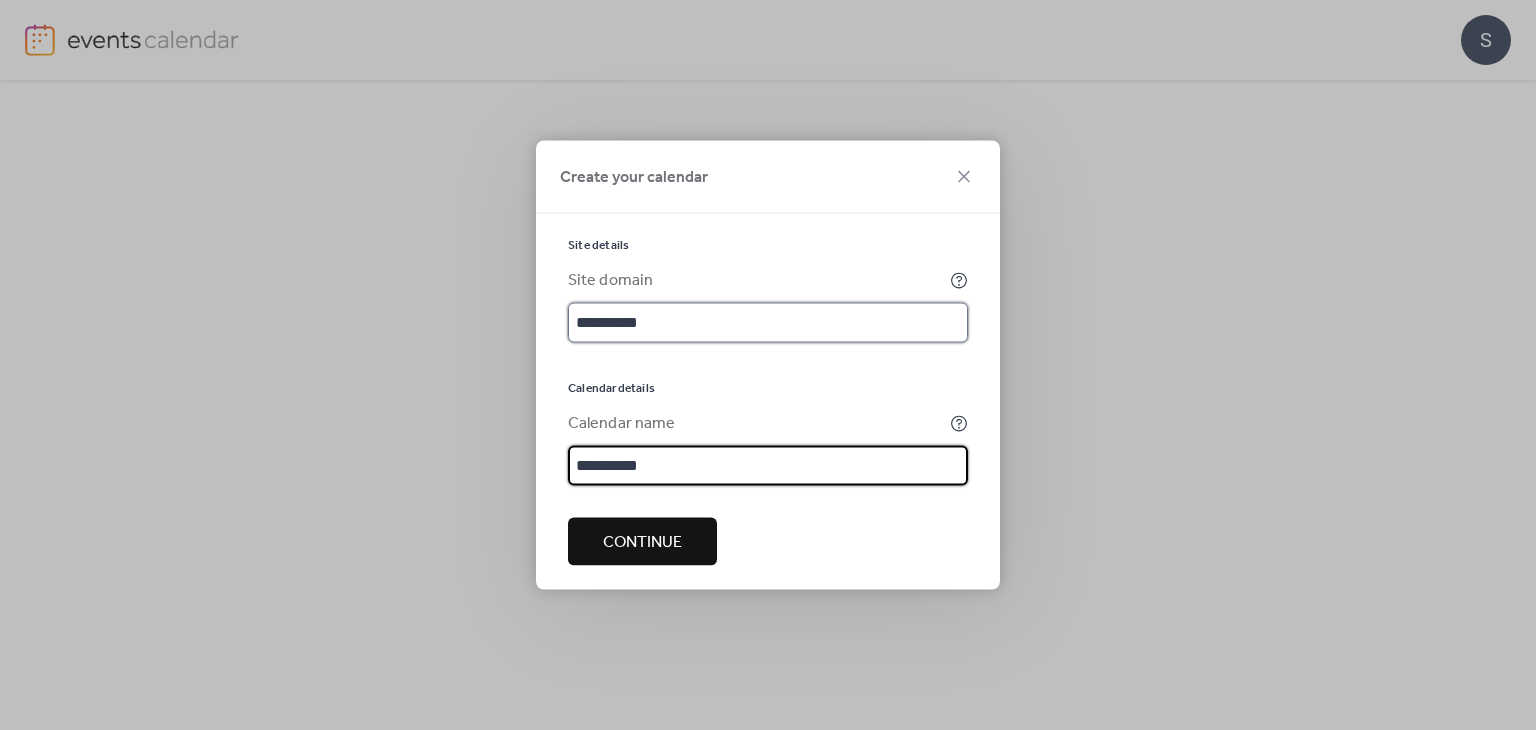 click on "**********" at bounding box center [768, 323] 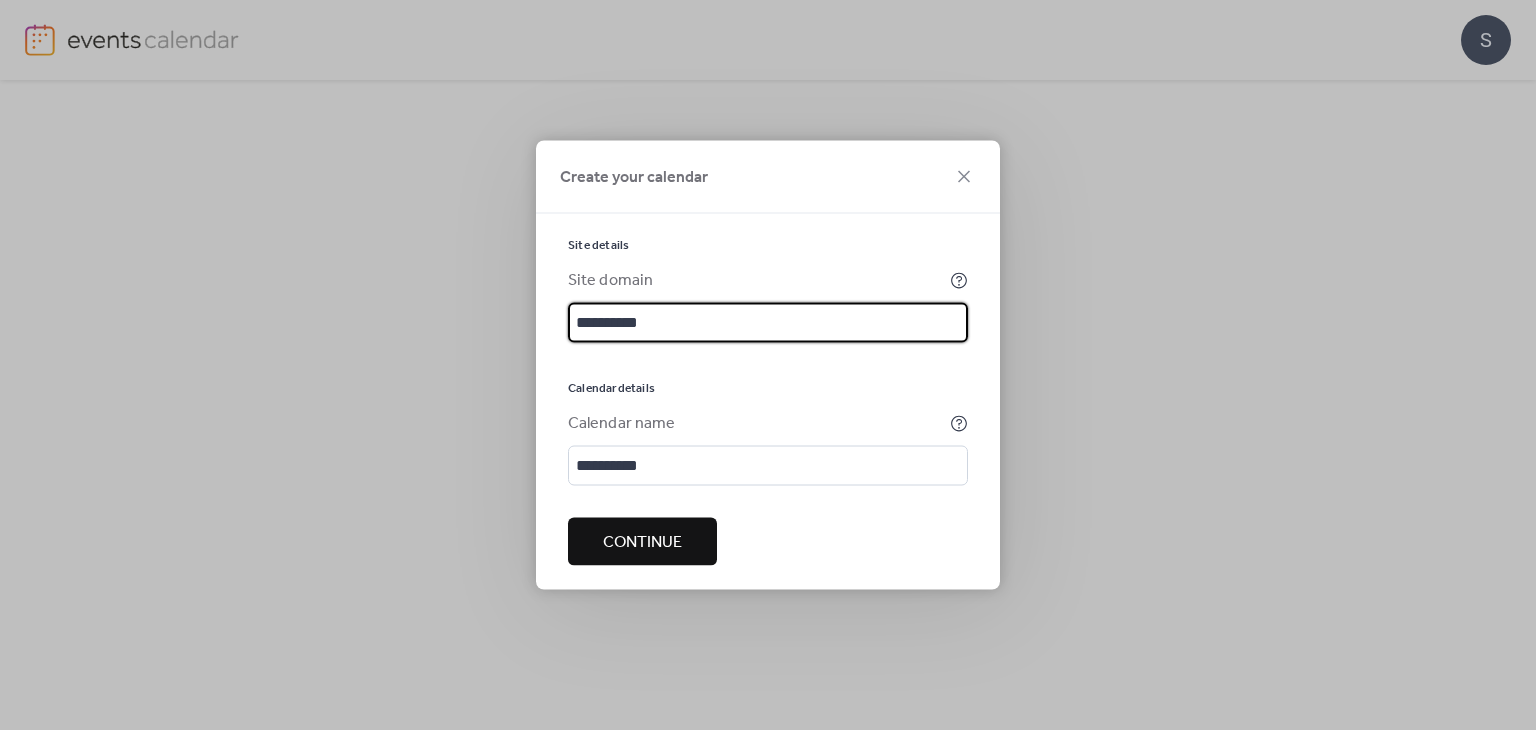 scroll, scrollTop: 3, scrollLeft: 0, axis: vertical 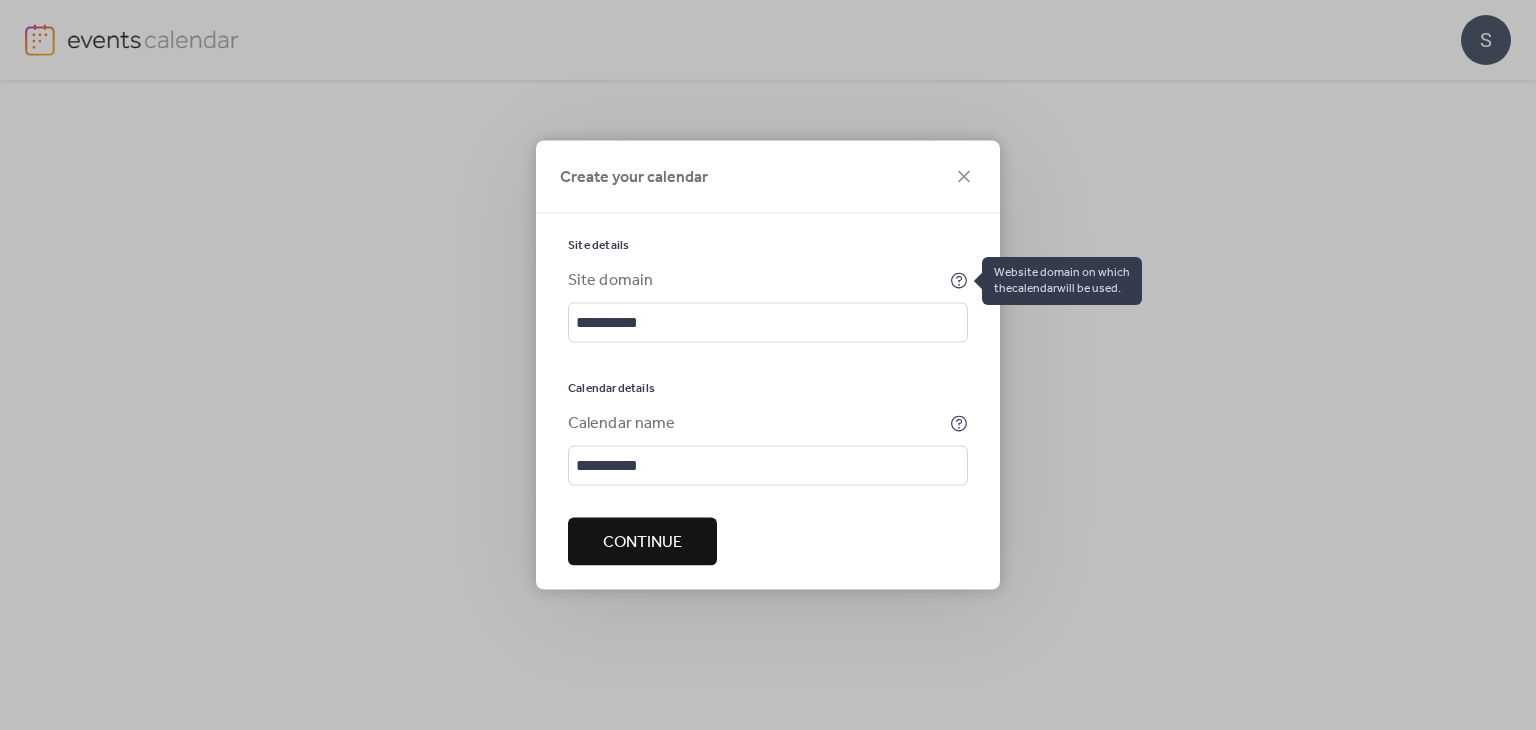 click 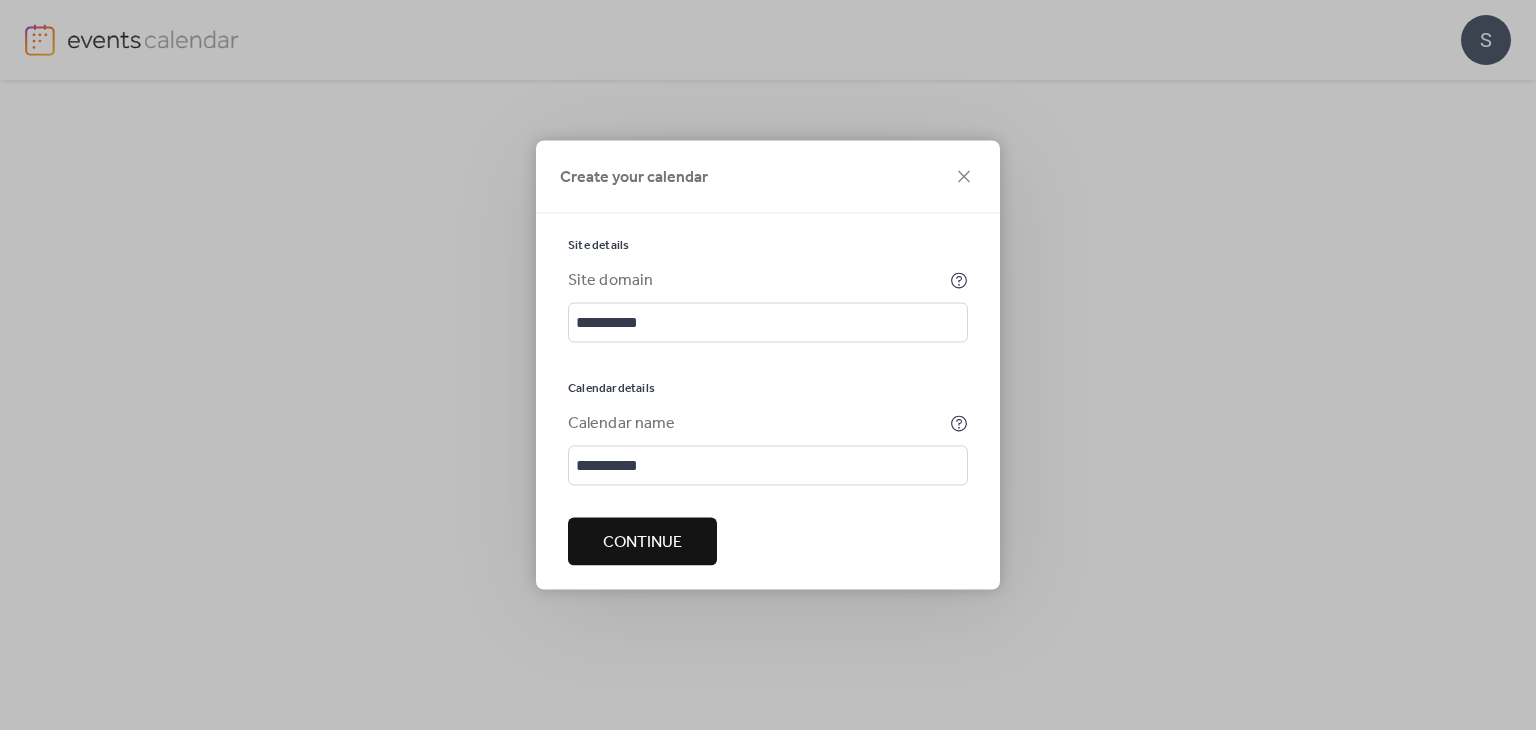 click on "Continue" at bounding box center [642, 543] 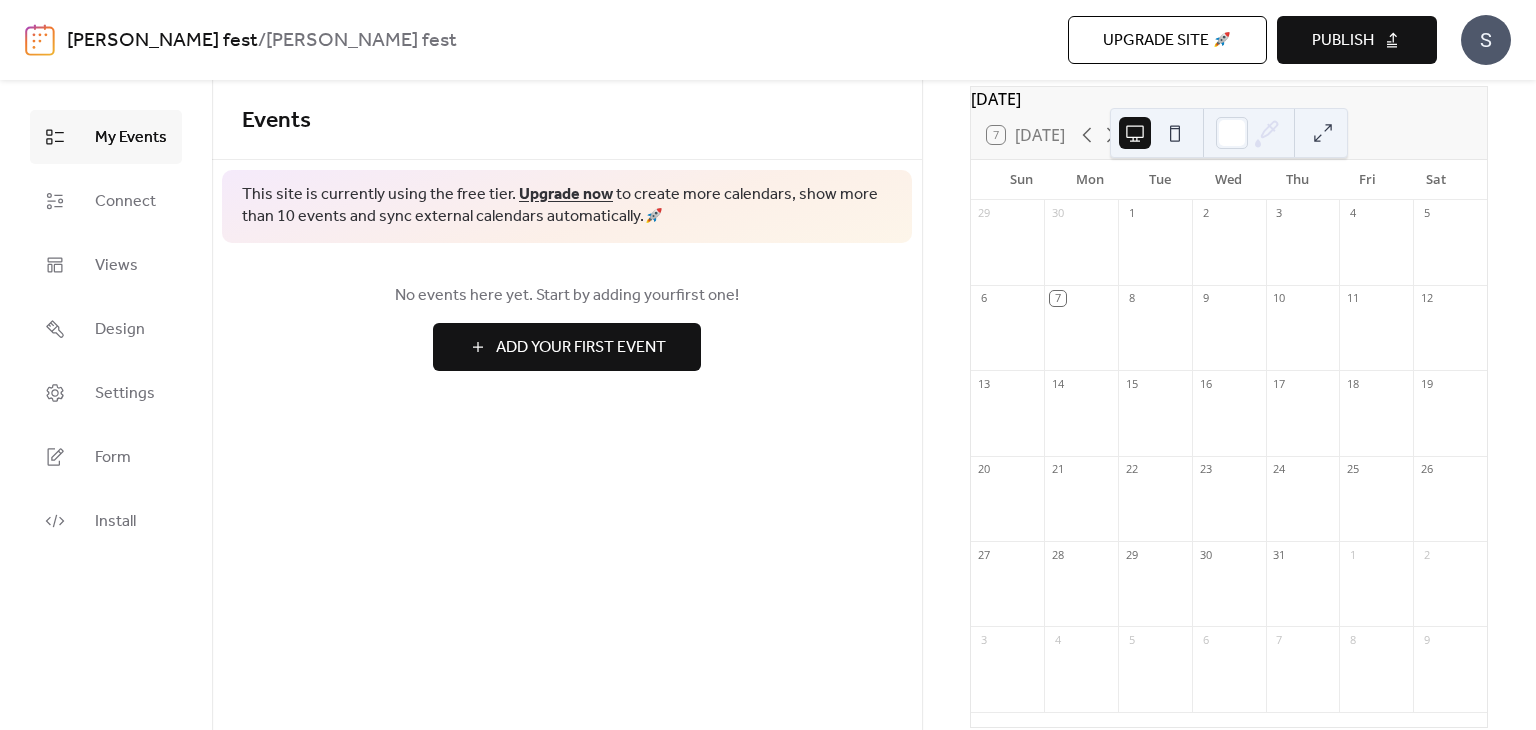scroll, scrollTop: 186, scrollLeft: 0, axis: vertical 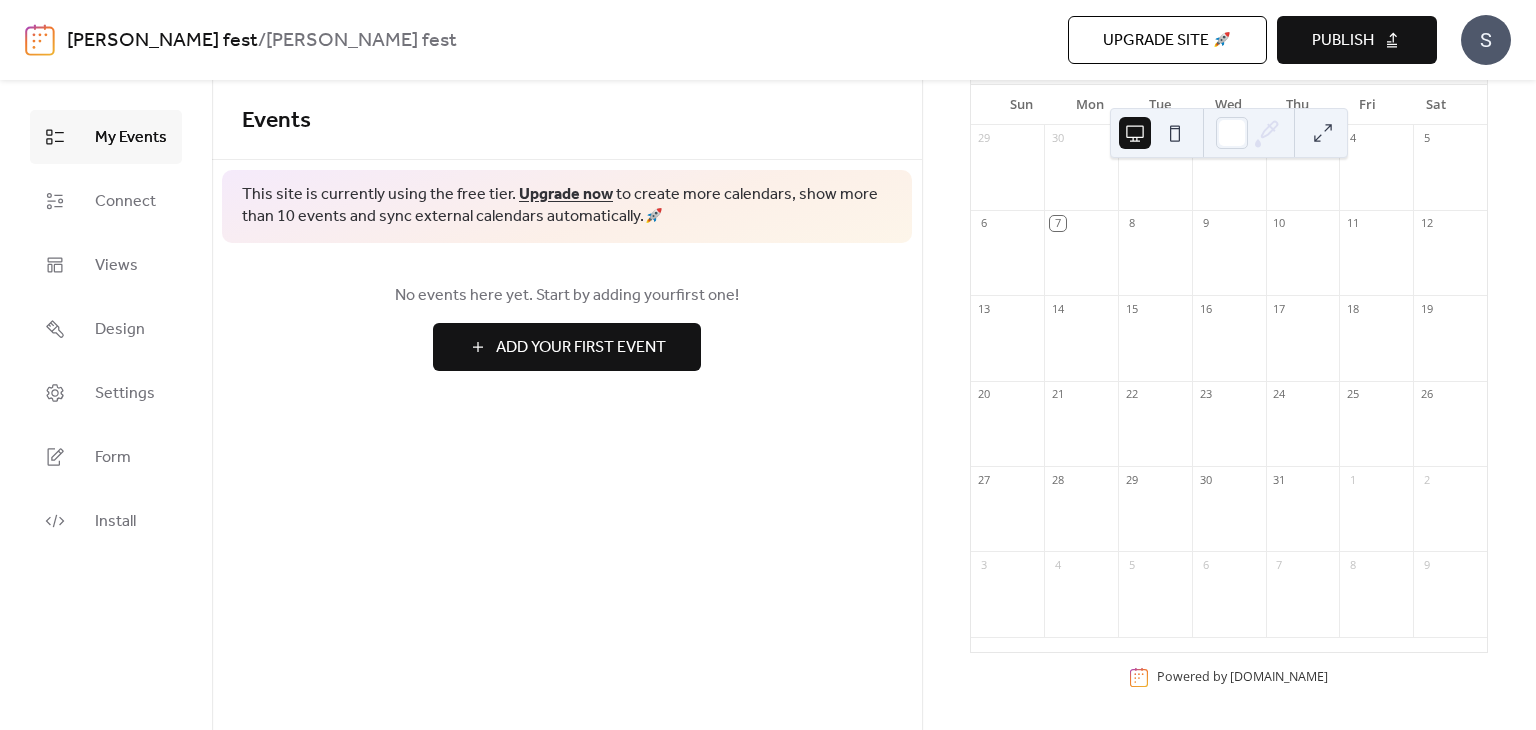 click on "Add Your First Event" at bounding box center (567, 347) 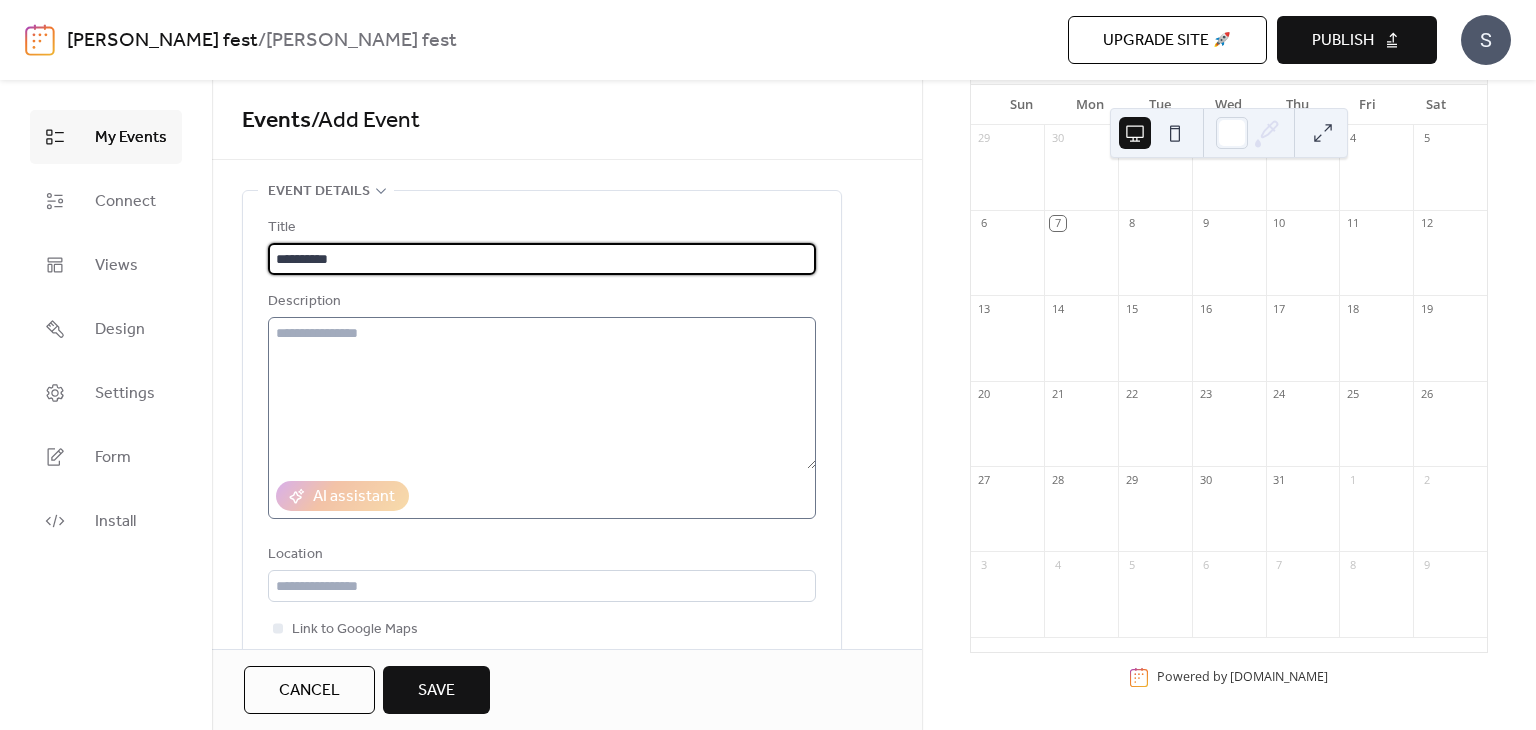 type on "**********" 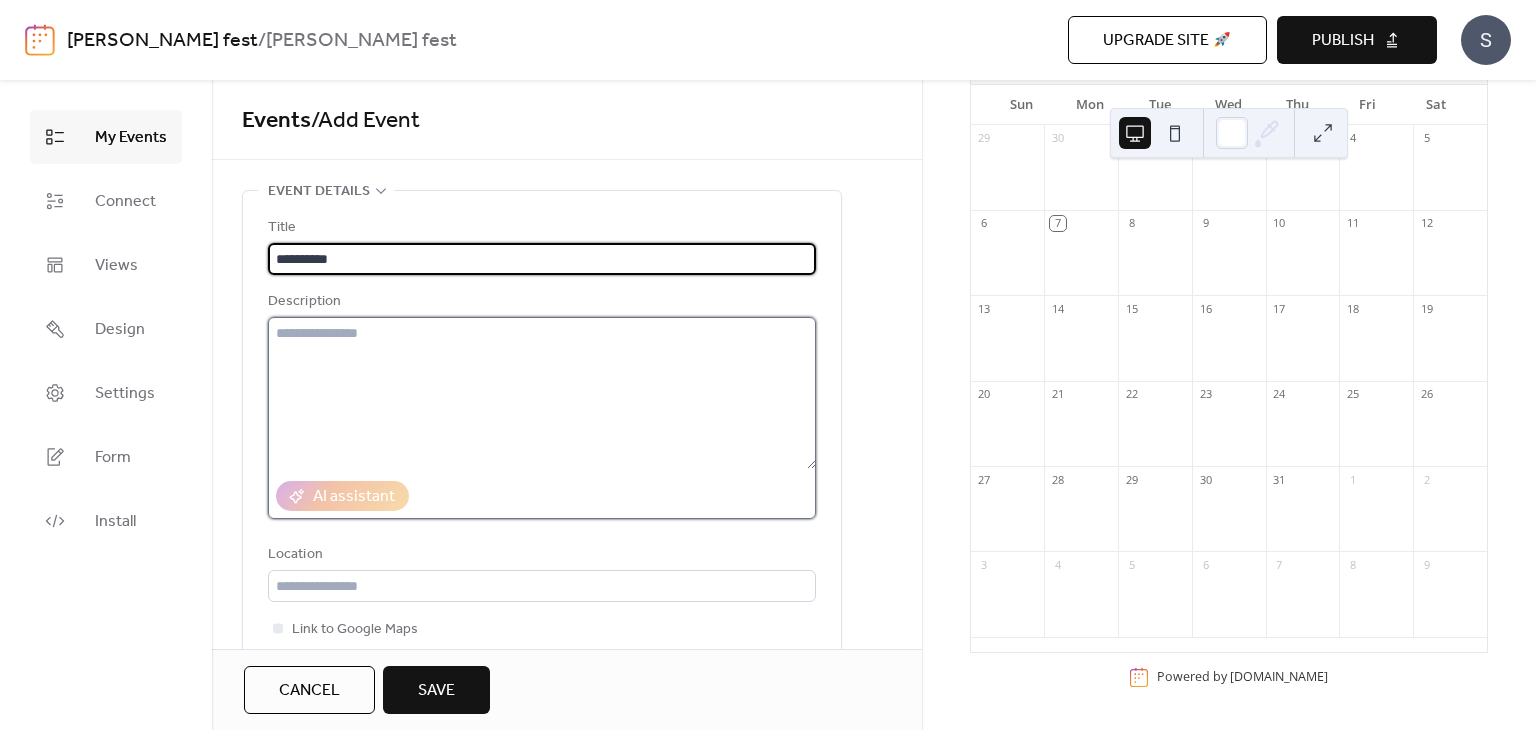 click at bounding box center (542, 393) 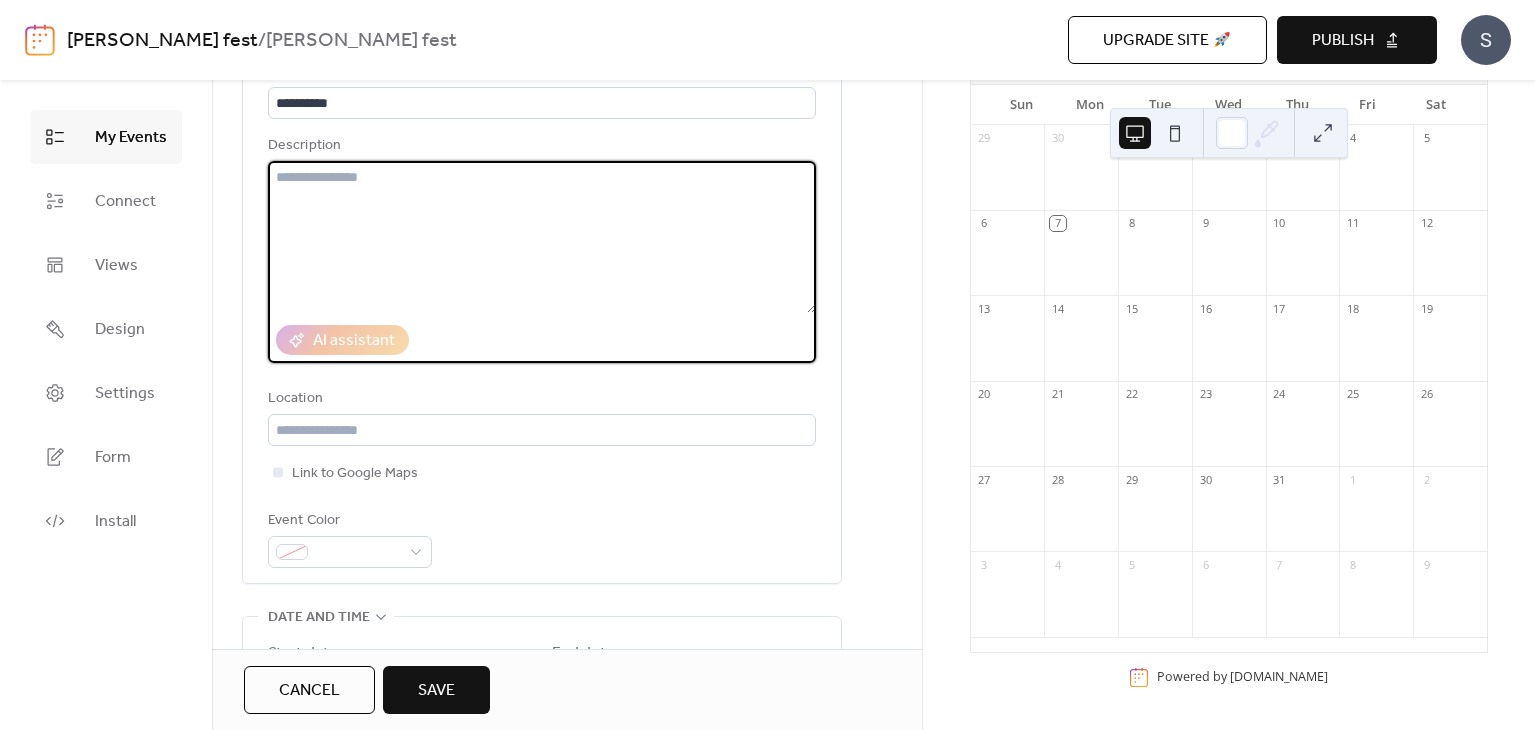 scroll, scrollTop: 200, scrollLeft: 0, axis: vertical 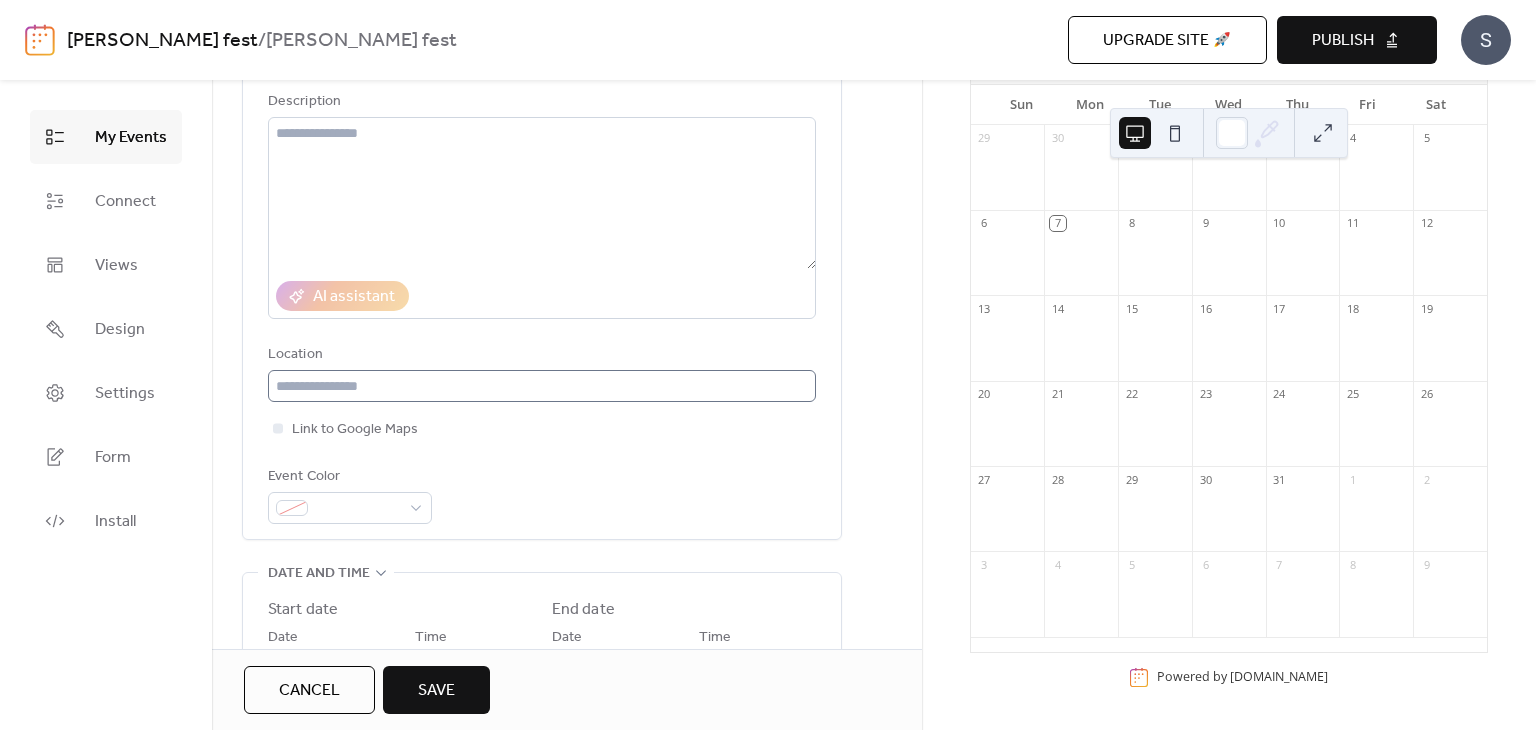 click on "Location" at bounding box center (542, 372) 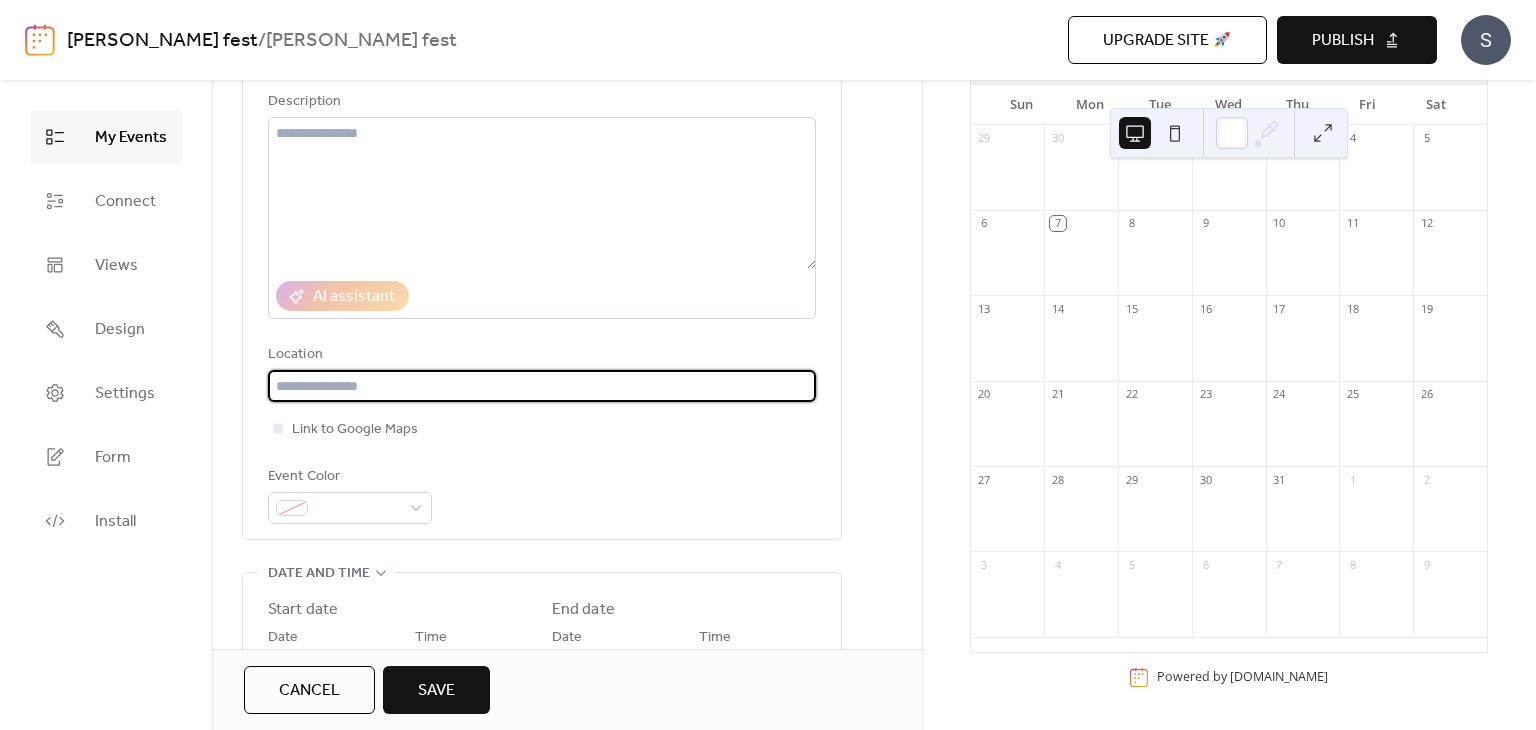 click at bounding box center (542, 386) 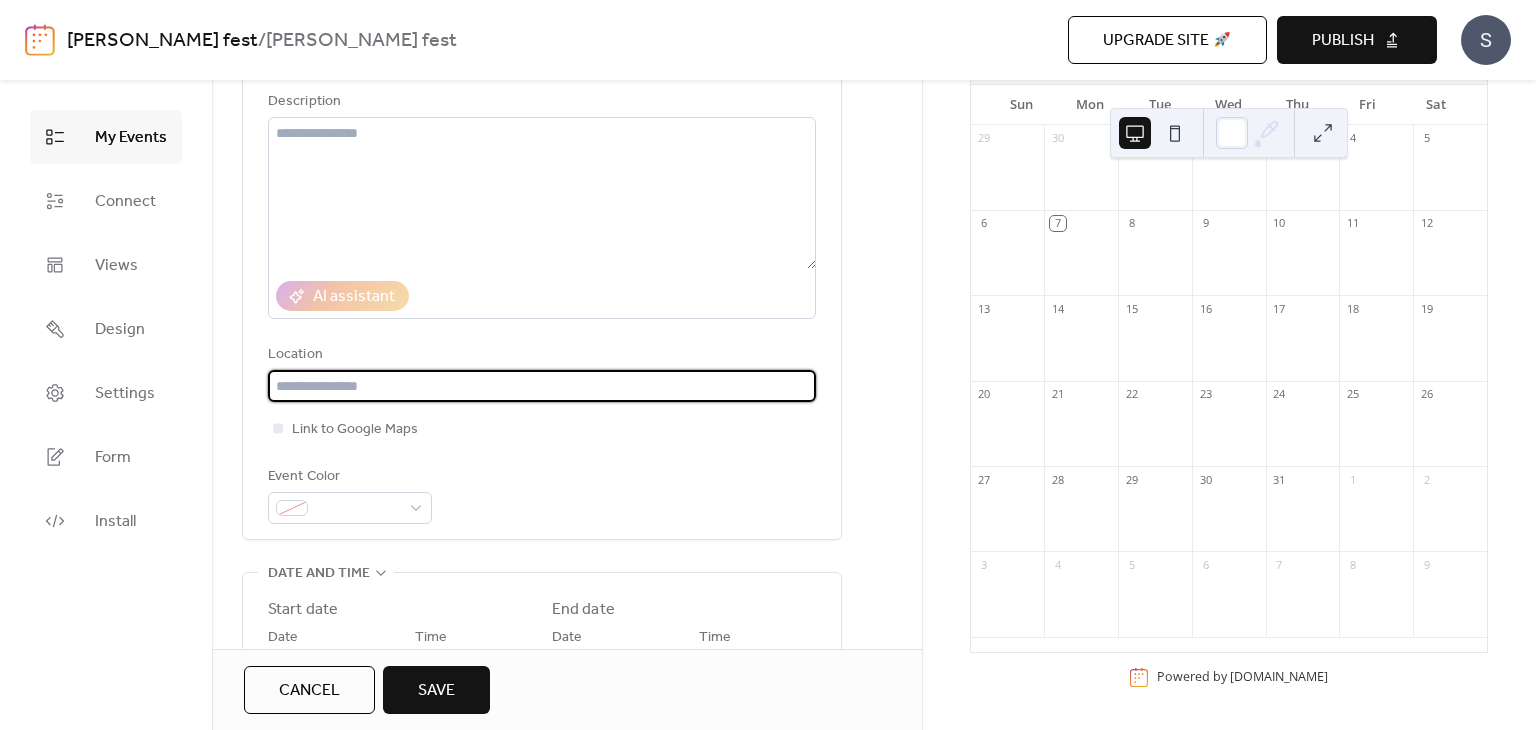 paste on "**********" 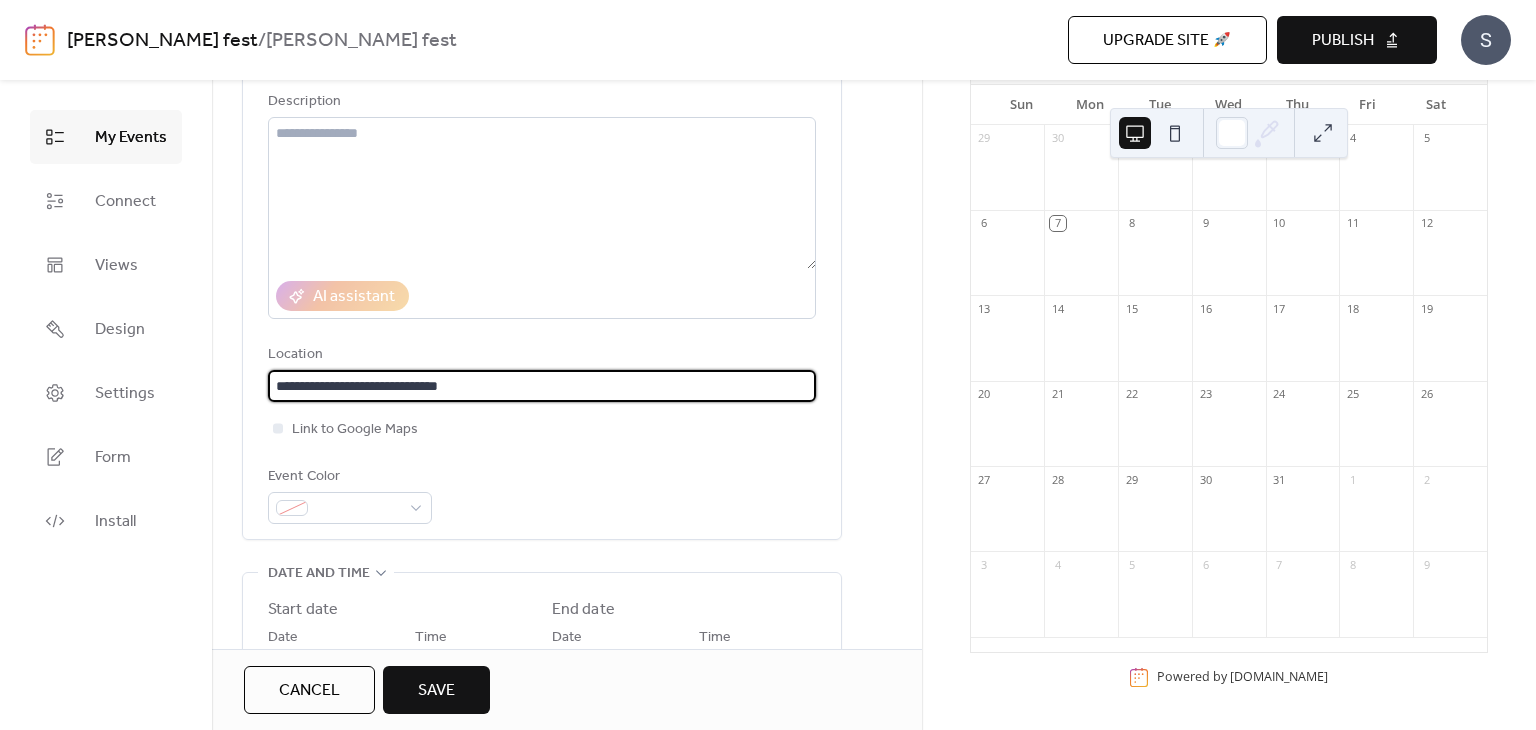 type on "**********" 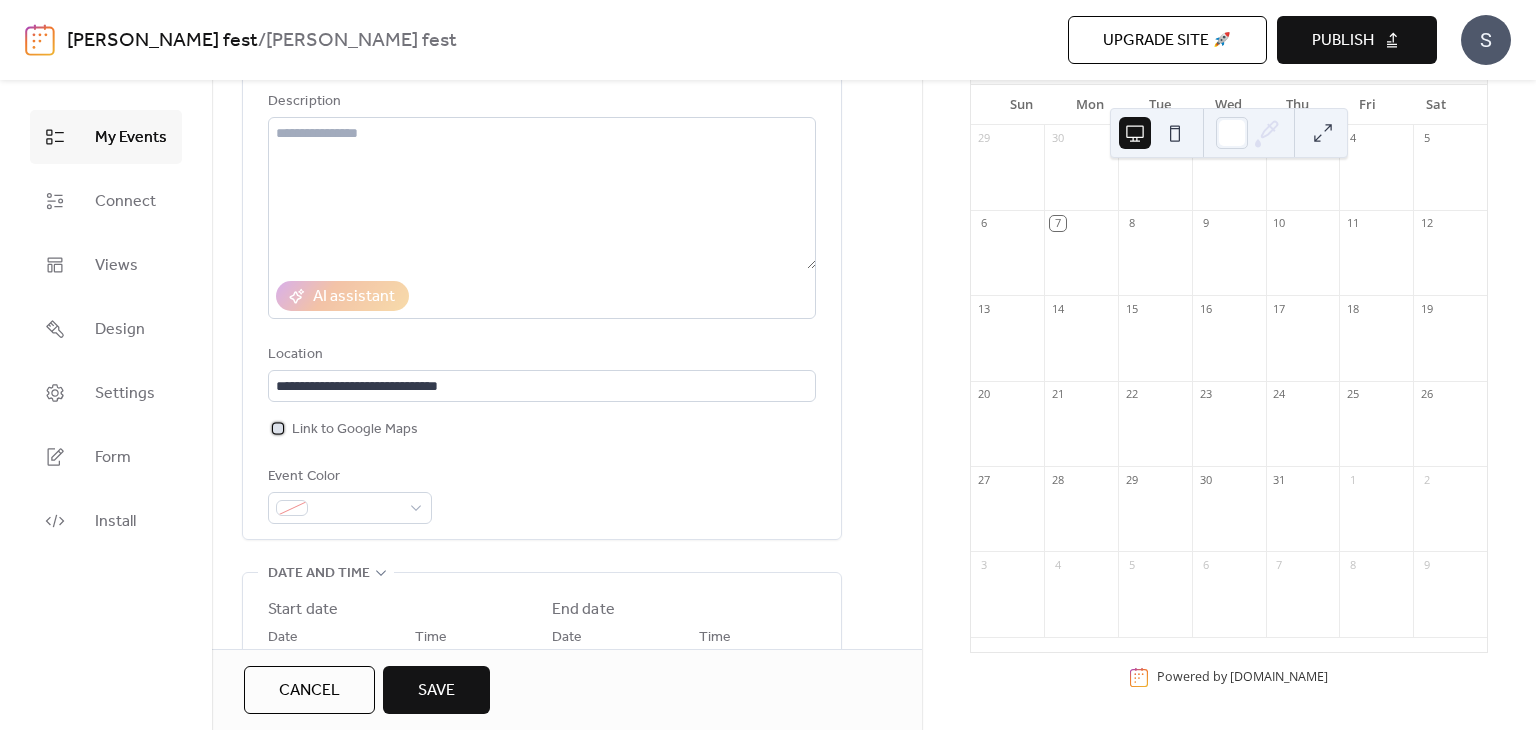 click on "Link to Google Maps" at bounding box center (355, 430) 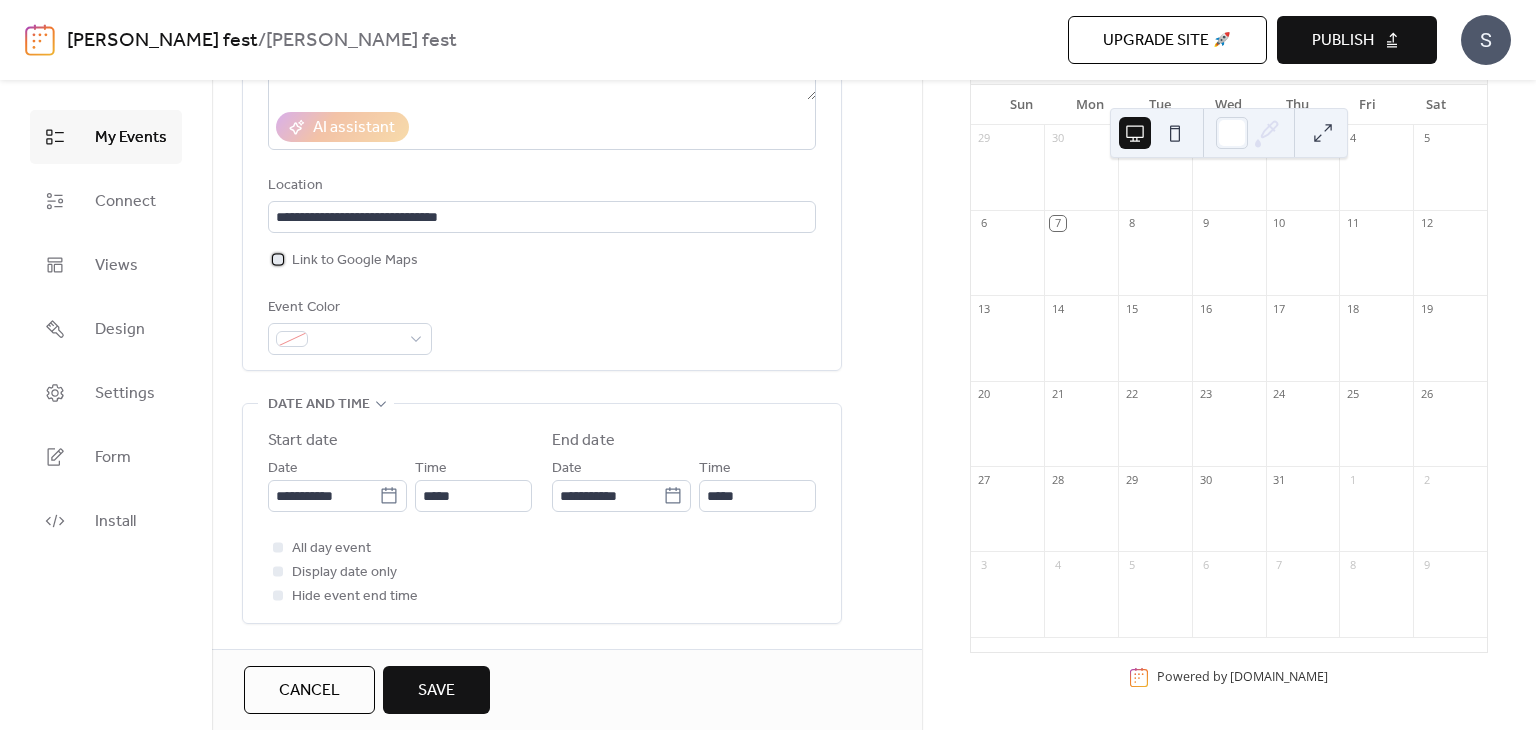scroll, scrollTop: 400, scrollLeft: 0, axis: vertical 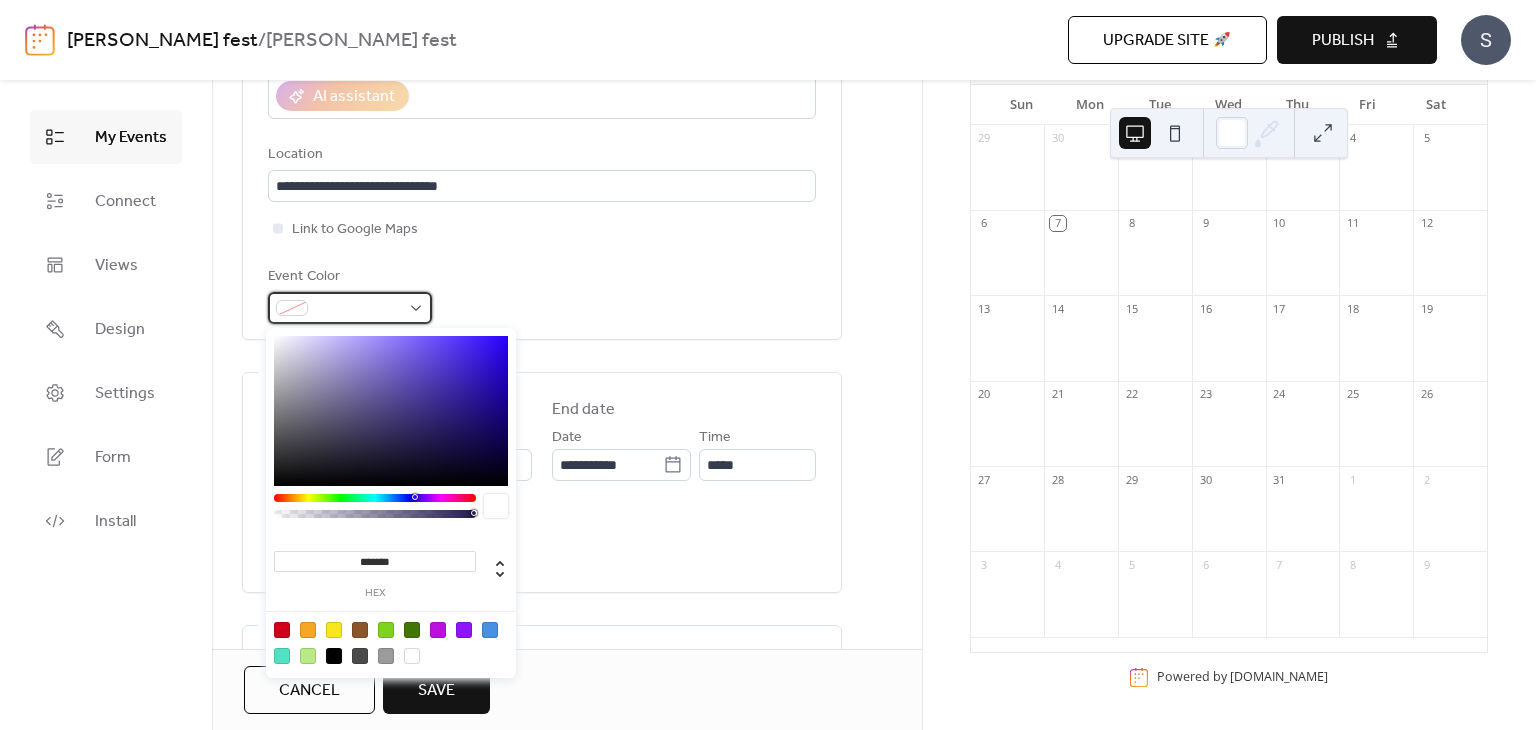 click at bounding box center [350, 308] 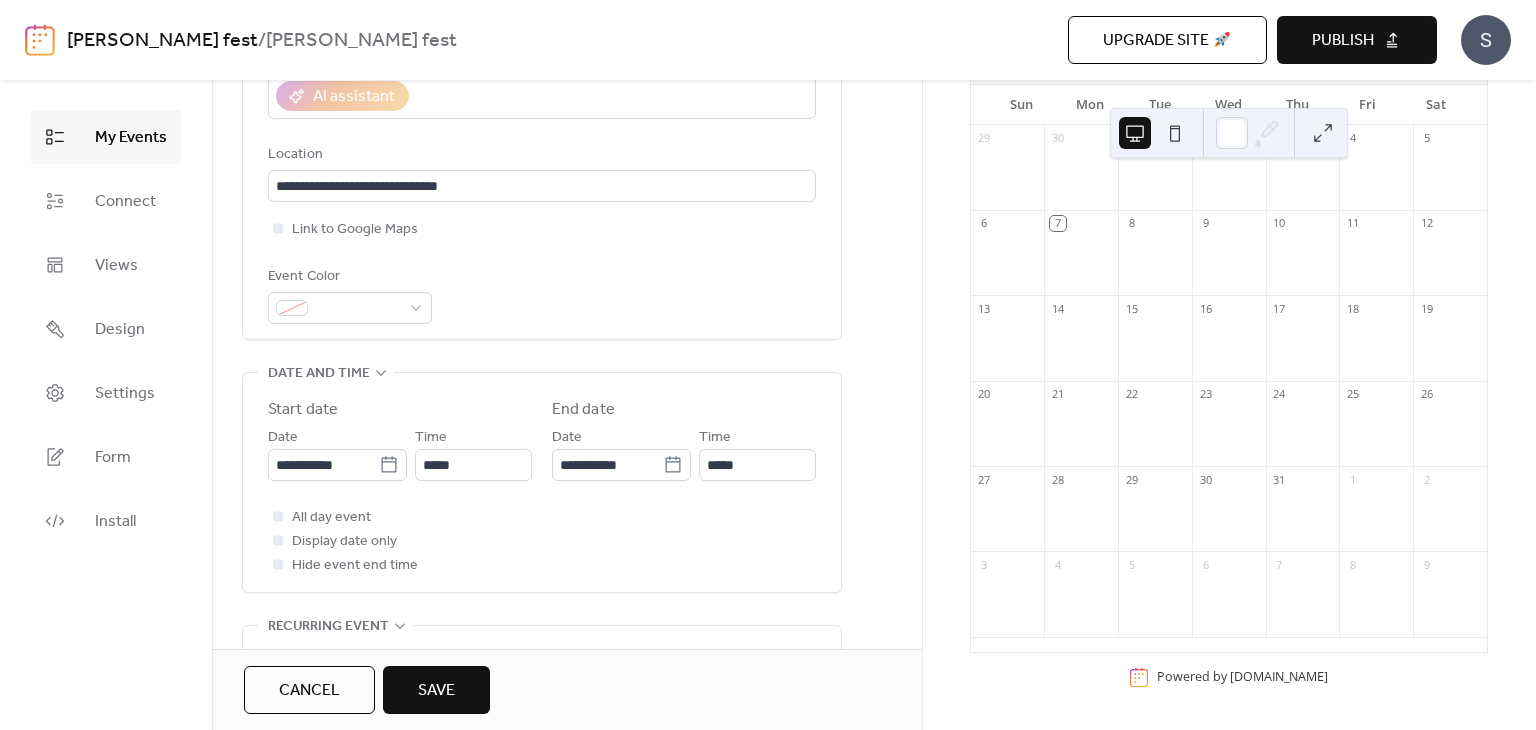 click on "**********" at bounding box center [542, 420] 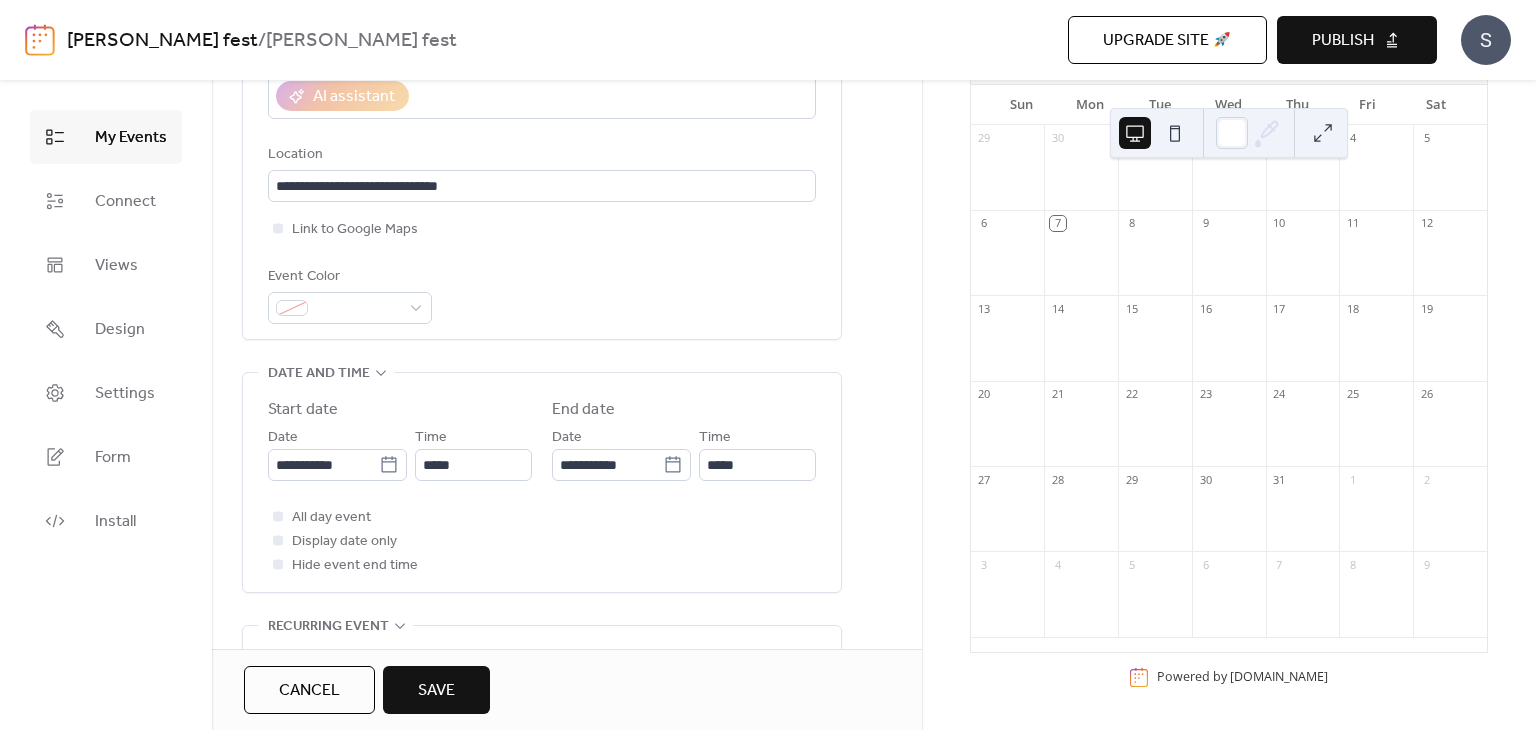 scroll, scrollTop: 500, scrollLeft: 0, axis: vertical 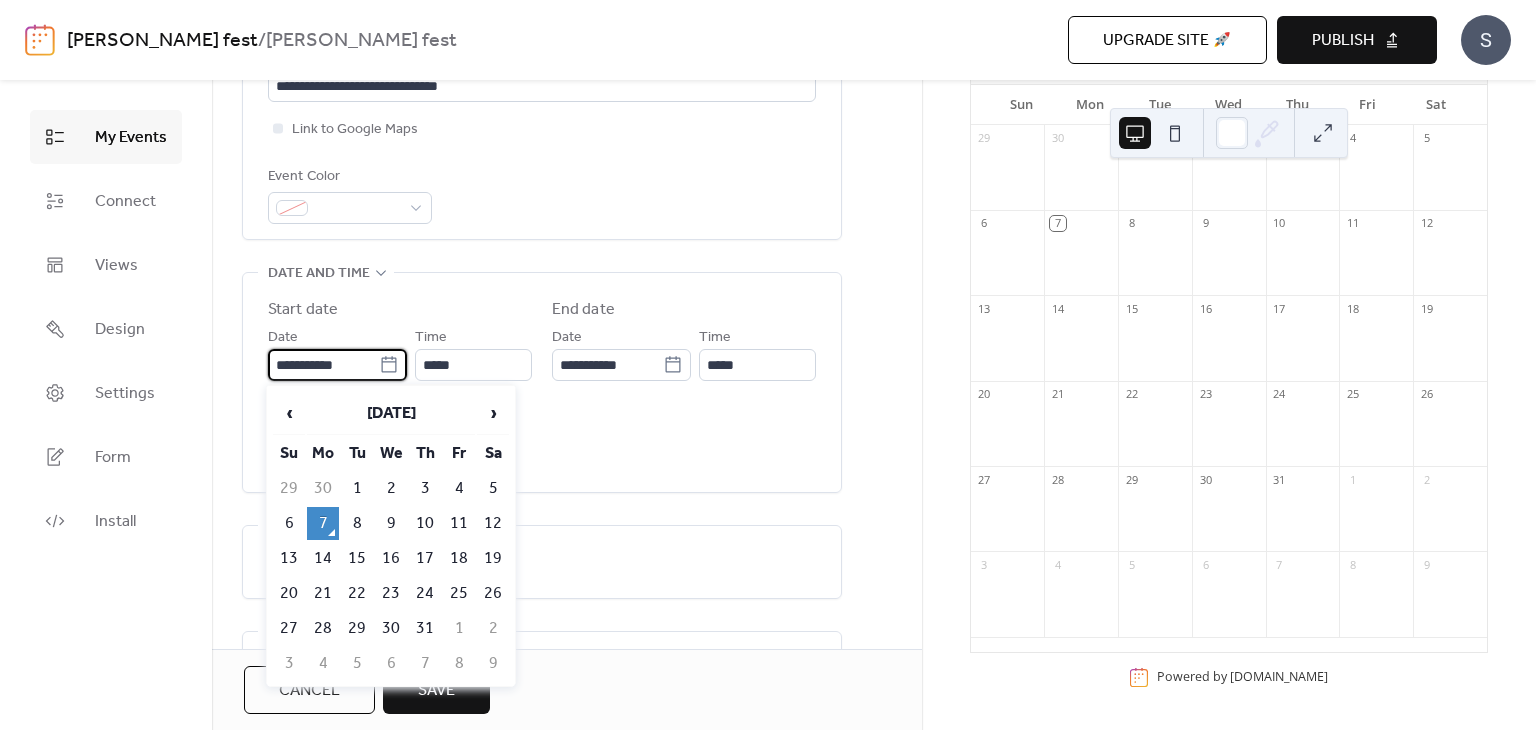 click on "**********" at bounding box center [323, 365] 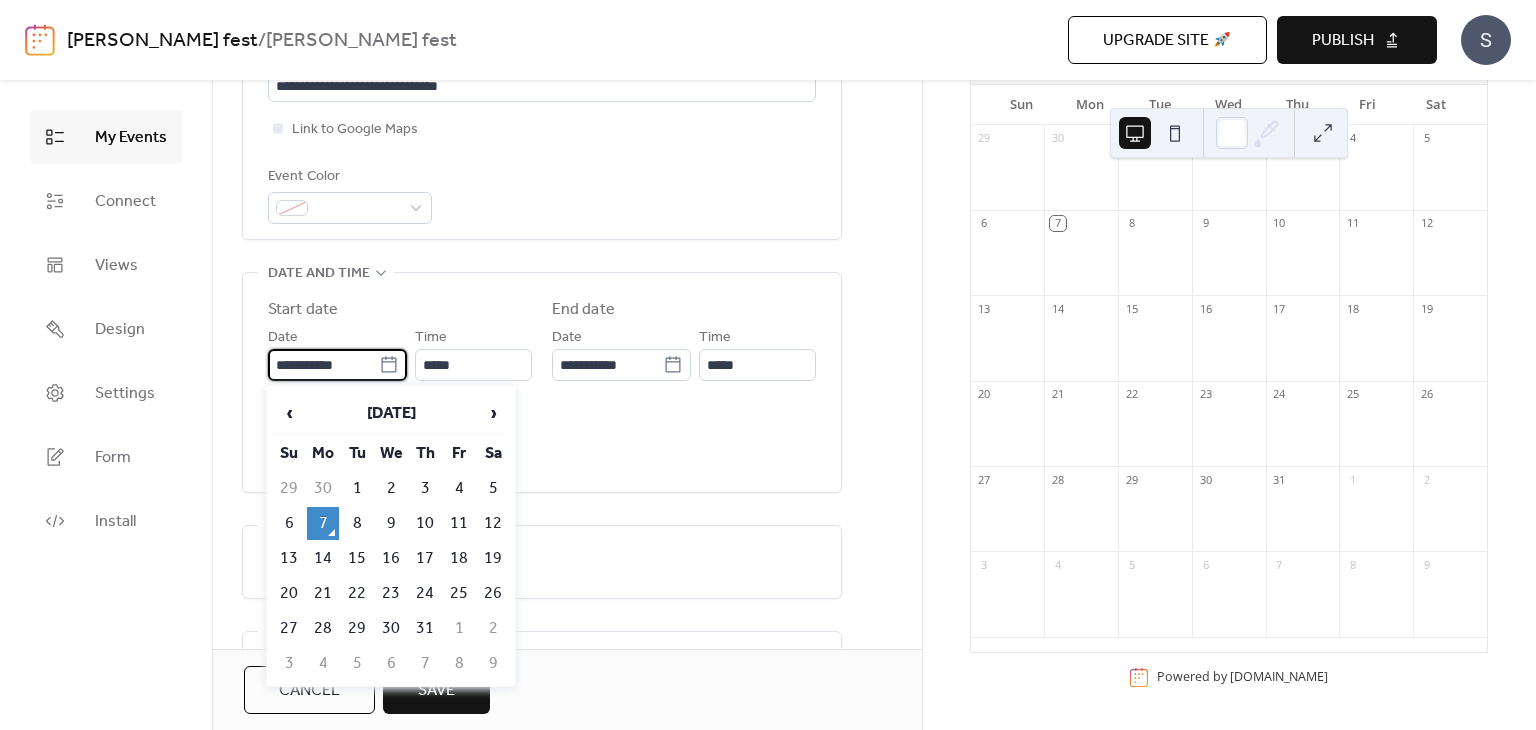 click 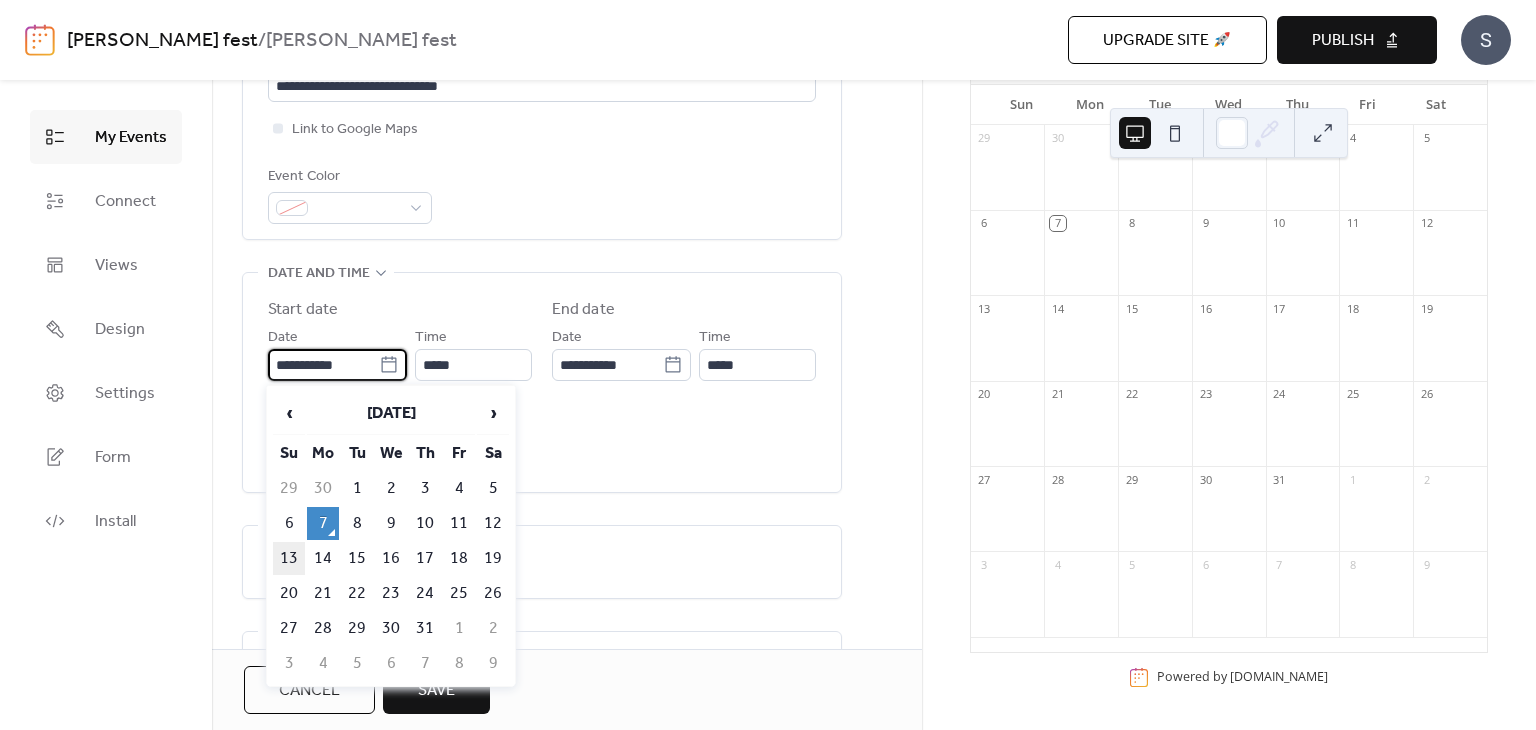 click on "13" at bounding box center (289, 558) 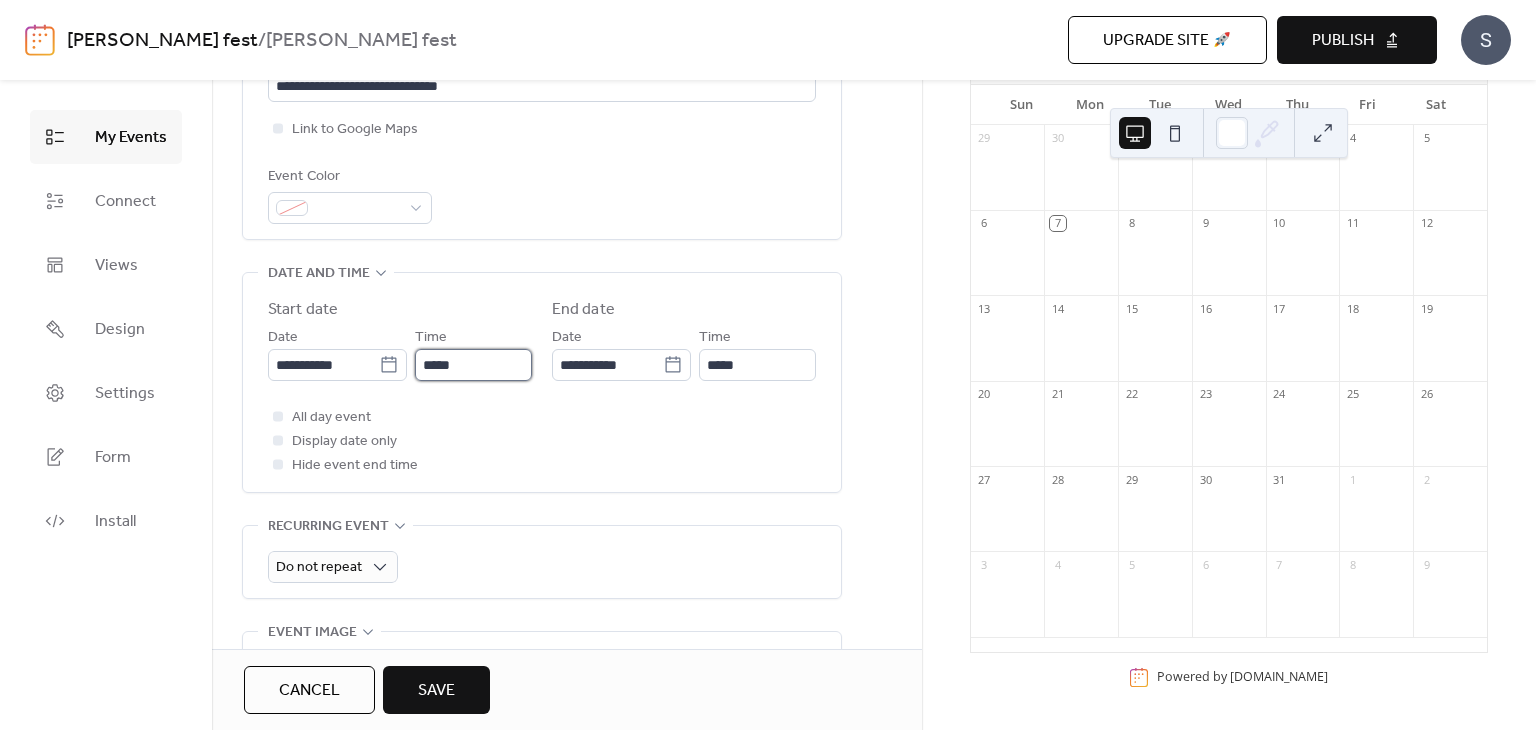 click on "*****" at bounding box center (473, 365) 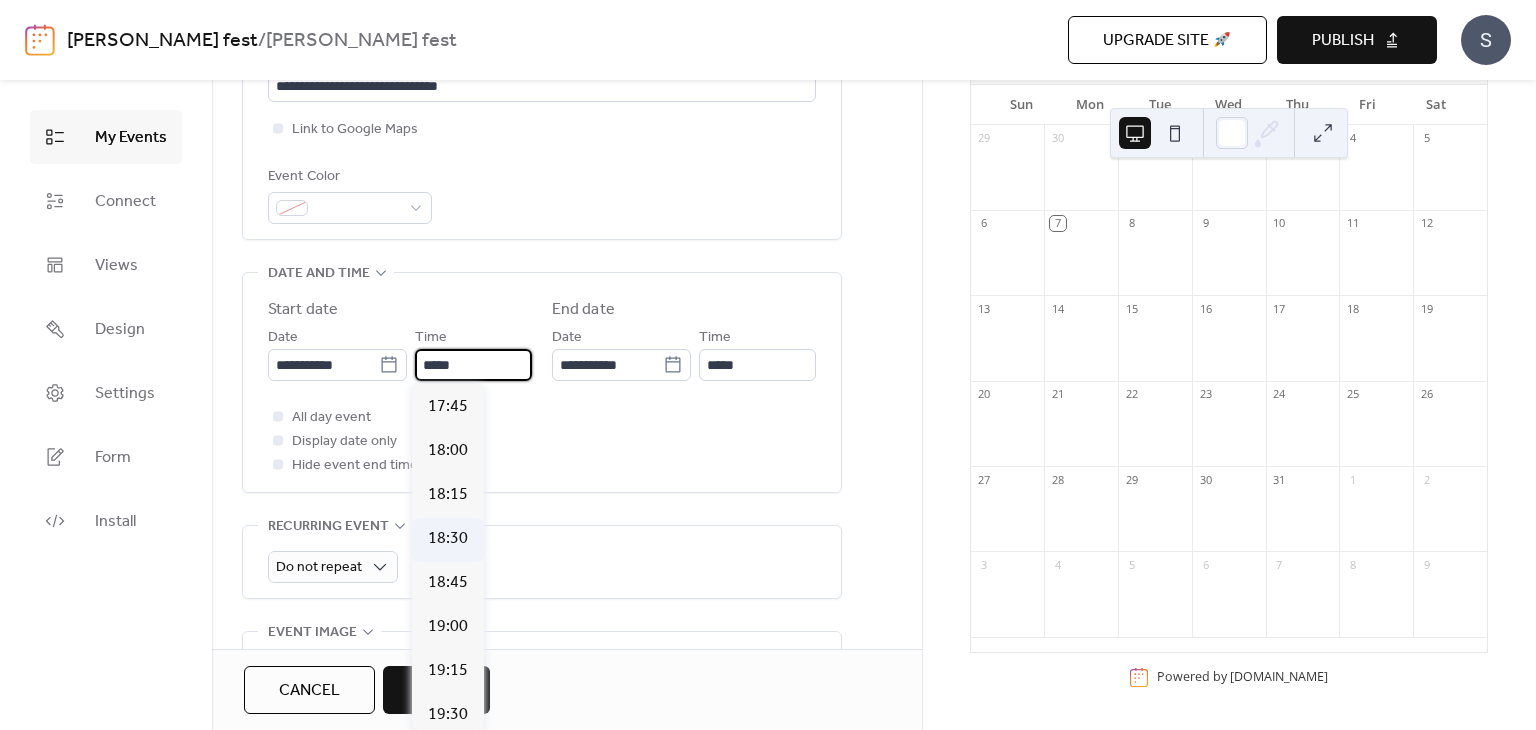 scroll, scrollTop: 3212, scrollLeft: 0, axis: vertical 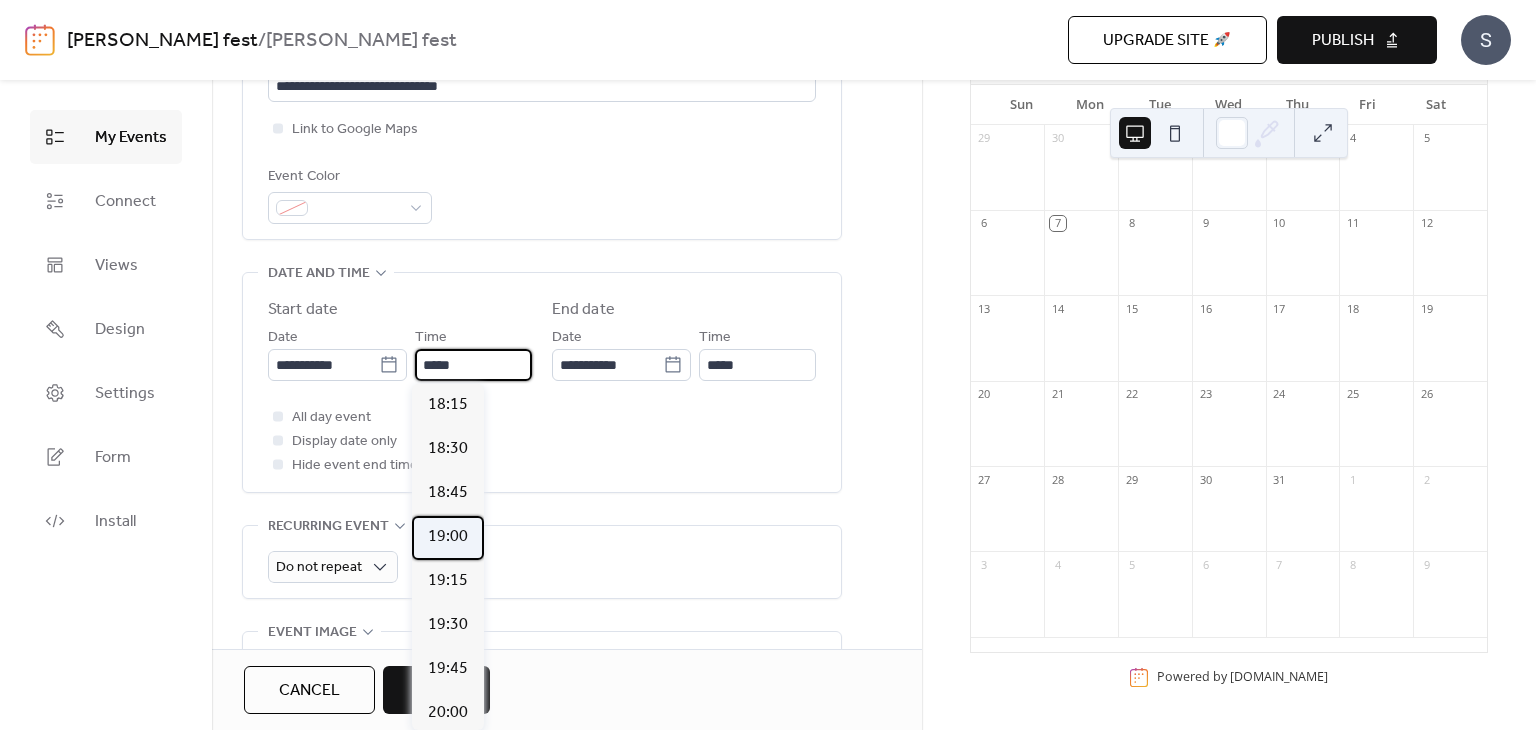 click on "19:00" at bounding box center [448, 537] 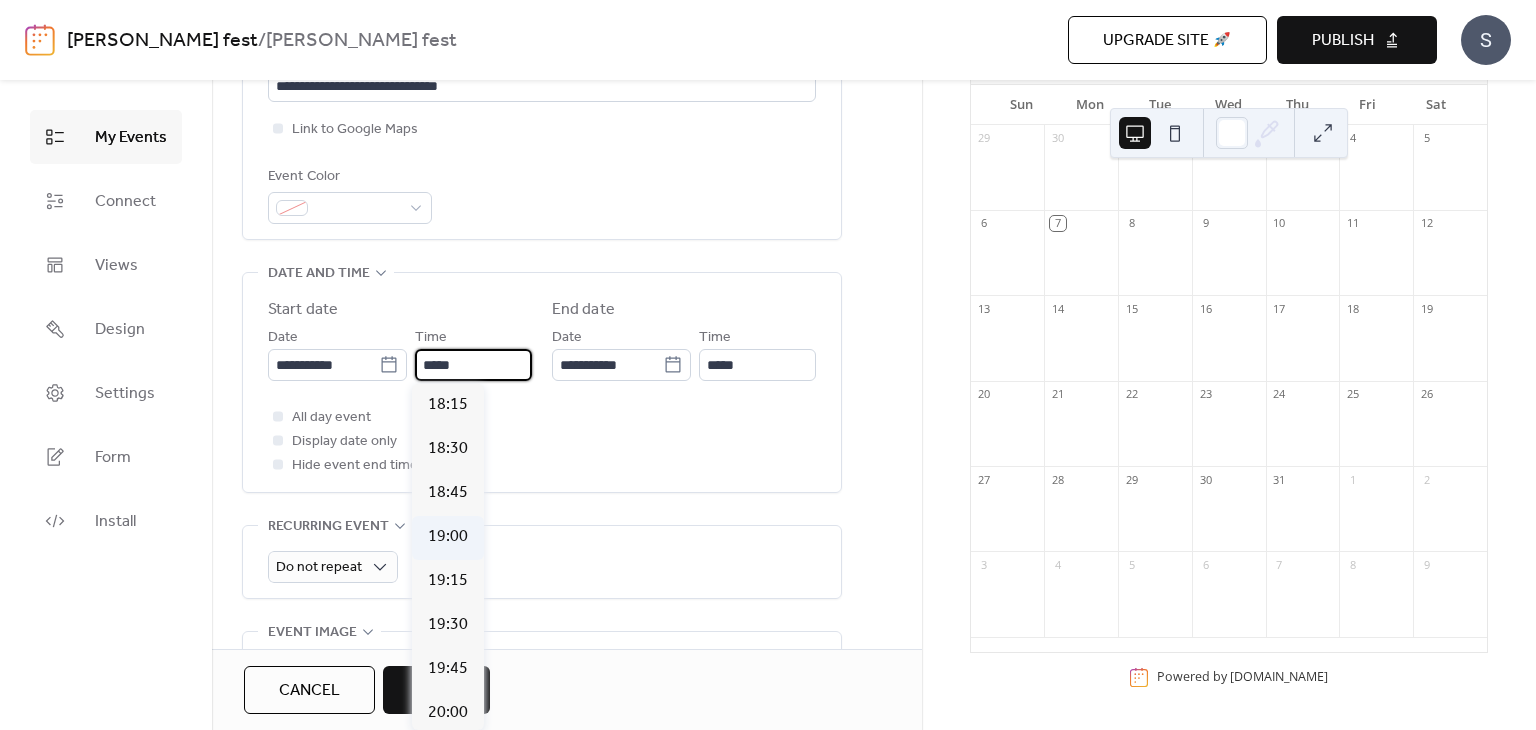 type on "*****" 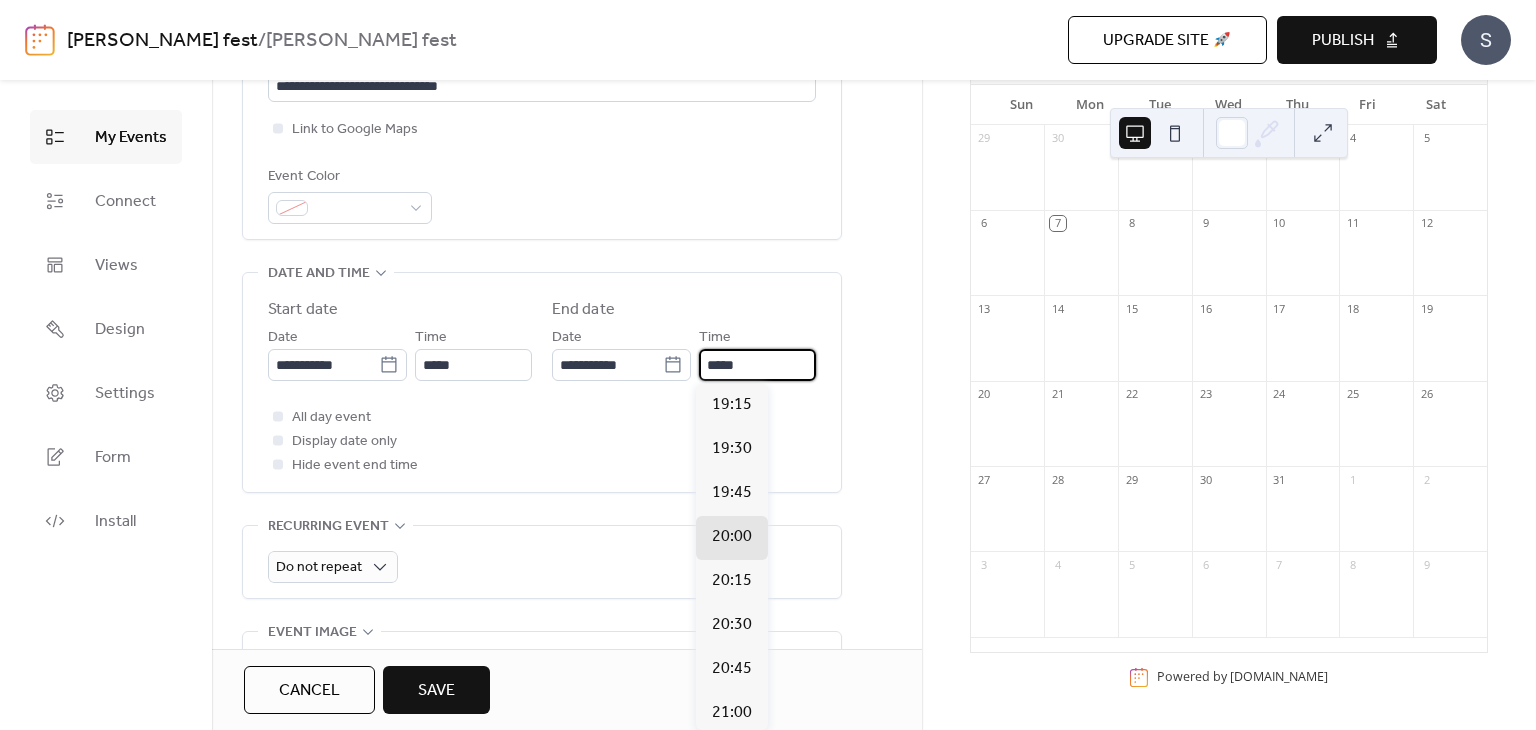 click on "*****" at bounding box center (757, 365) 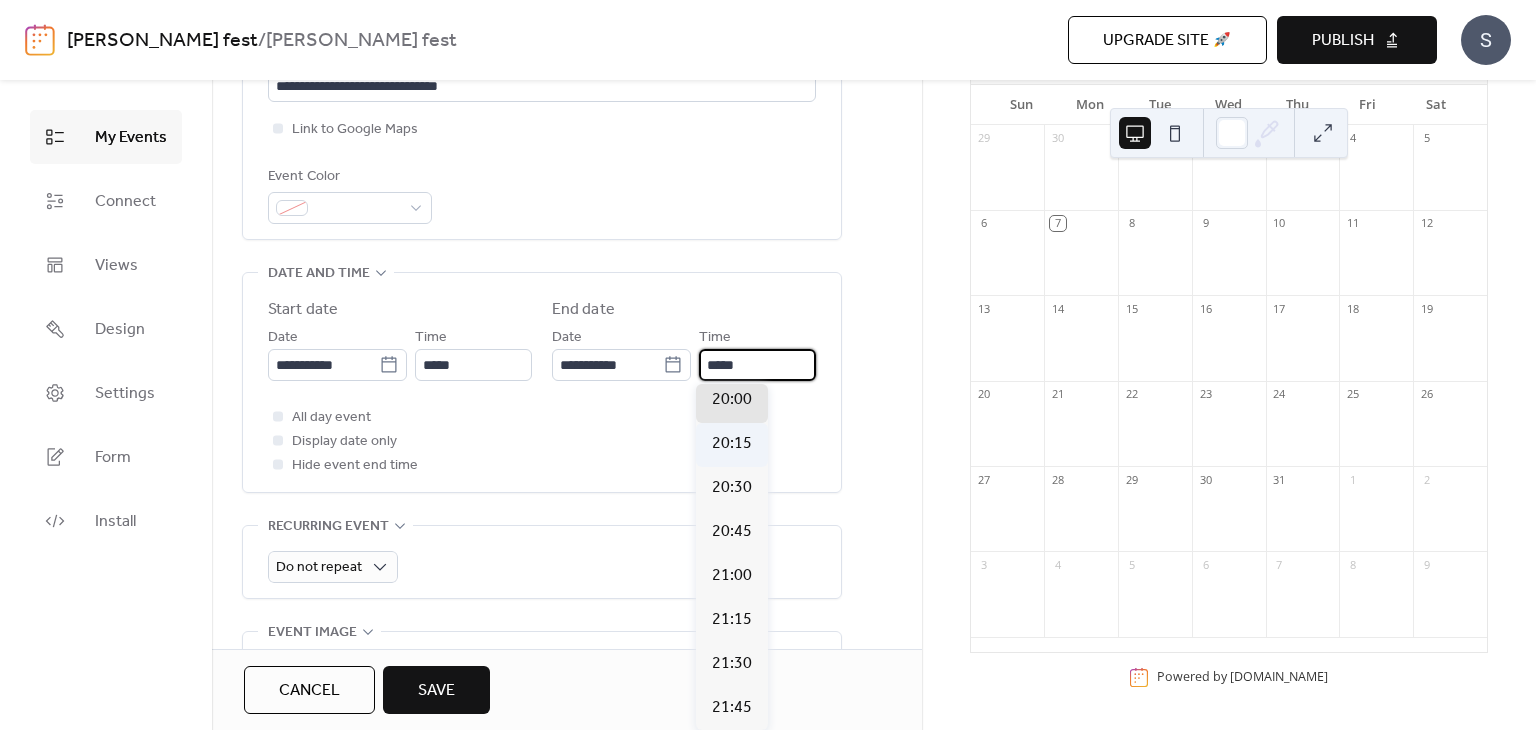 scroll, scrollTop: 490, scrollLeft: 0, axis: vertical 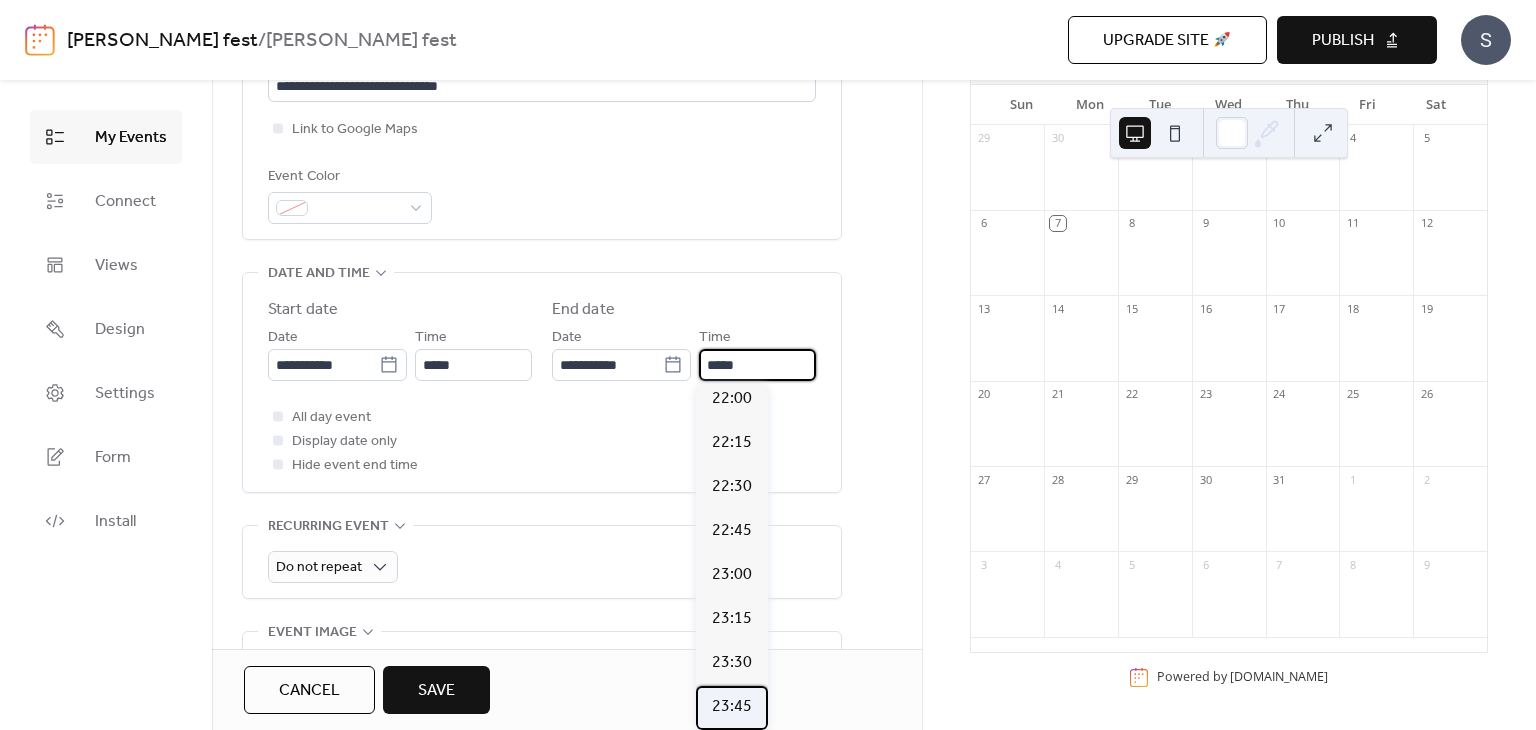 click on "23:45" at bounding box center [732, 707] 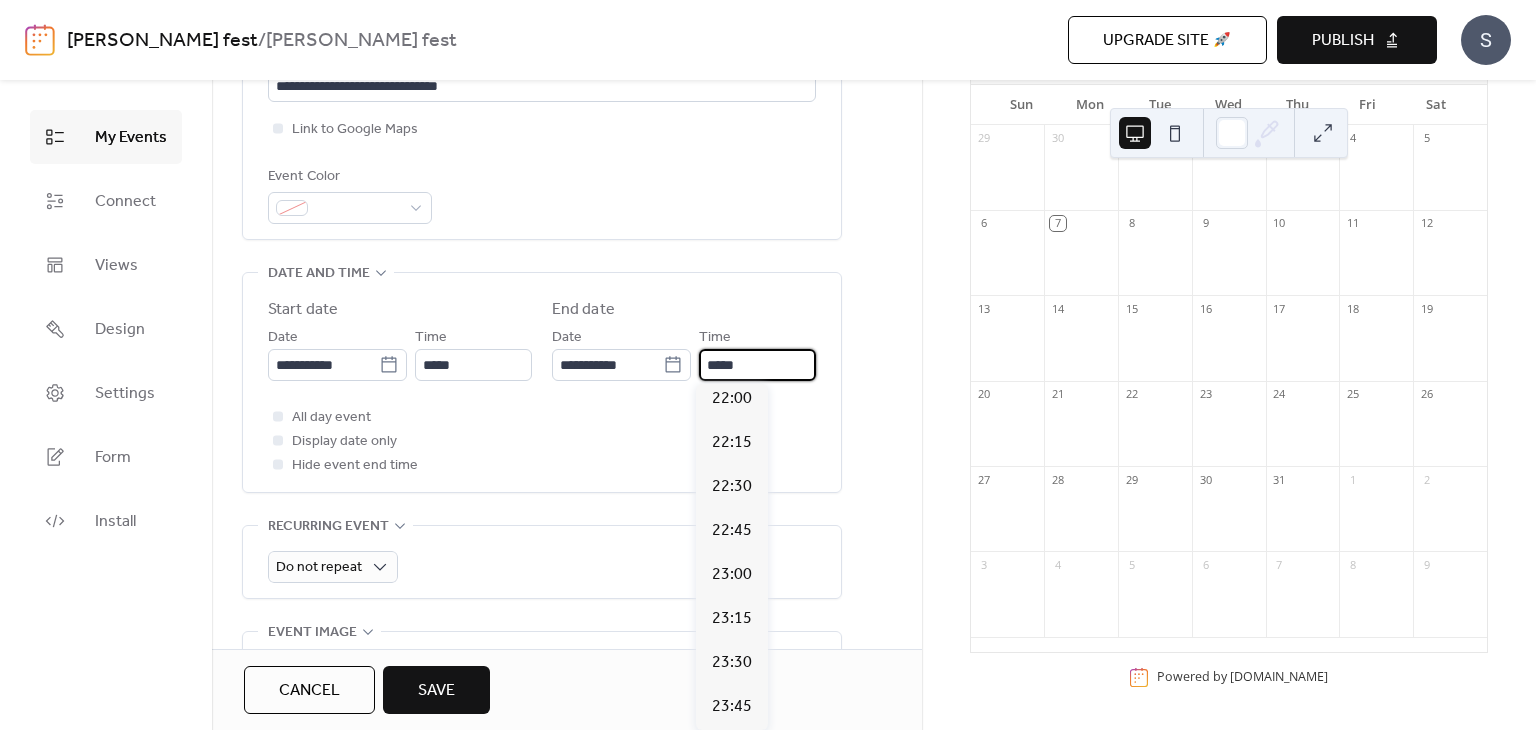 type on "*****" 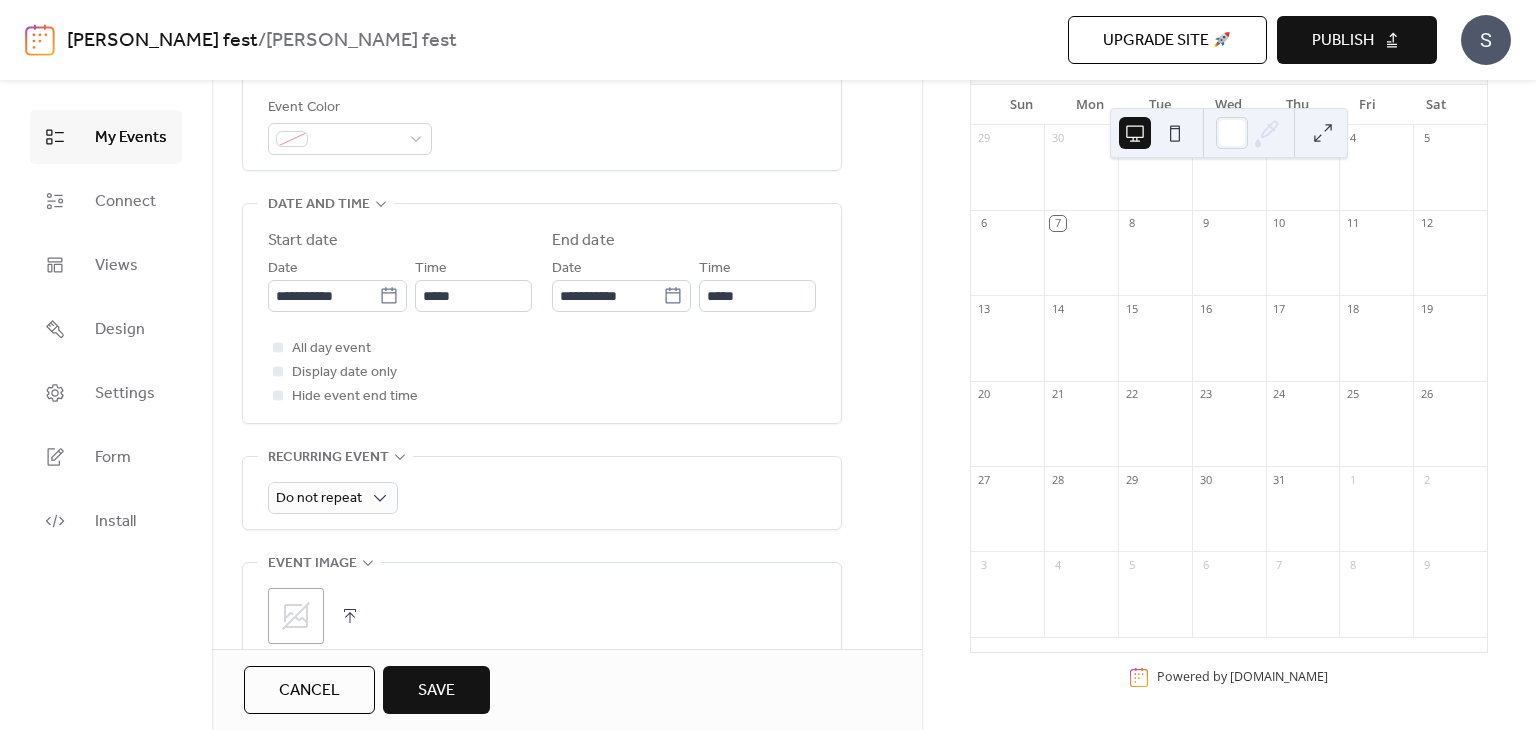 scroll, scrollTop: 600, scrollLeft: 0, axis: vertical 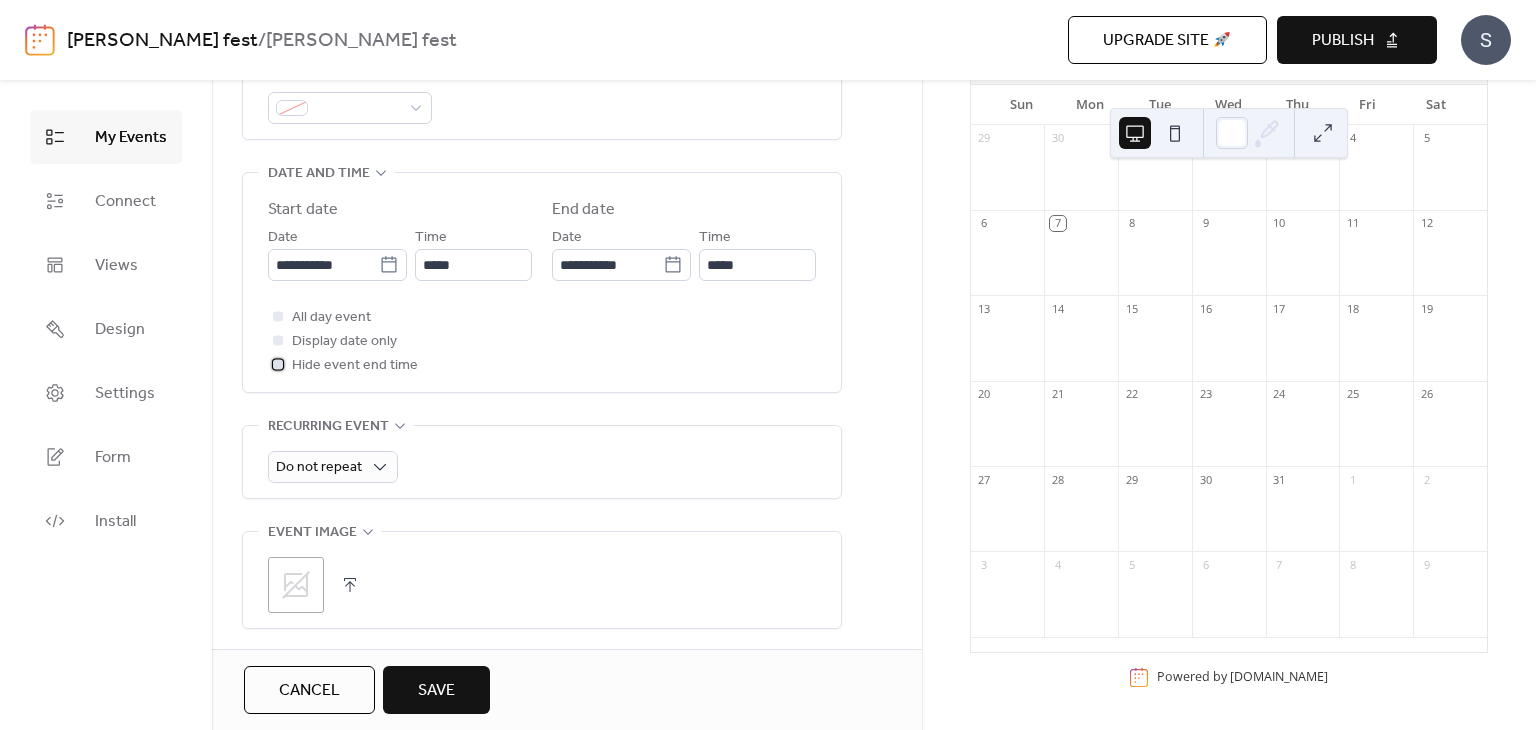 click on "Hide event end time" at bounding box center (355, 366) 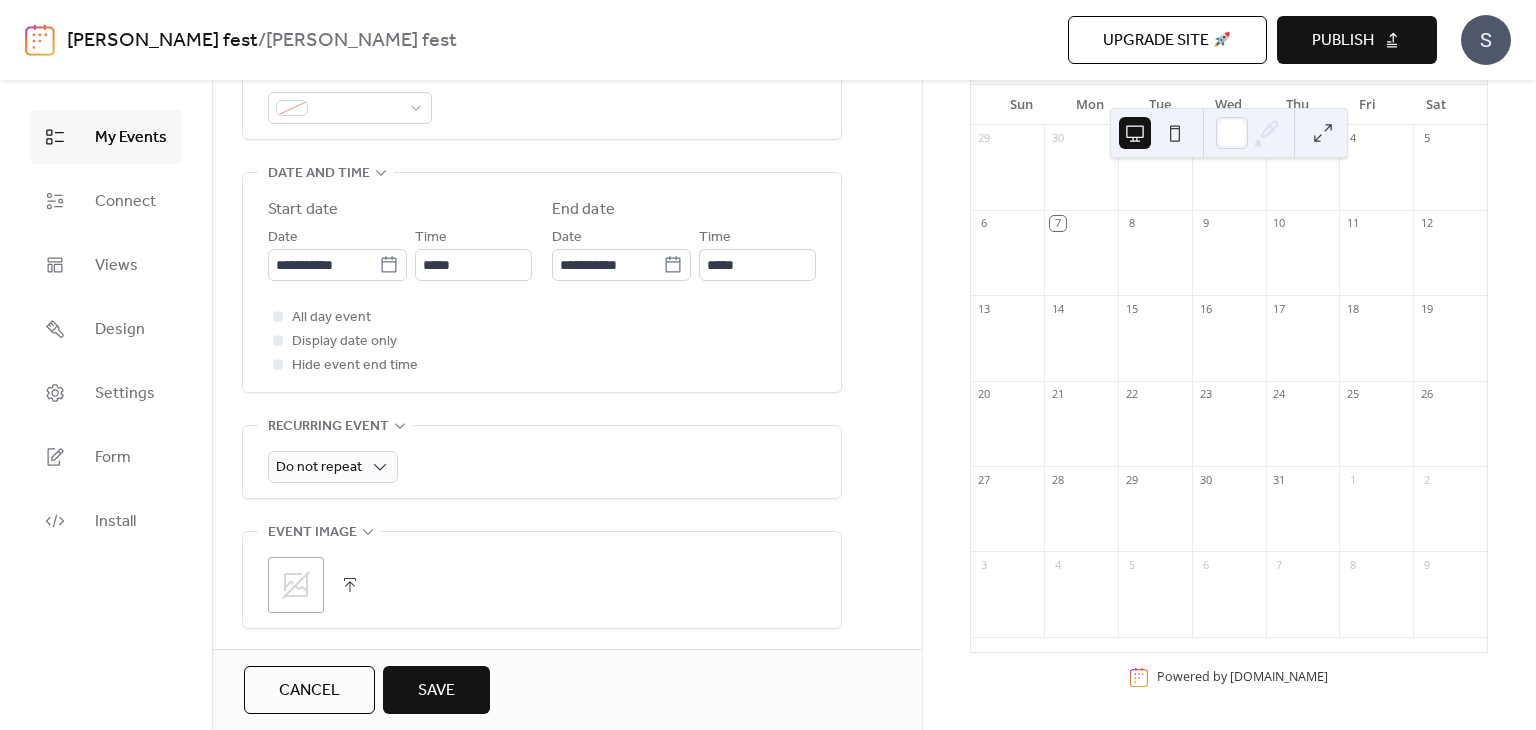 click on "All day event Display date only Hide event end time" at bounding box center [542, 341] 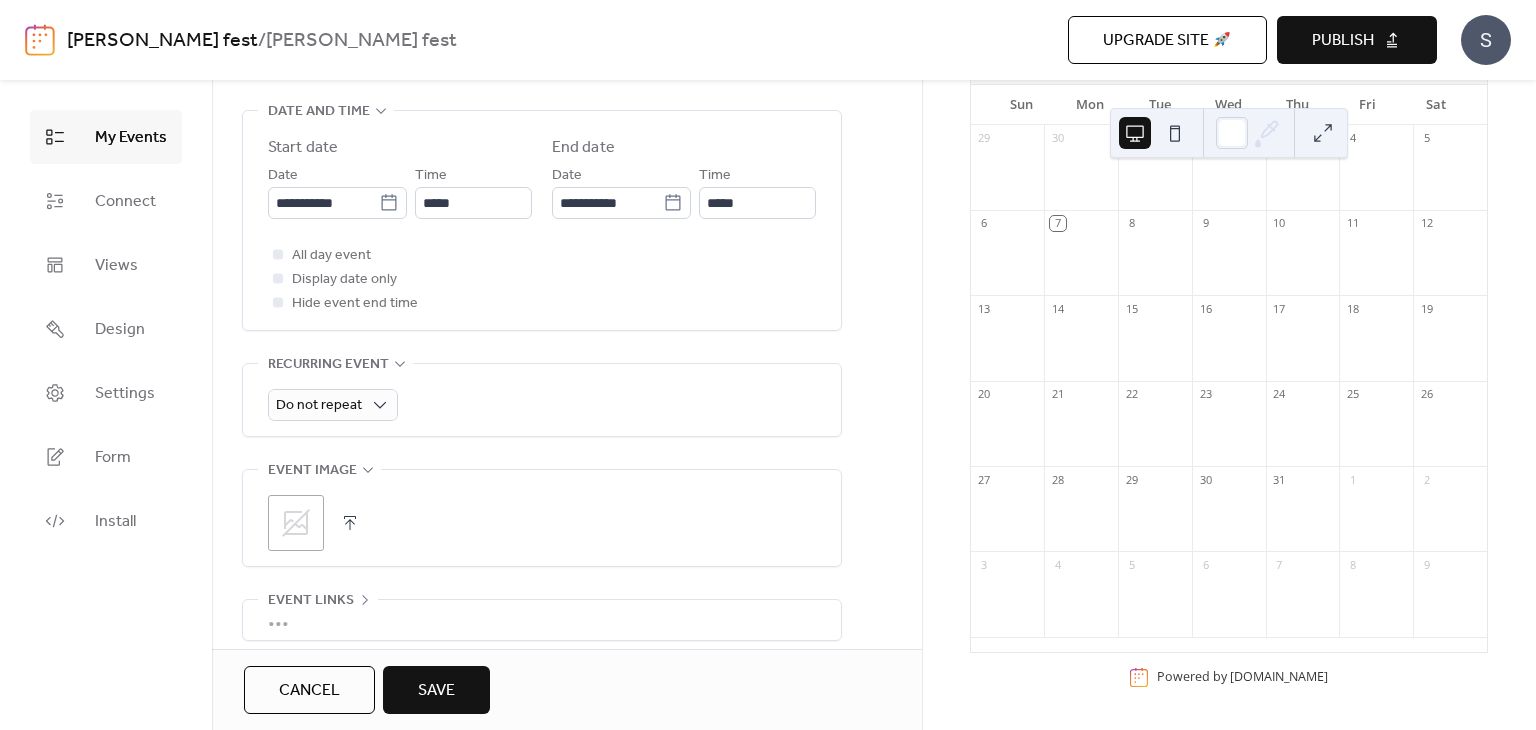 scroll, scrollTop: 423, scrollLeft: 0, axis: vertical 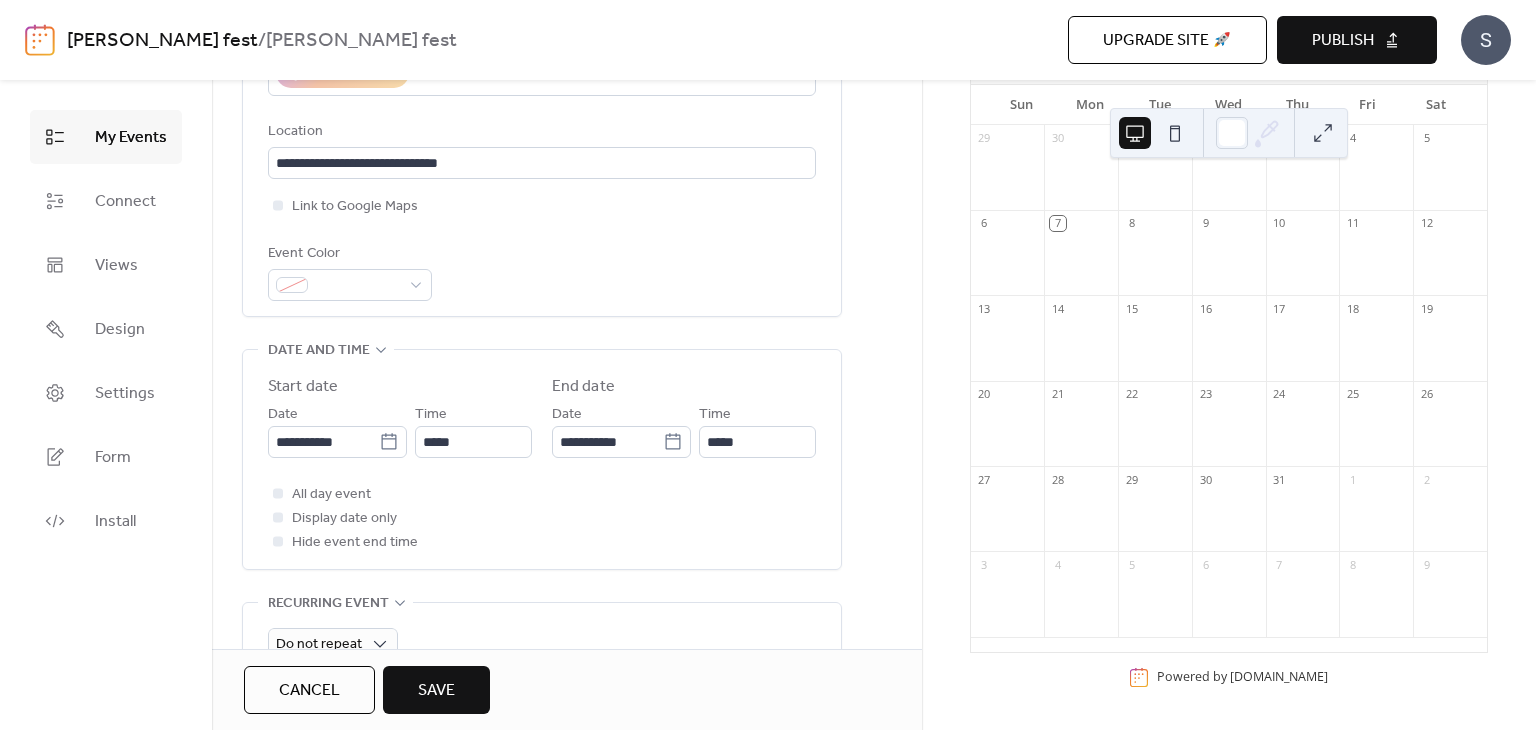 click on "Save" at bounding box center (436, 690) 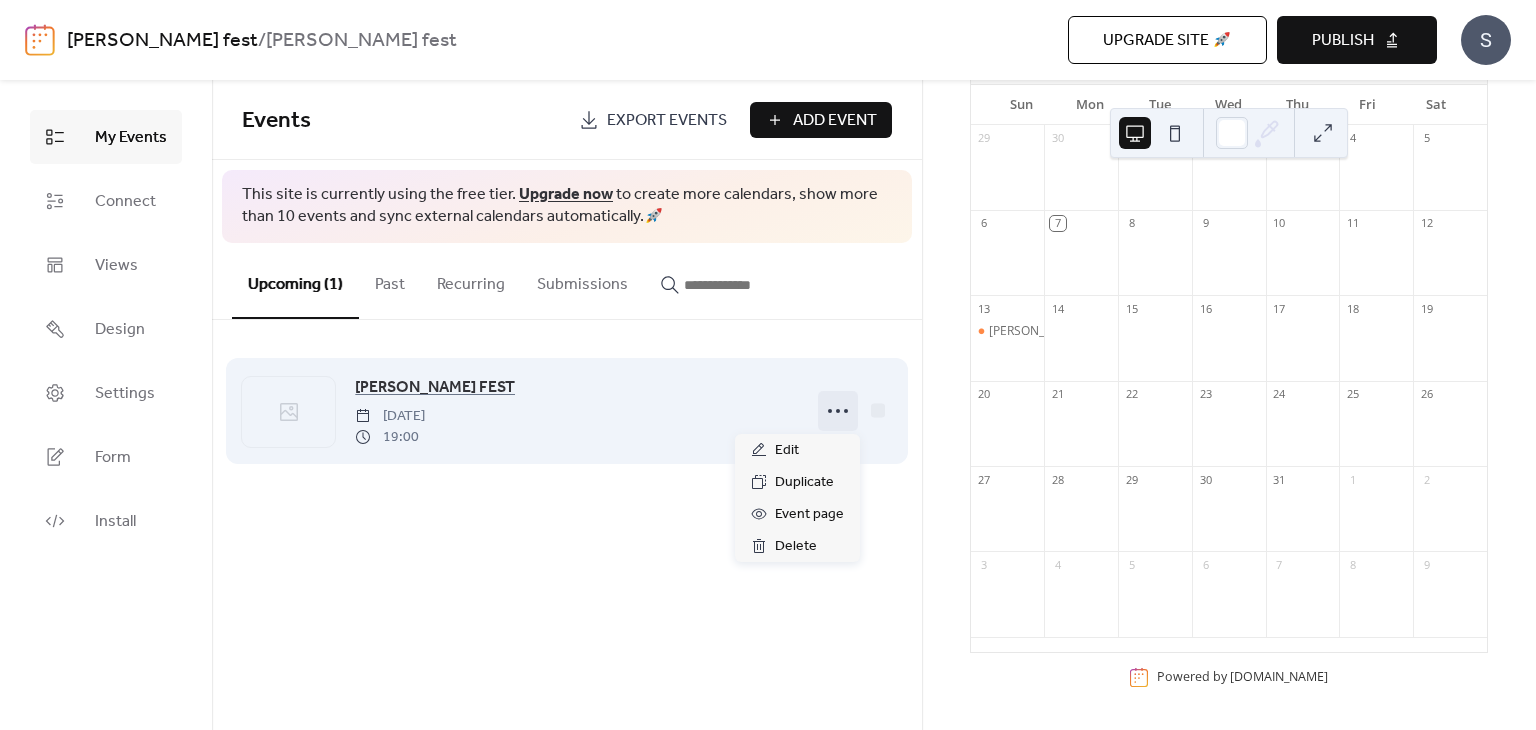click 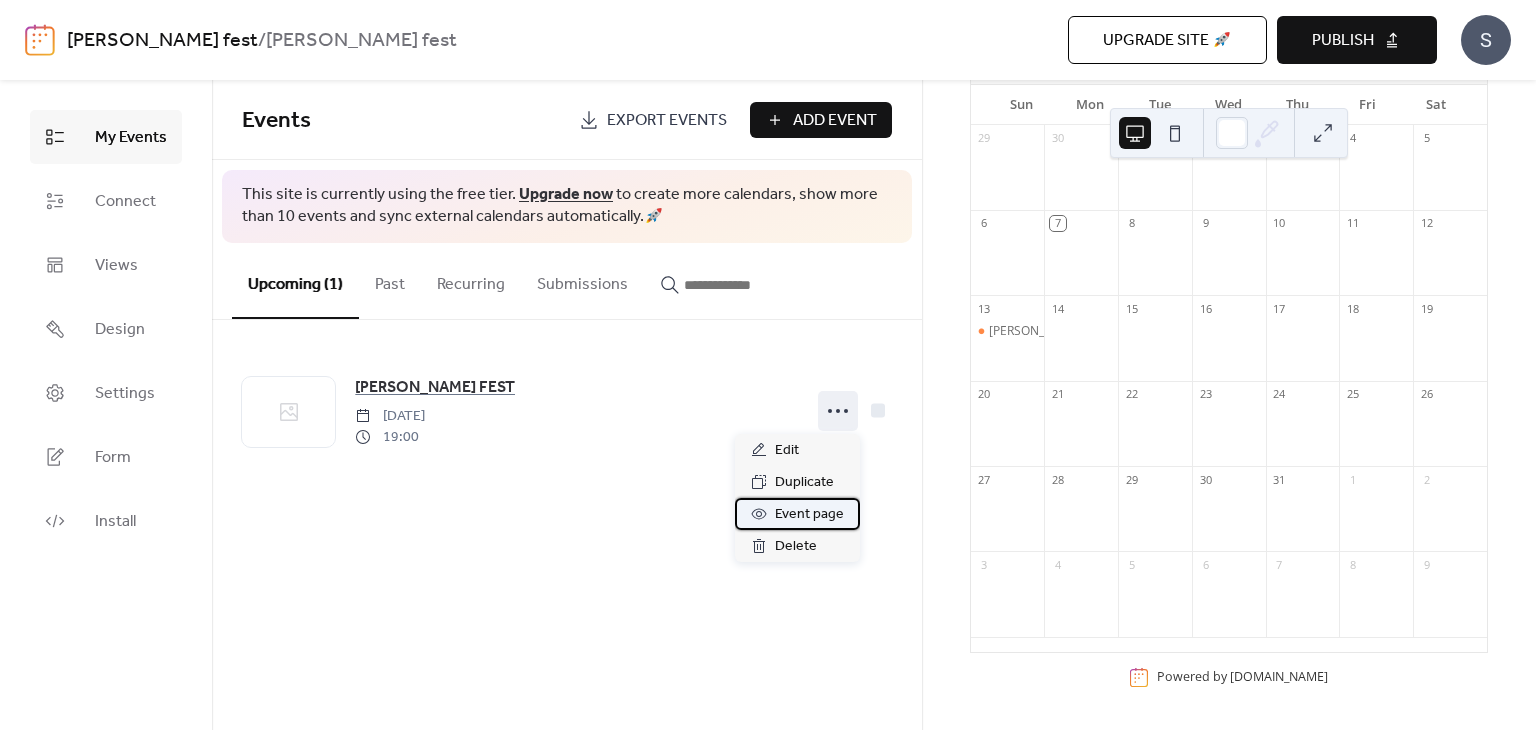 click on "Event page" at bounding box center [809, 515] 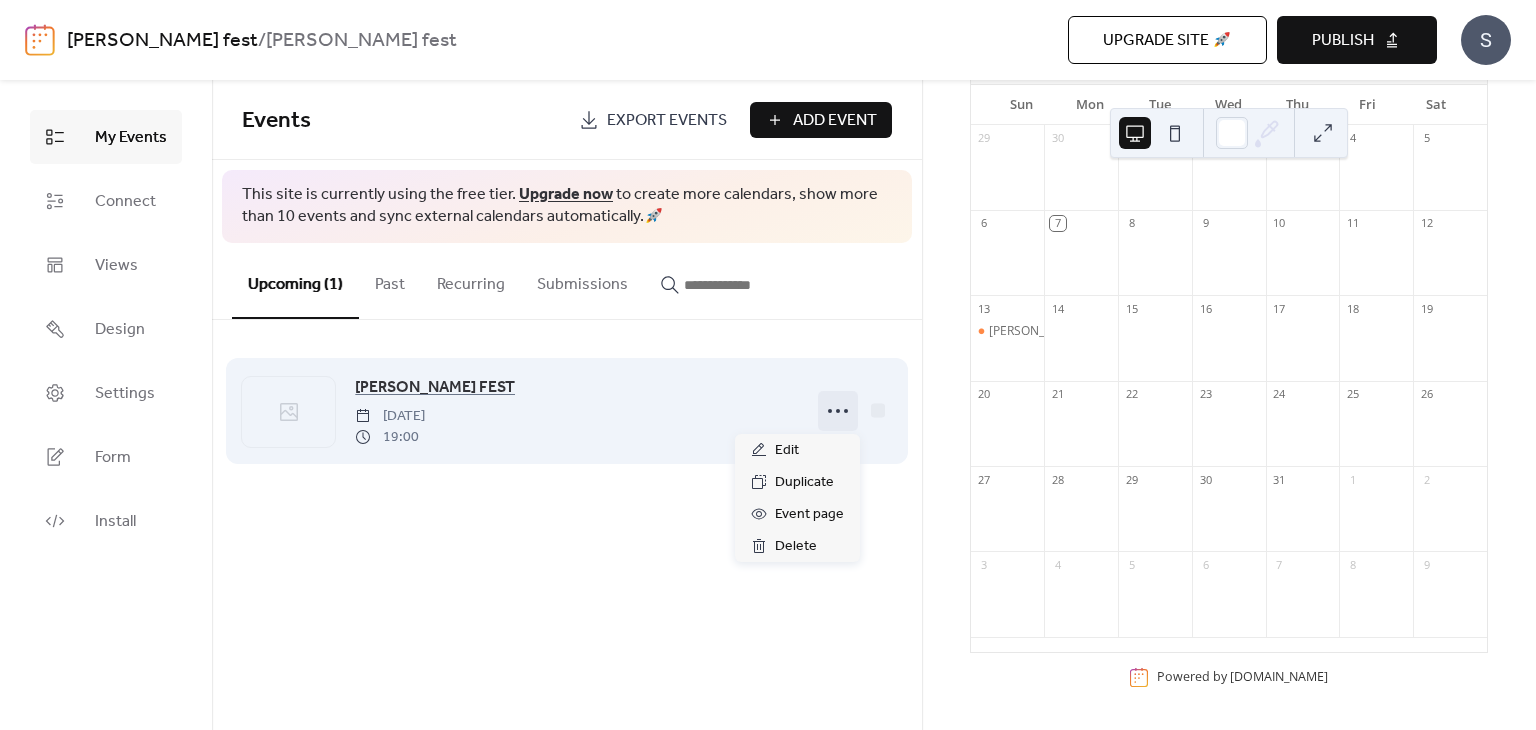 click 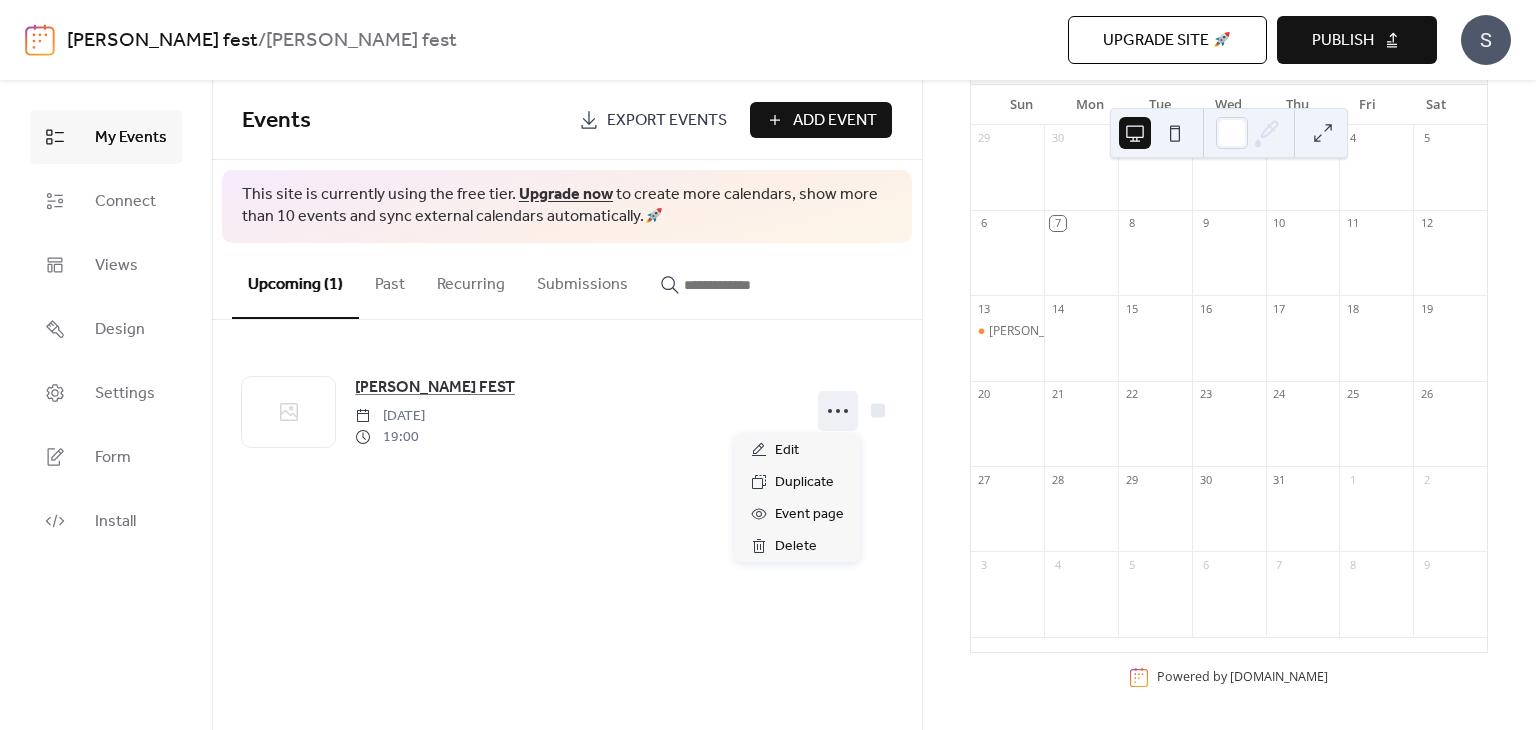click on "Publish" at bounding box center [1343, 41] 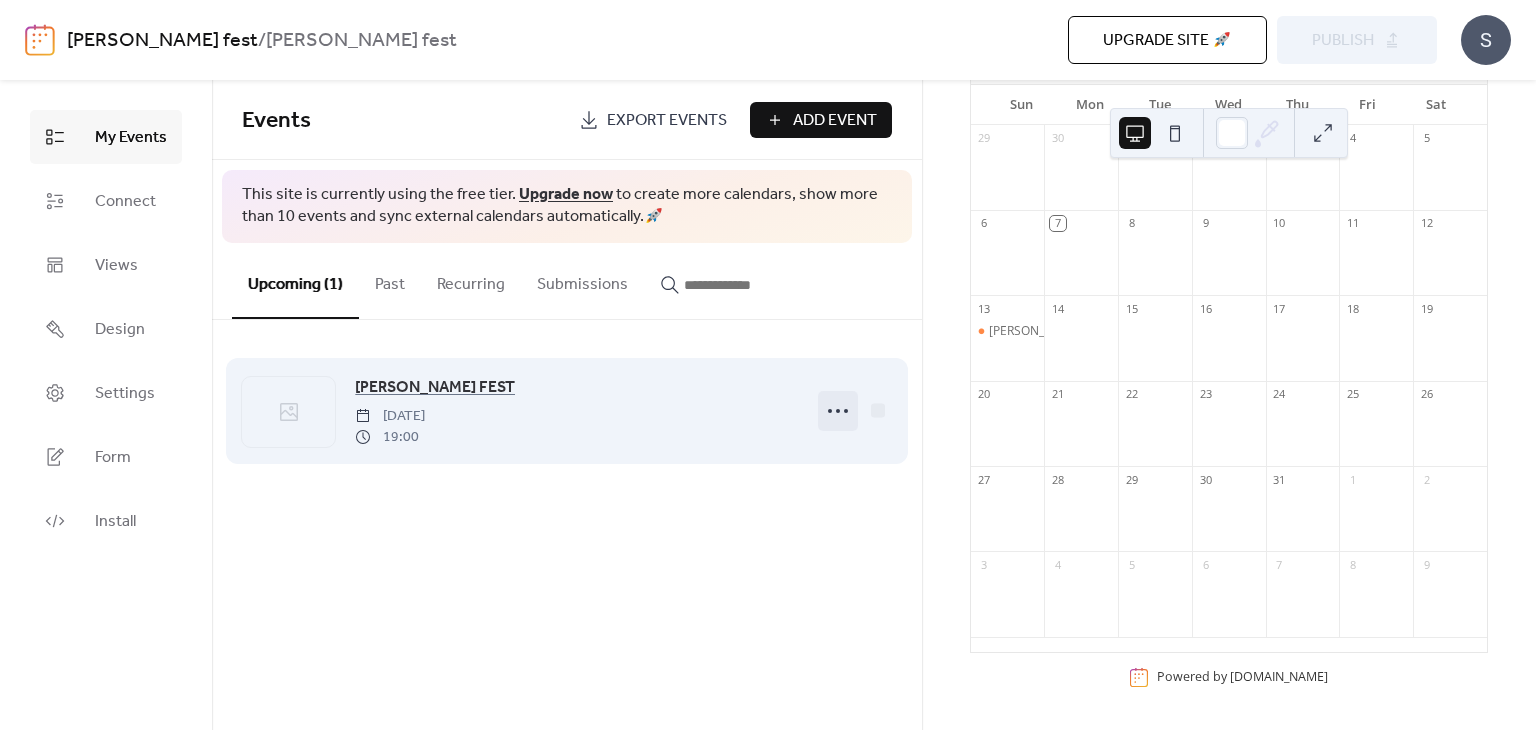 click 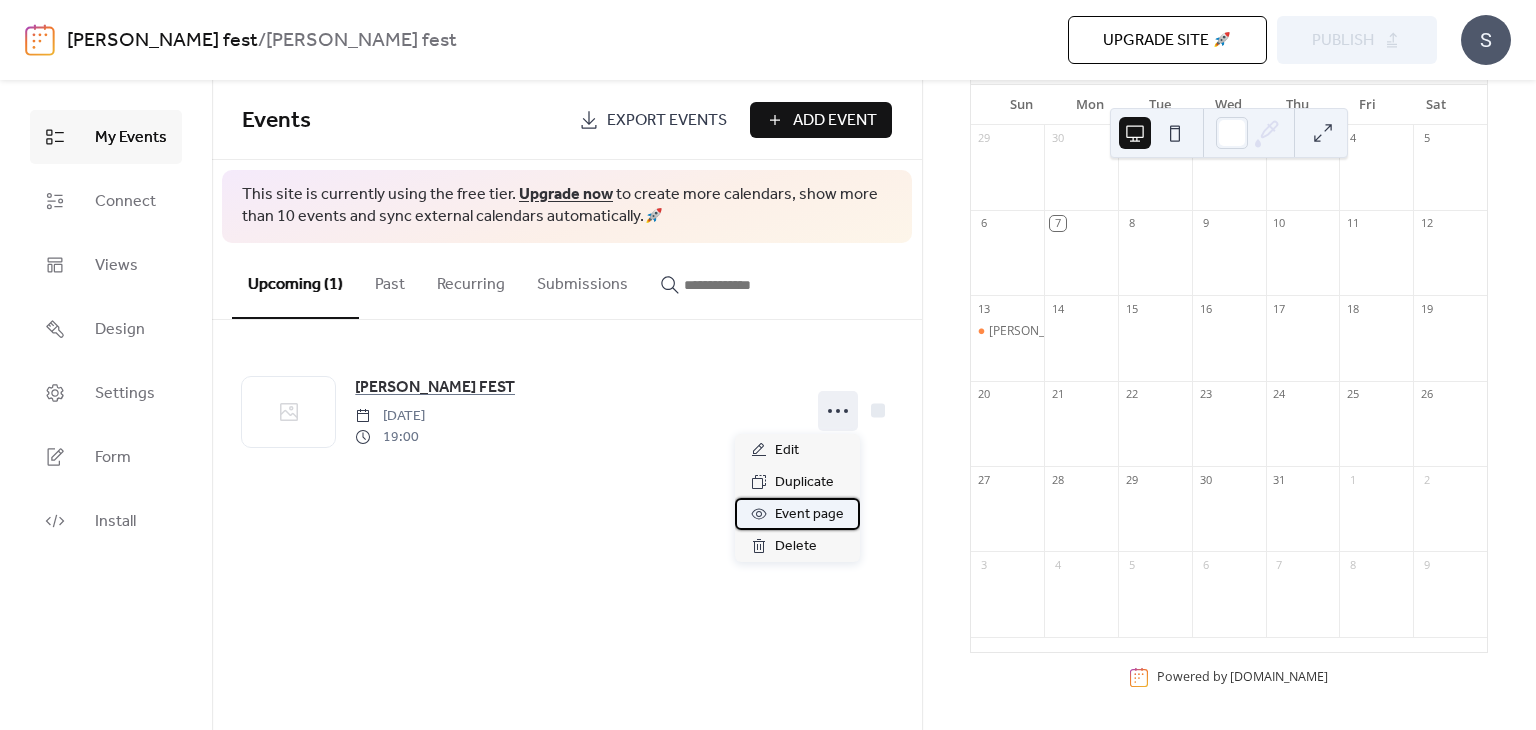 click on "Event page" at bounding box center (809, 515) 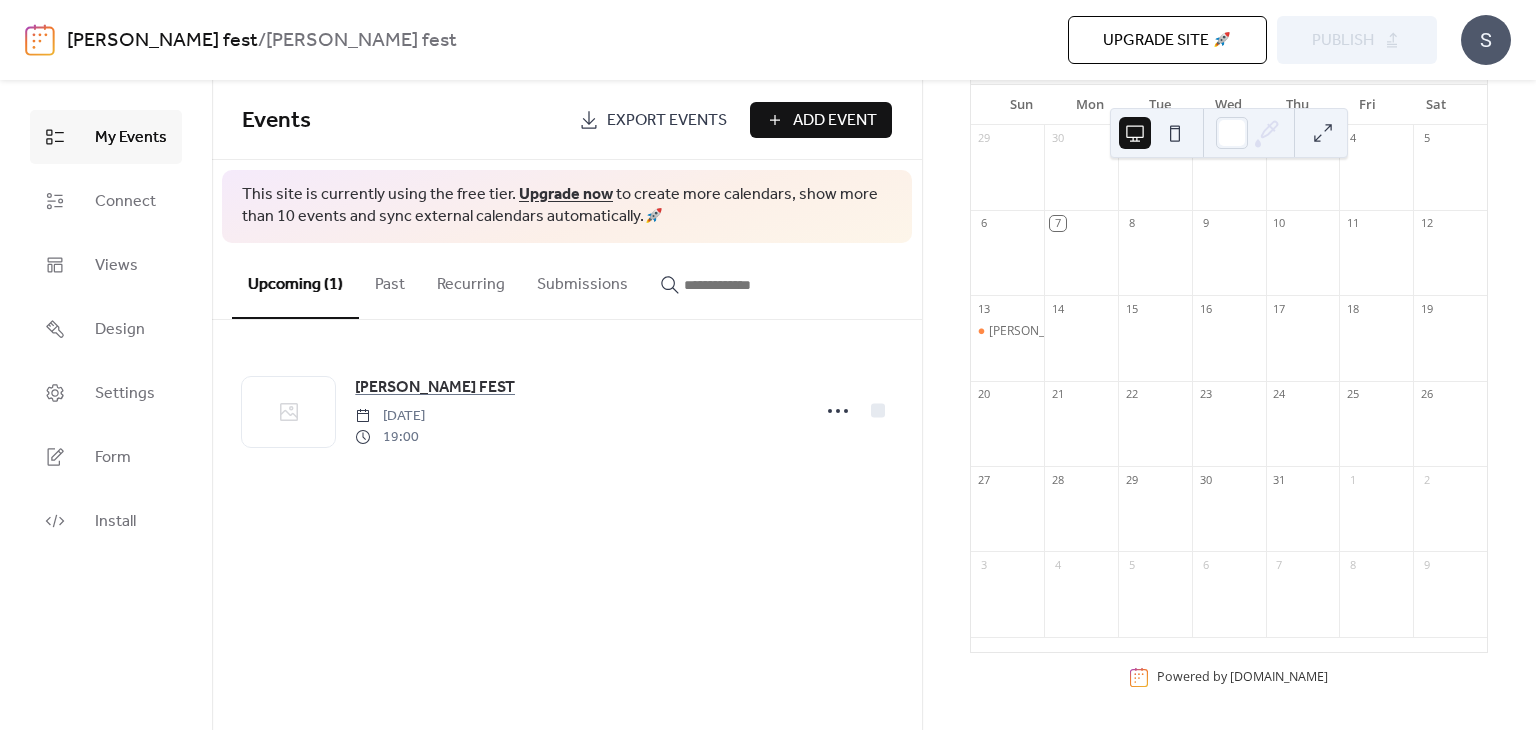 click on "[PERSON_NAME] FEST [DATE] 19:00" at bounding box center (567, 411) 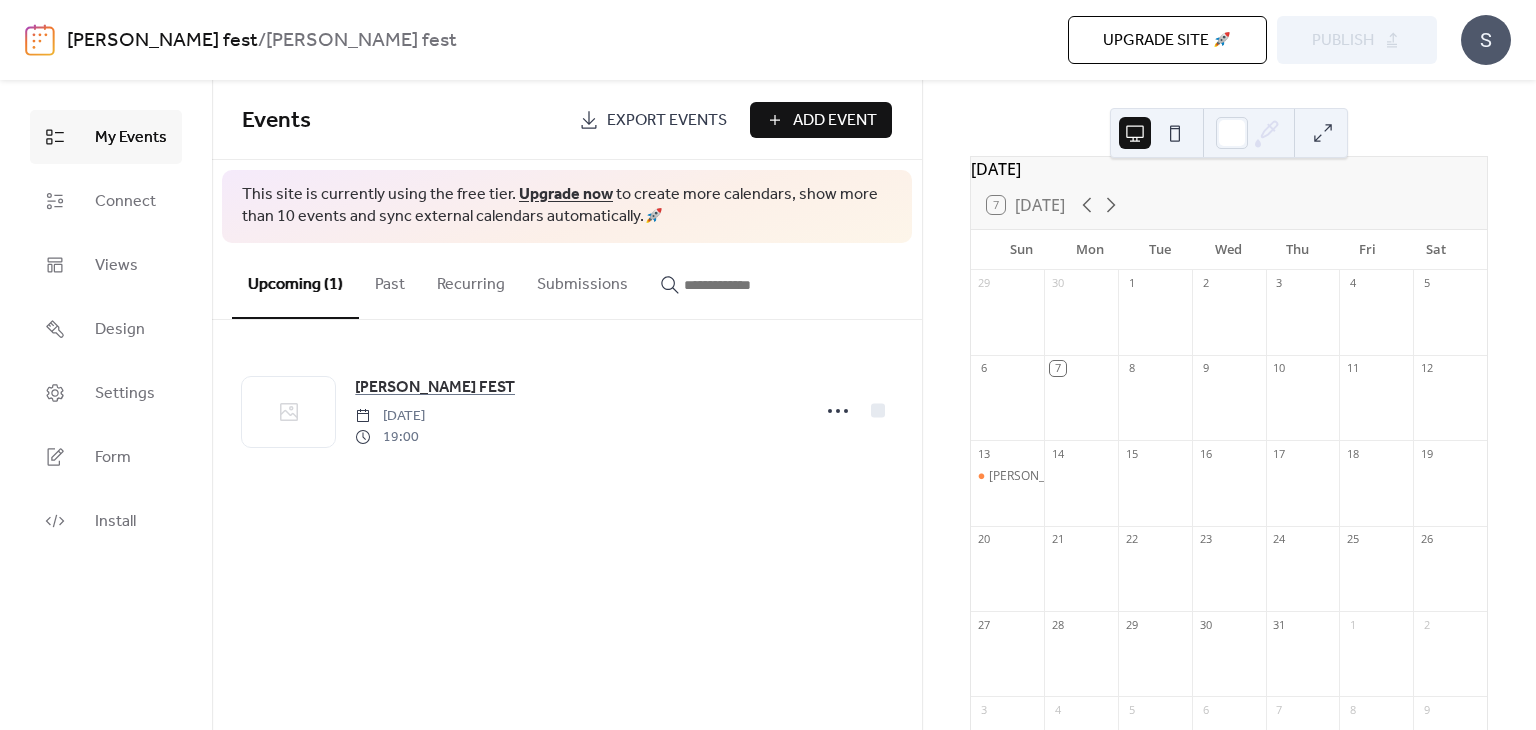 scroll, scrollTop: 0, scrollLeft: 0, axis: both 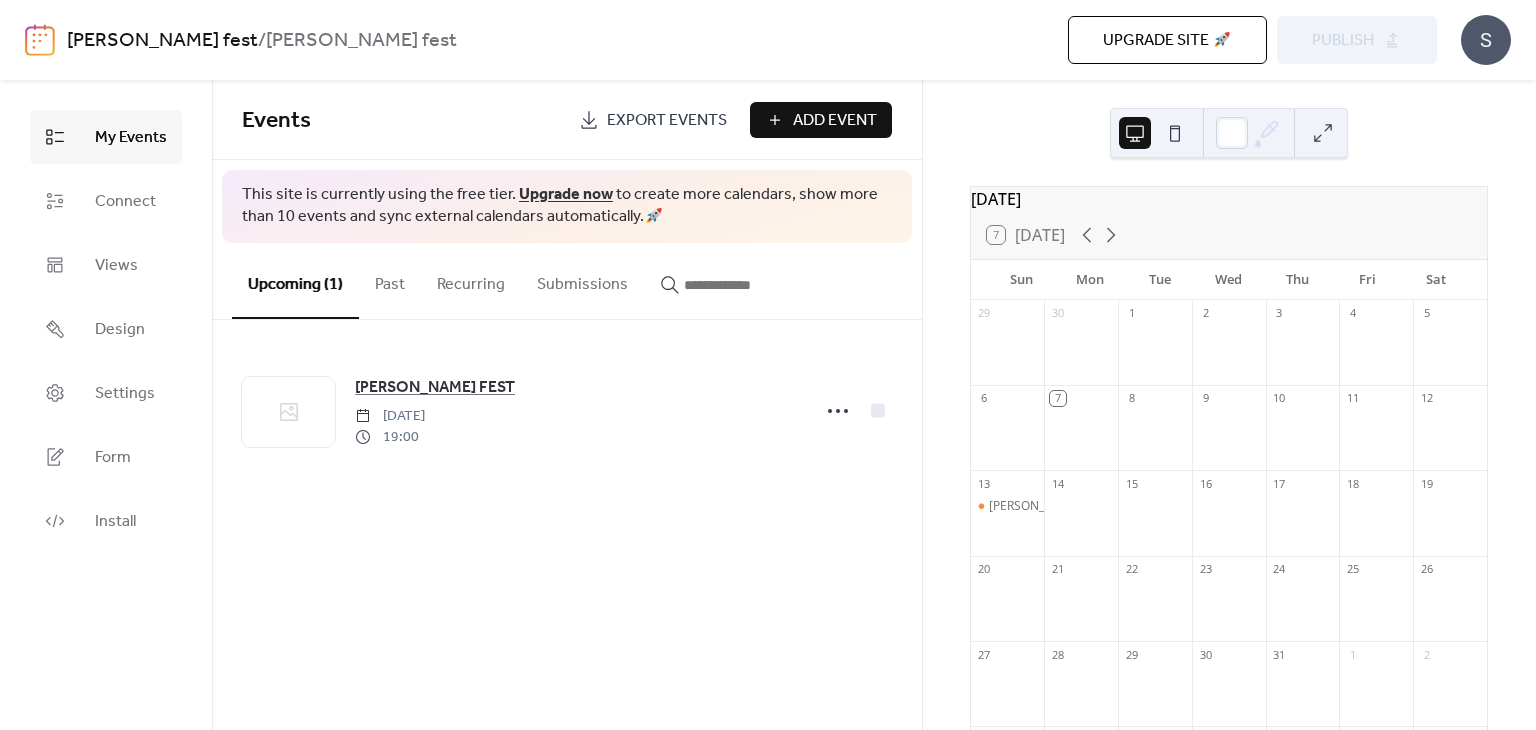 click on "13" at bounding box center [1008, 483] 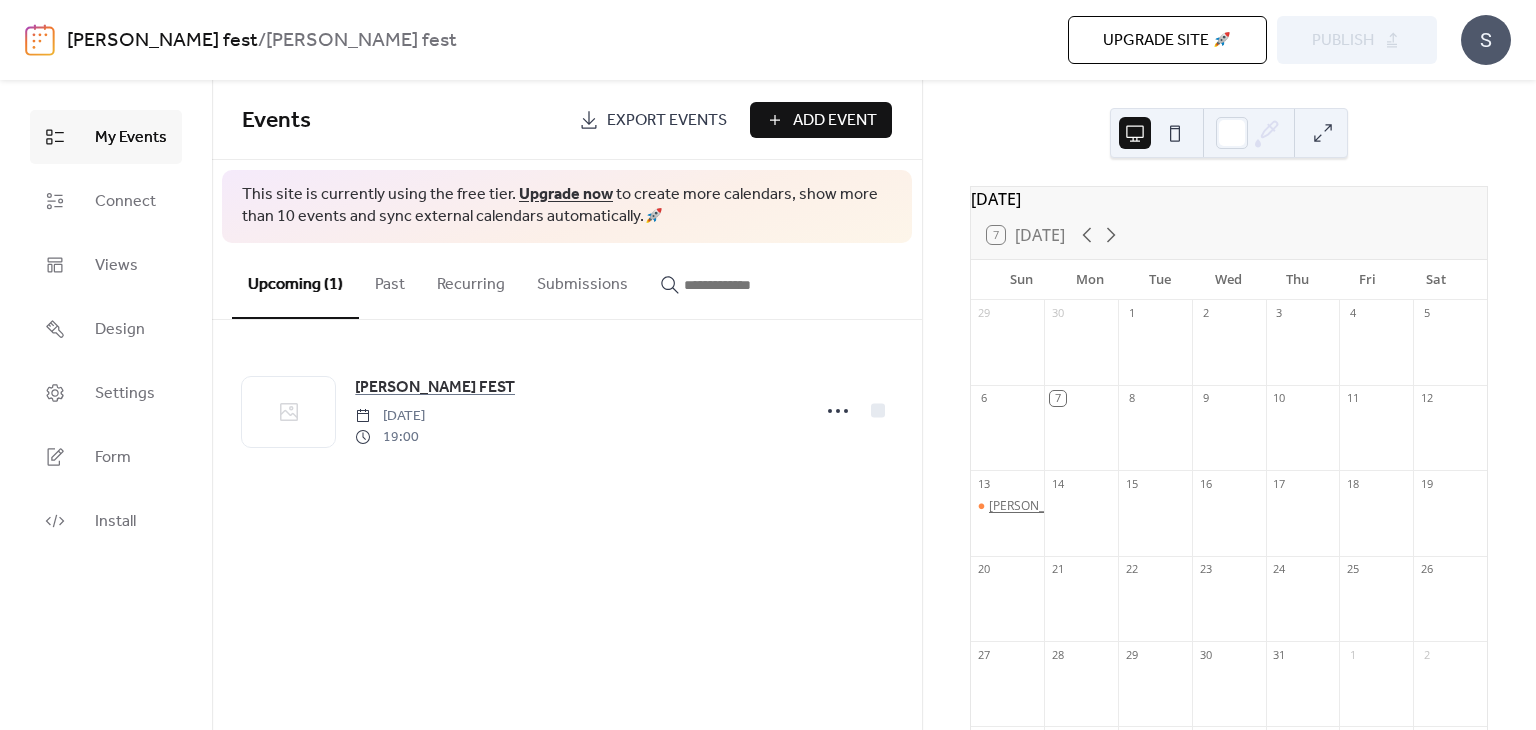 click on "[PERSON_NAME] FEST" at bounding box center (1051, 506) 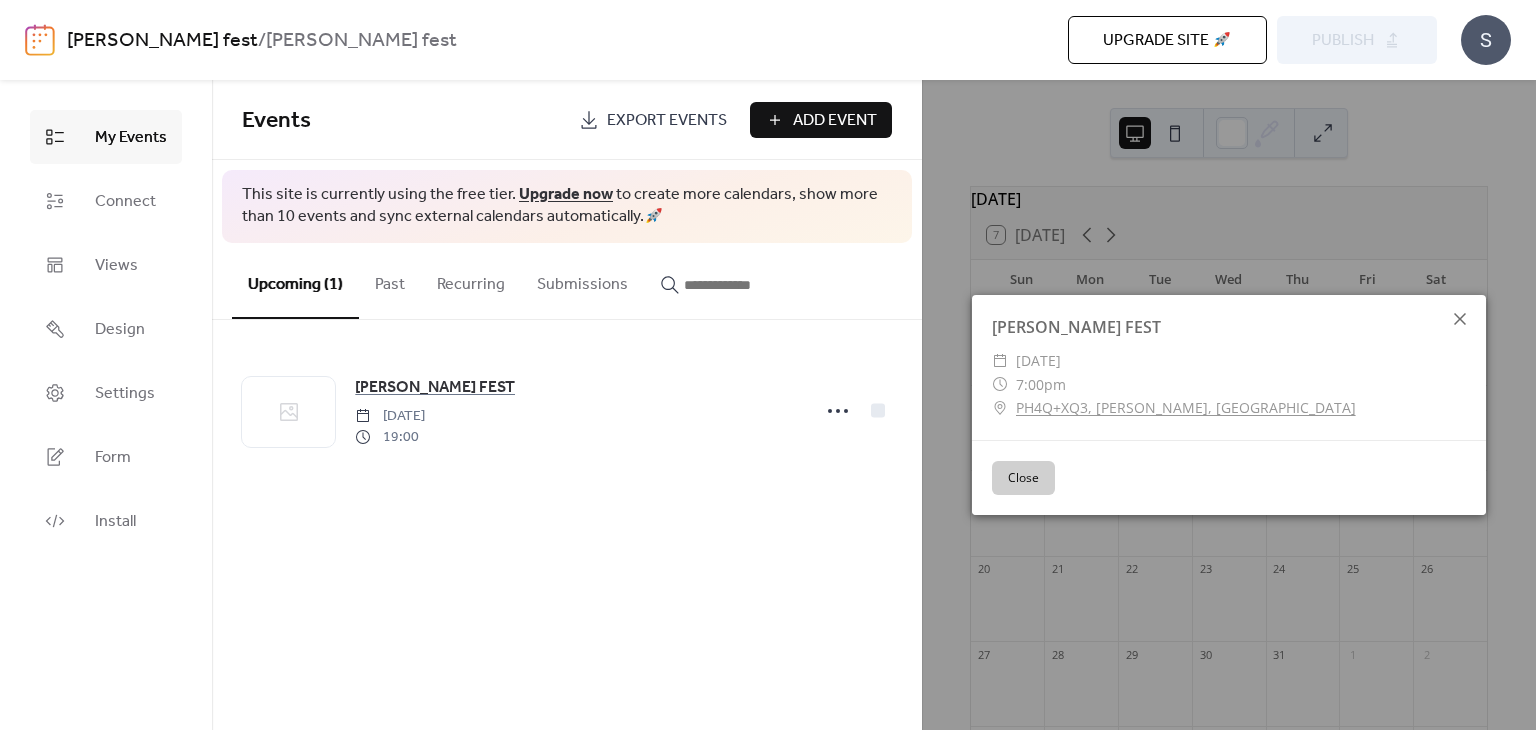 click 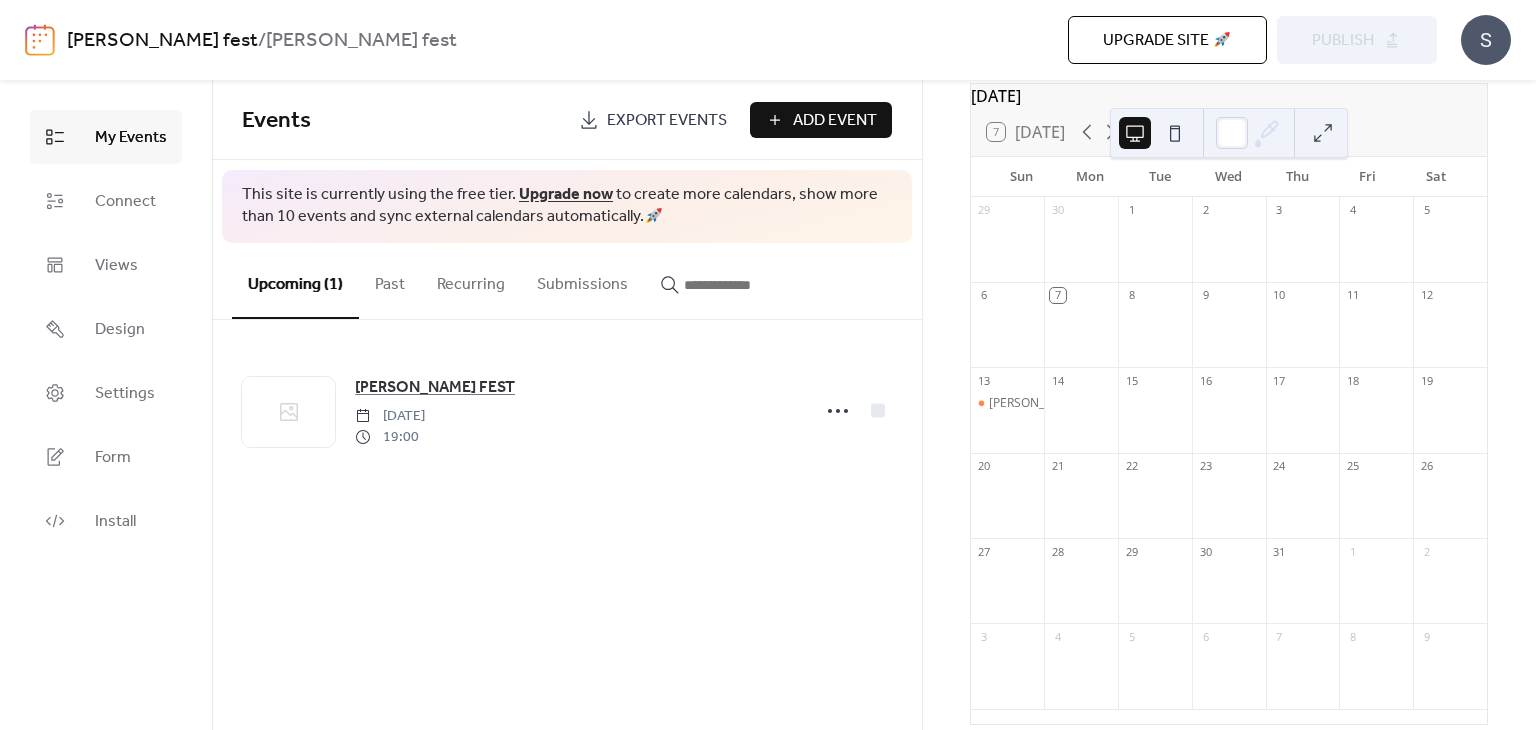 scroll, scrollTop: 186, scrollLeft: 0, axis: vertical 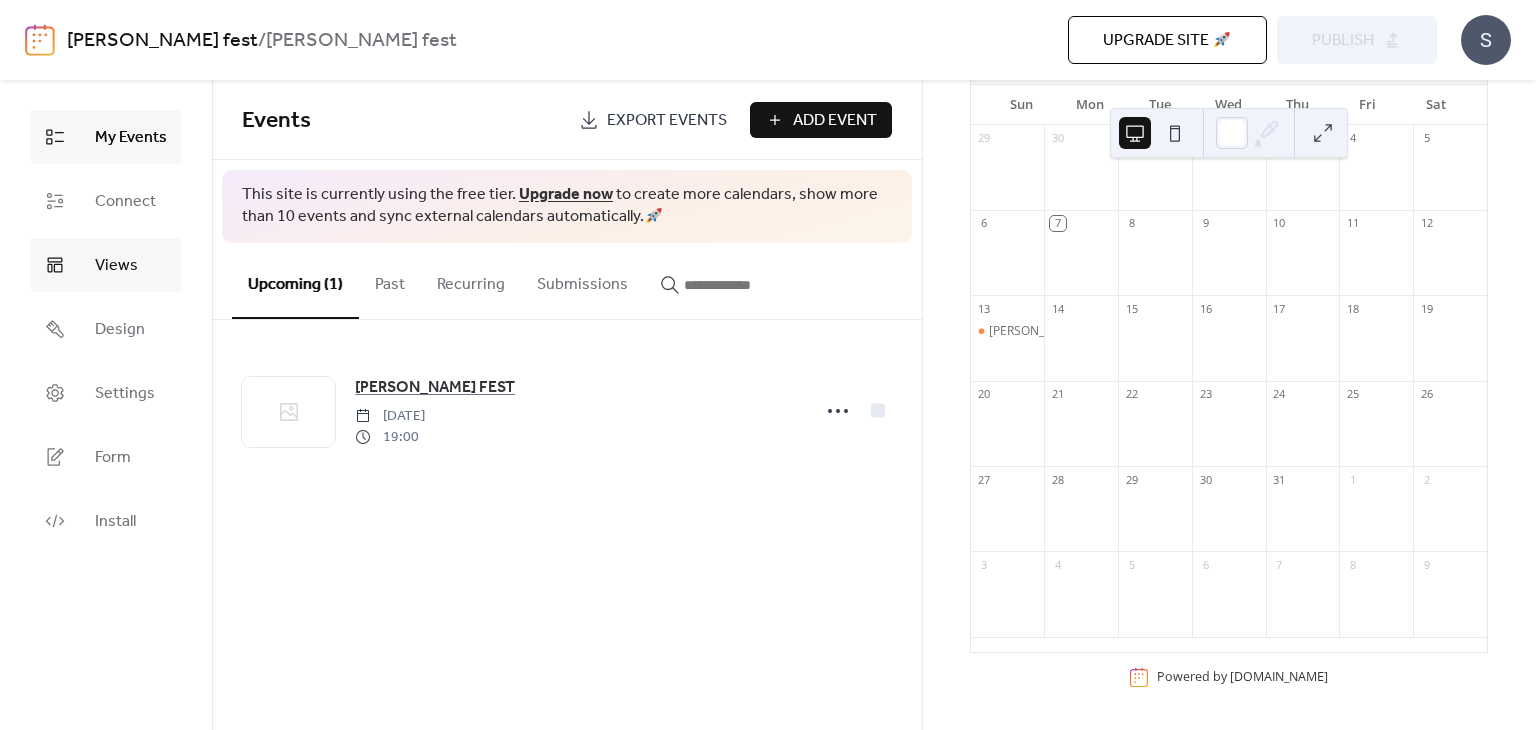click on "Views" at bounding box center (106, 265) 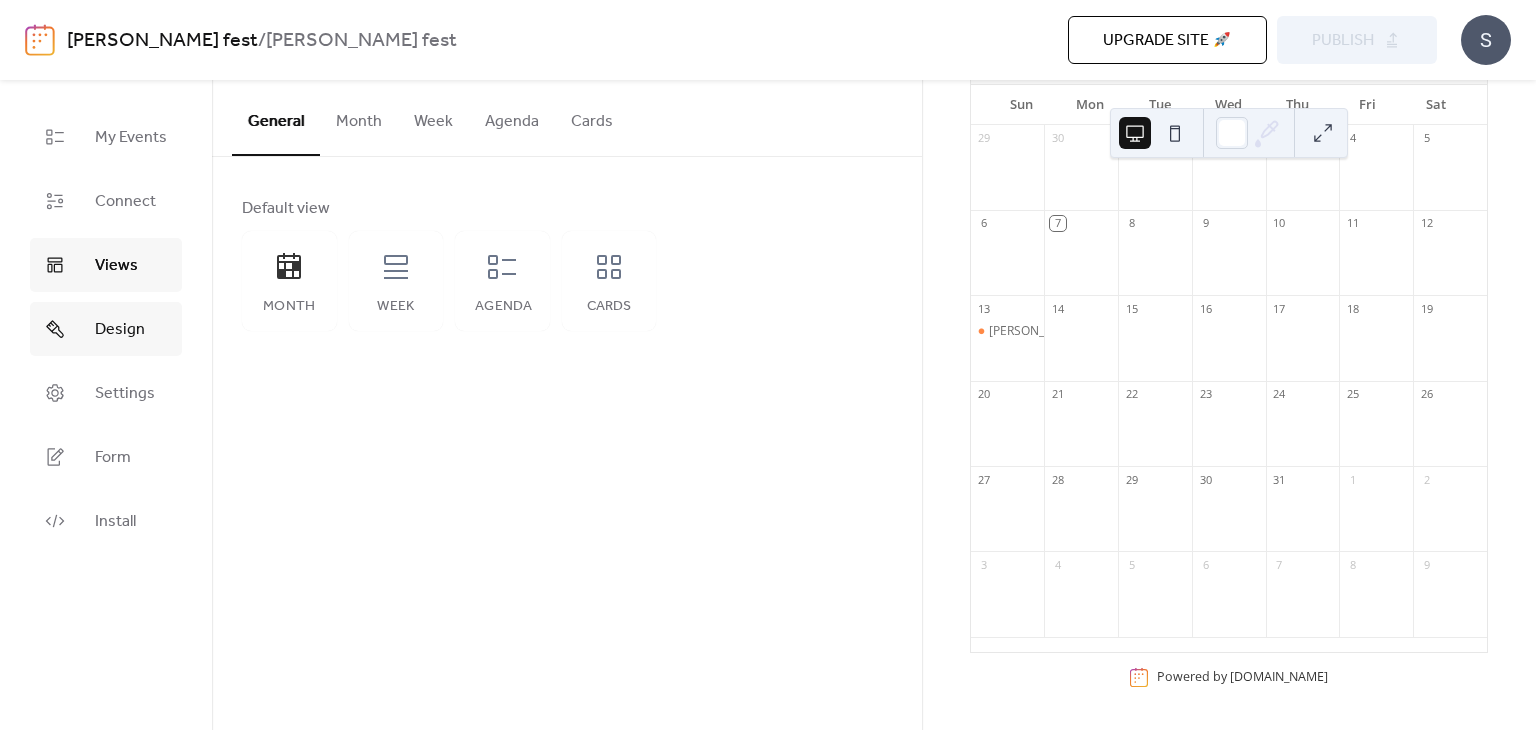 click on "Design" at bounding box center [106, 329] 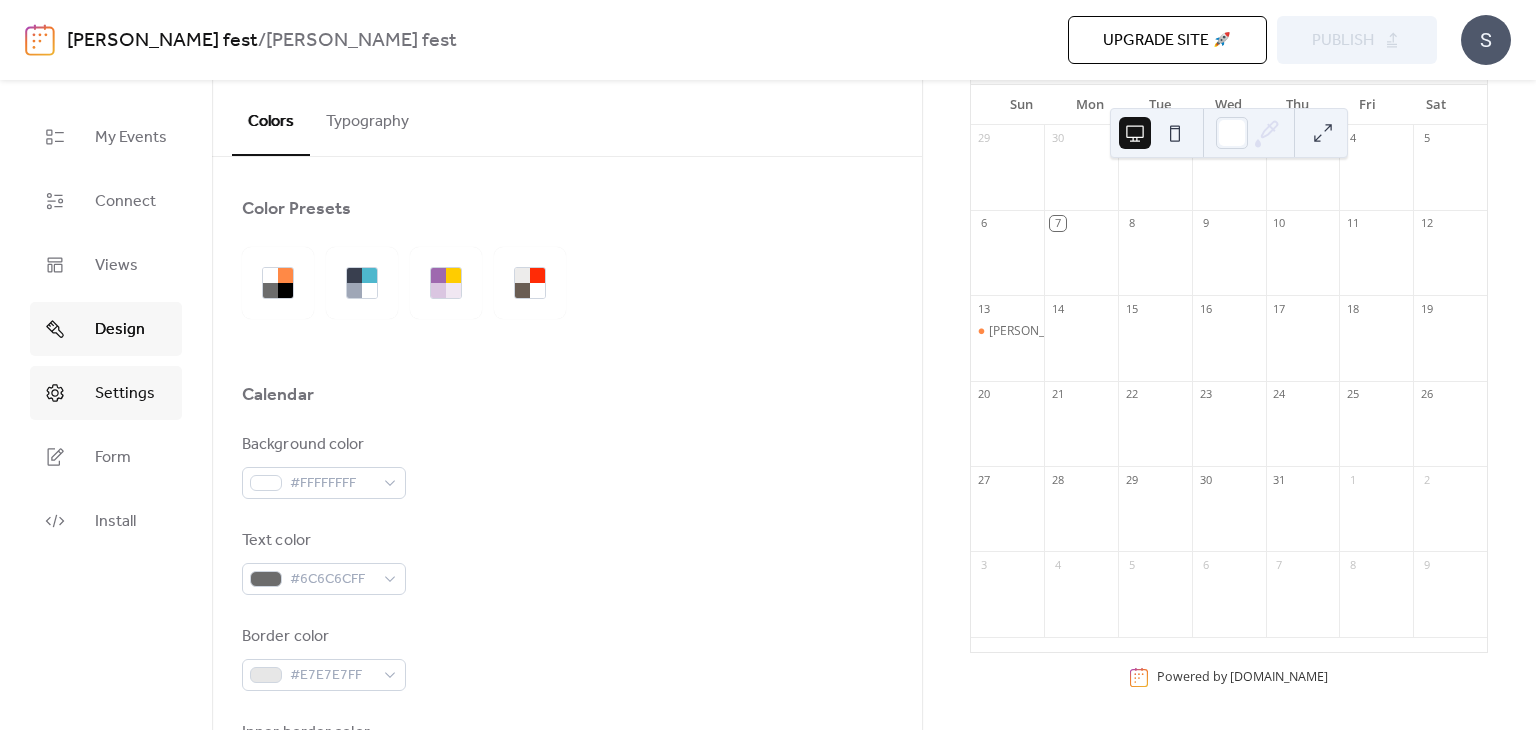 click on "Settings" at bounding box center (106, 393) 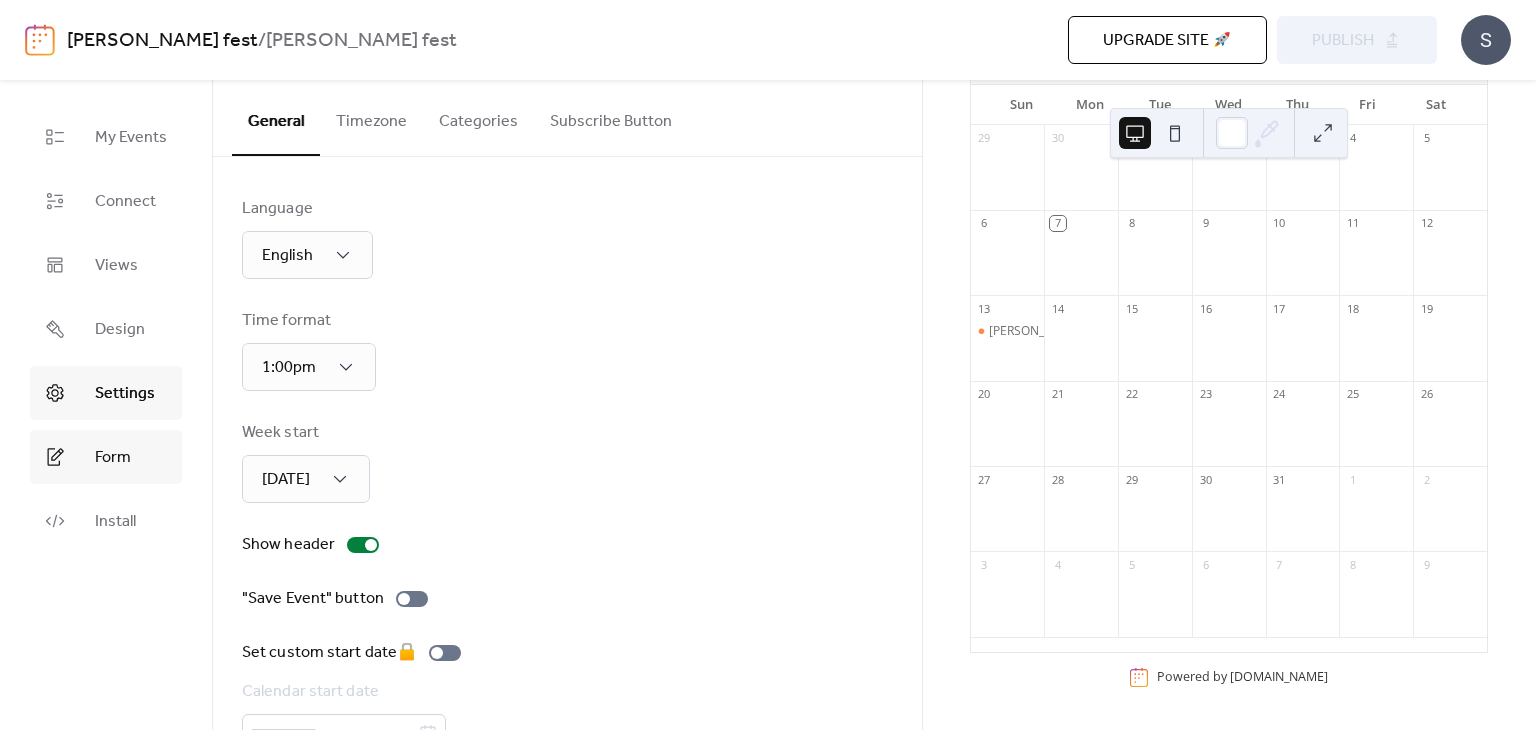 click on "Form" at bounding box center (106, 457) 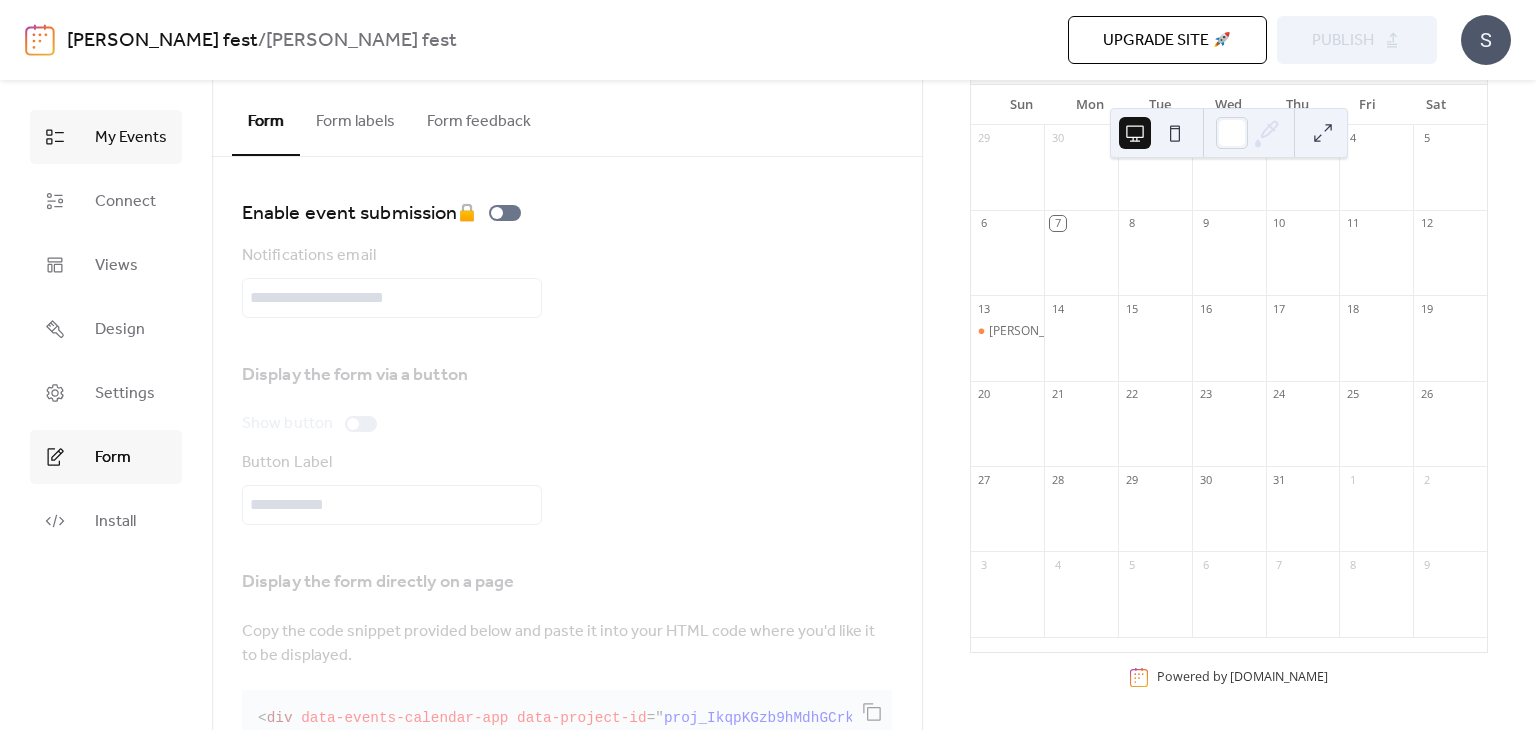 click on "My Events" at bounding box center (106, 137) 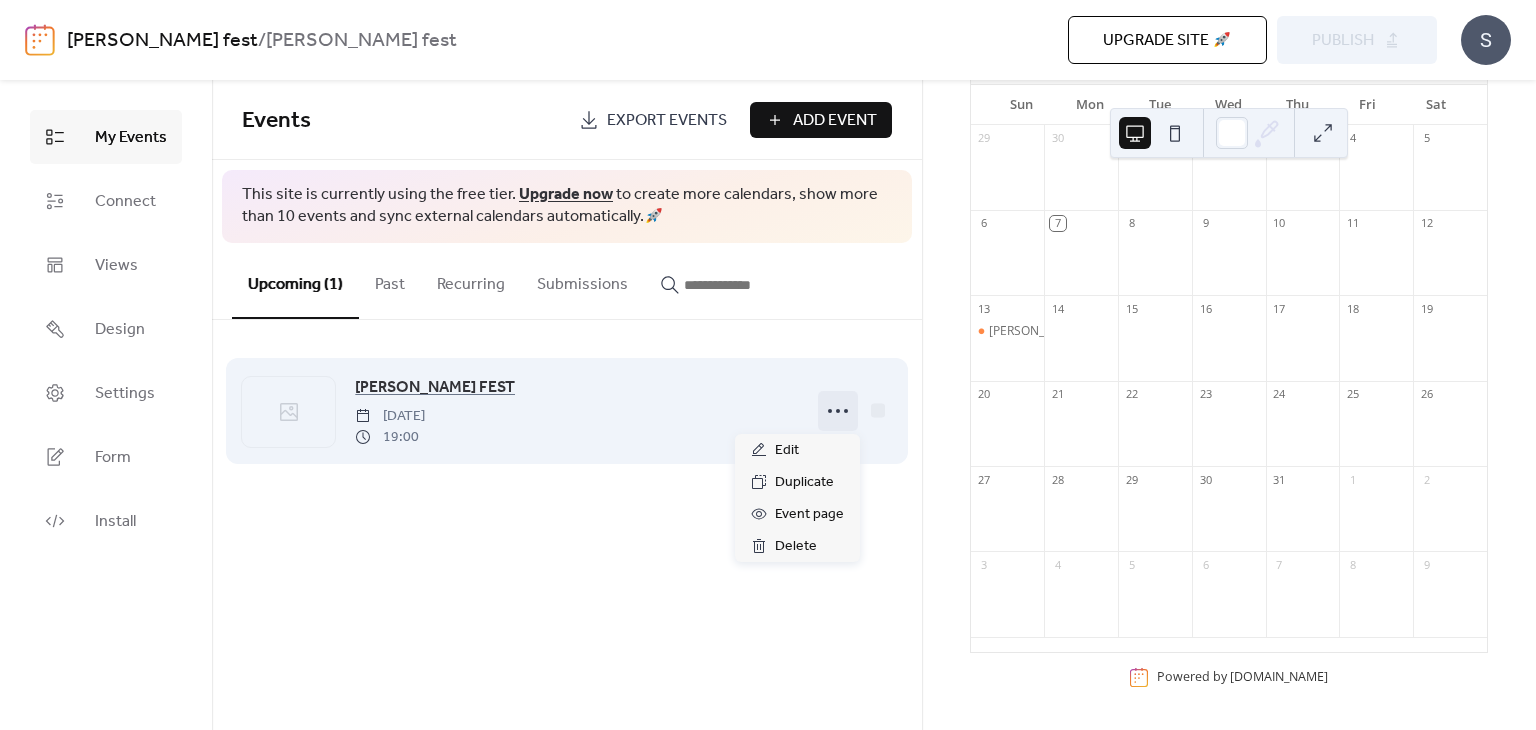 click at bounding box center (838, 411) 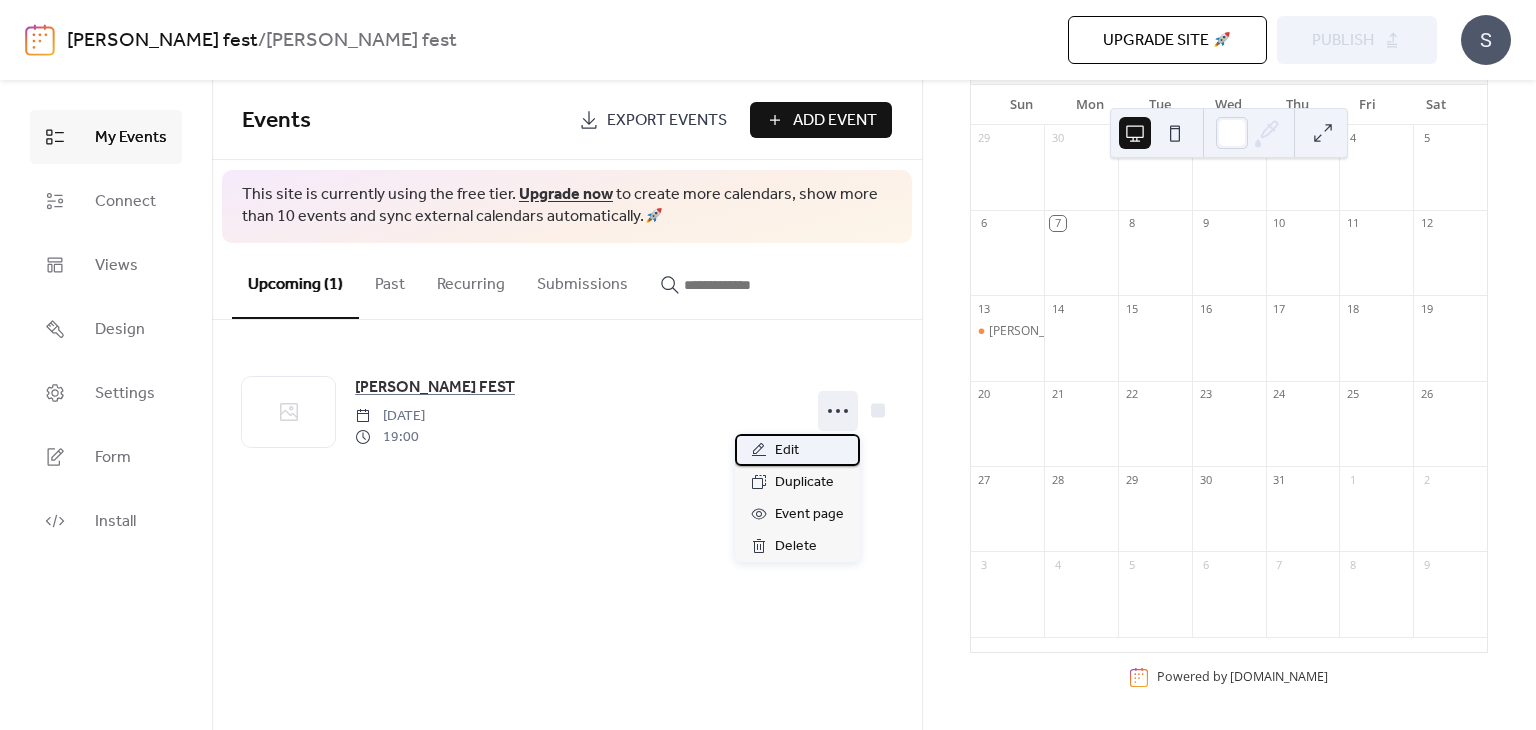 click on "Edit" at bounding box center (797, 450) 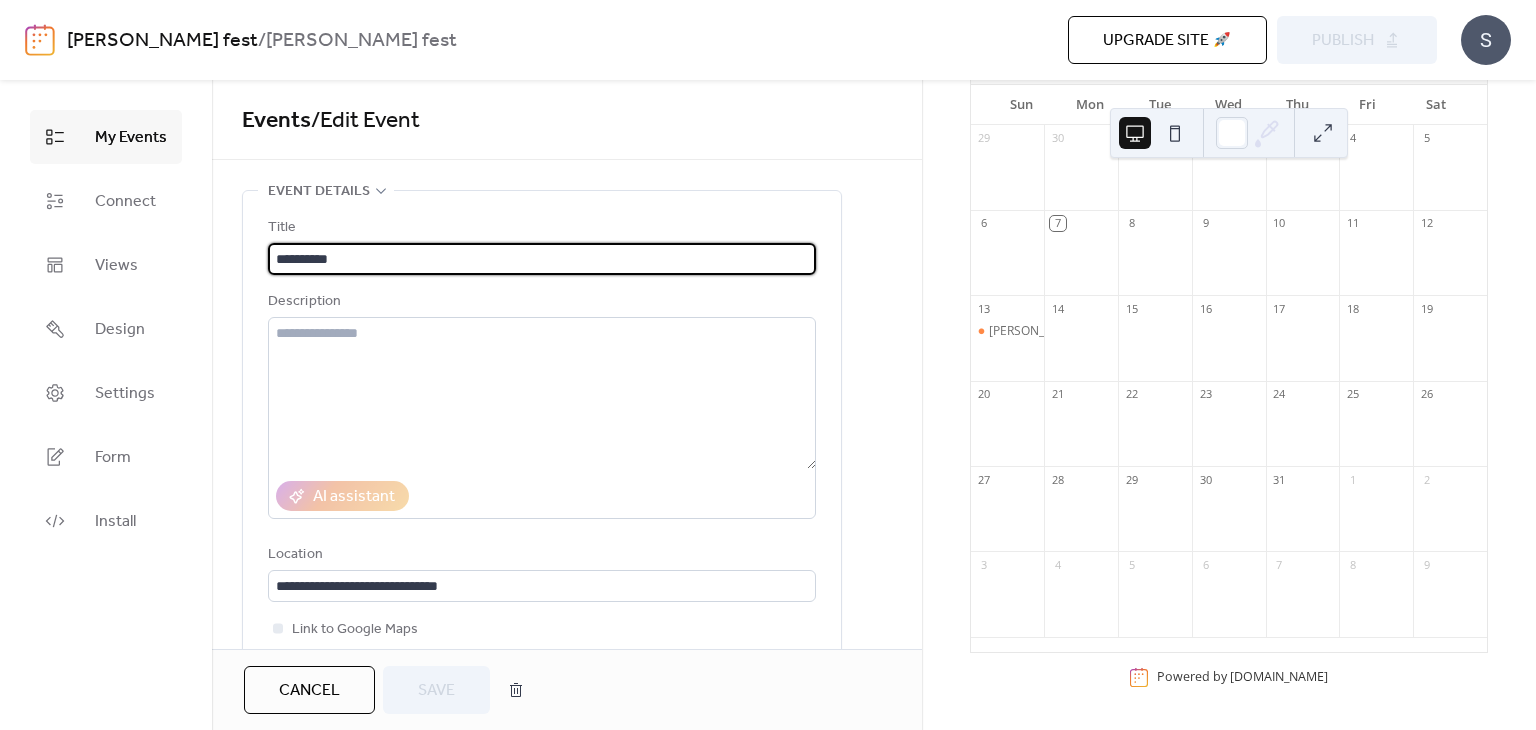 scroll, scrollTop: 0, scrollLeft: 0, axis: both 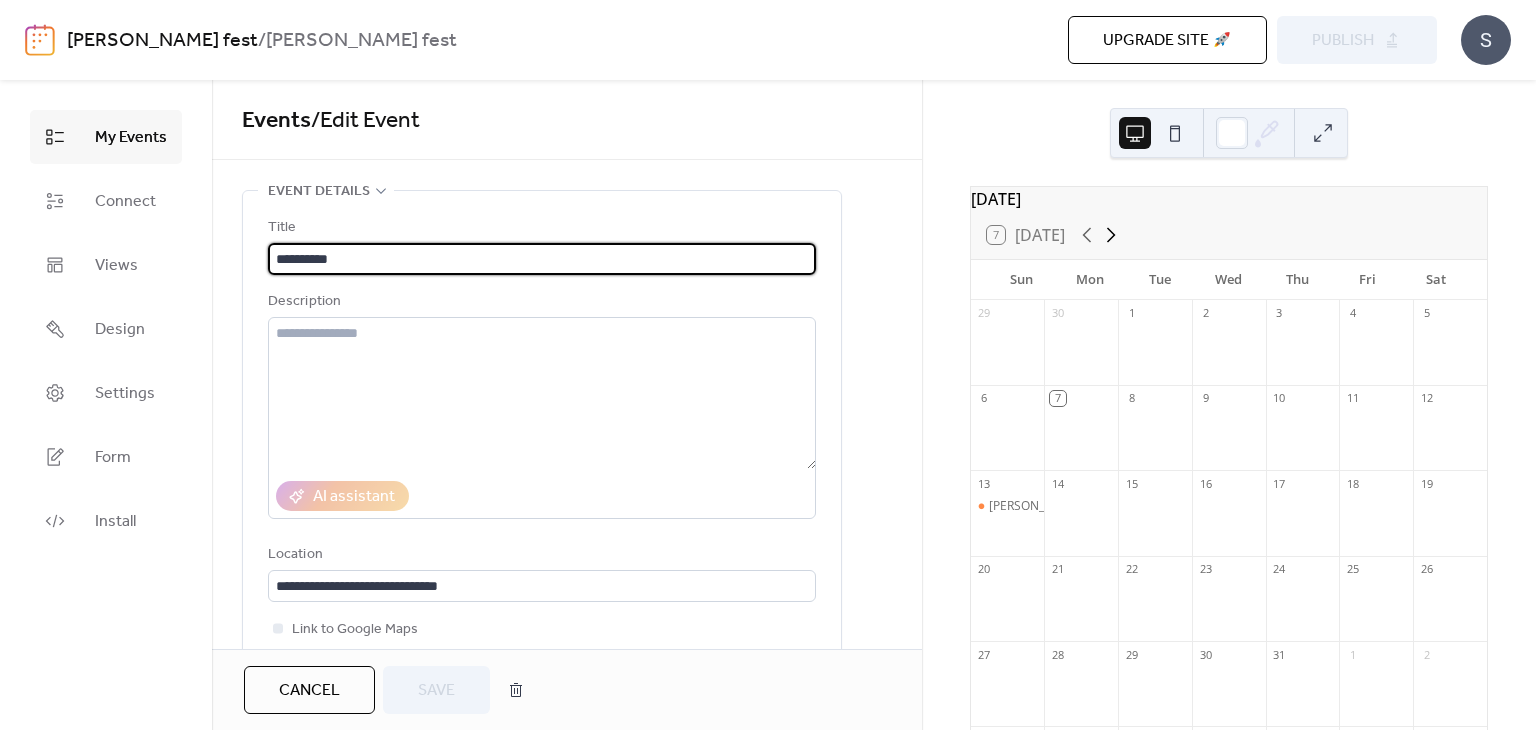 click 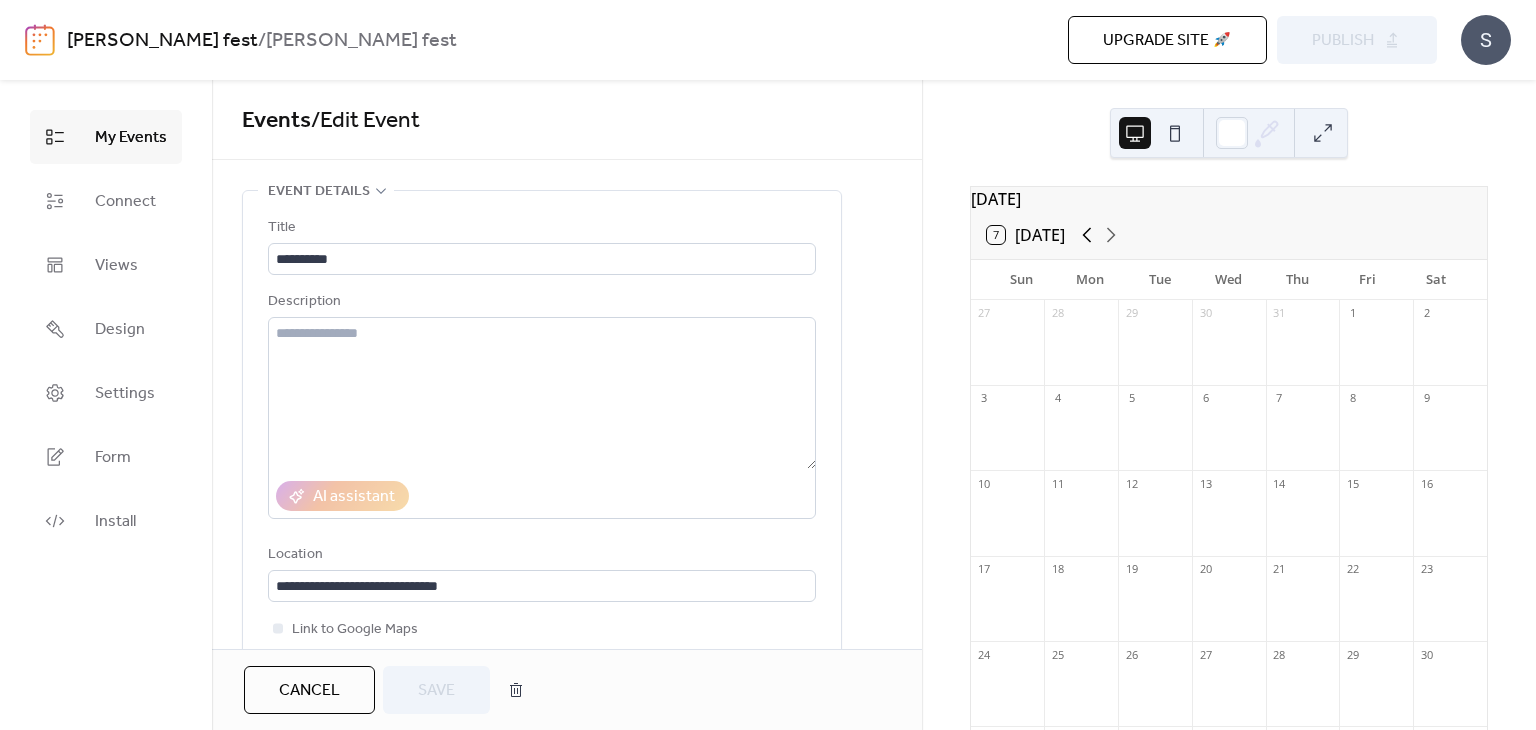 click 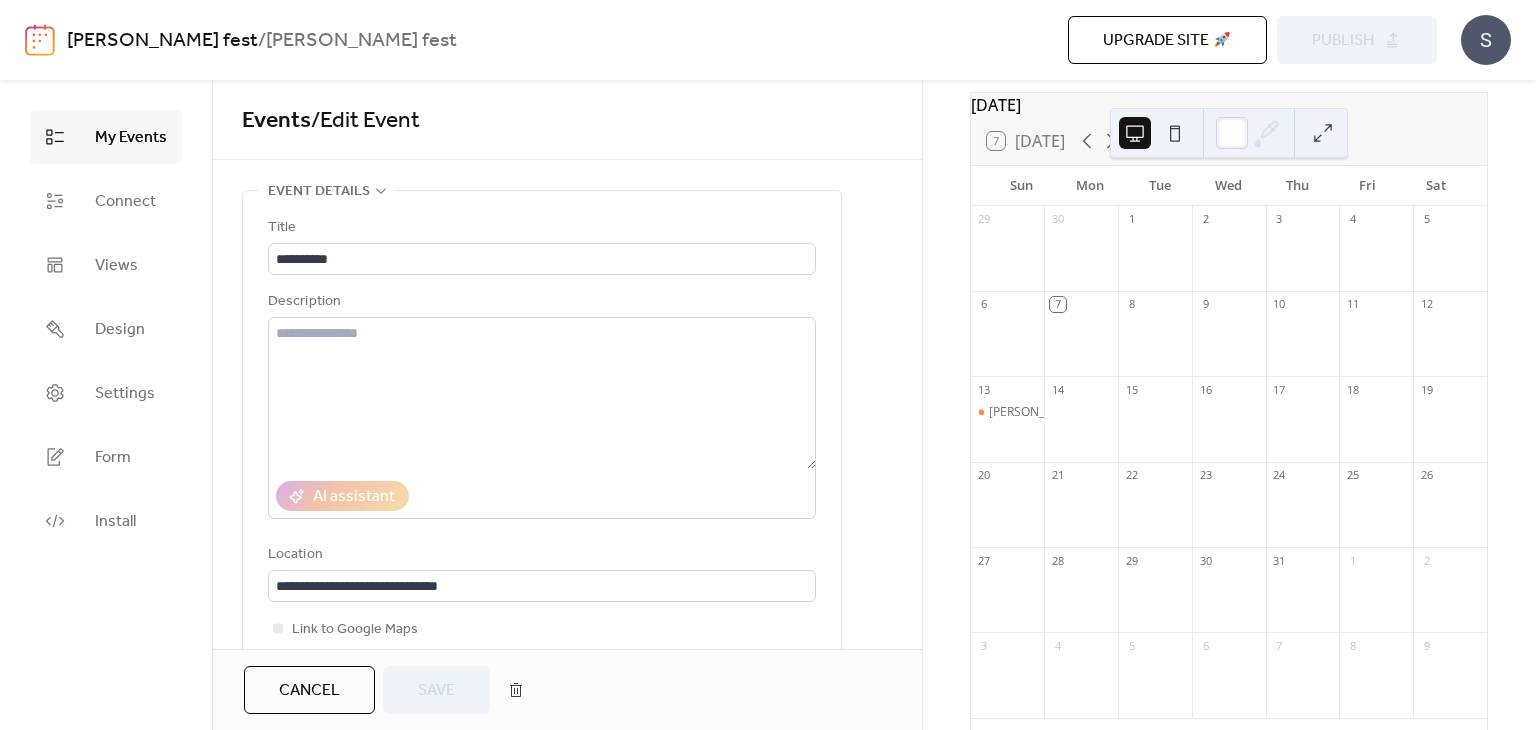 scroll, scrollTop: 186, scrollLeft: 0, axis: vertical 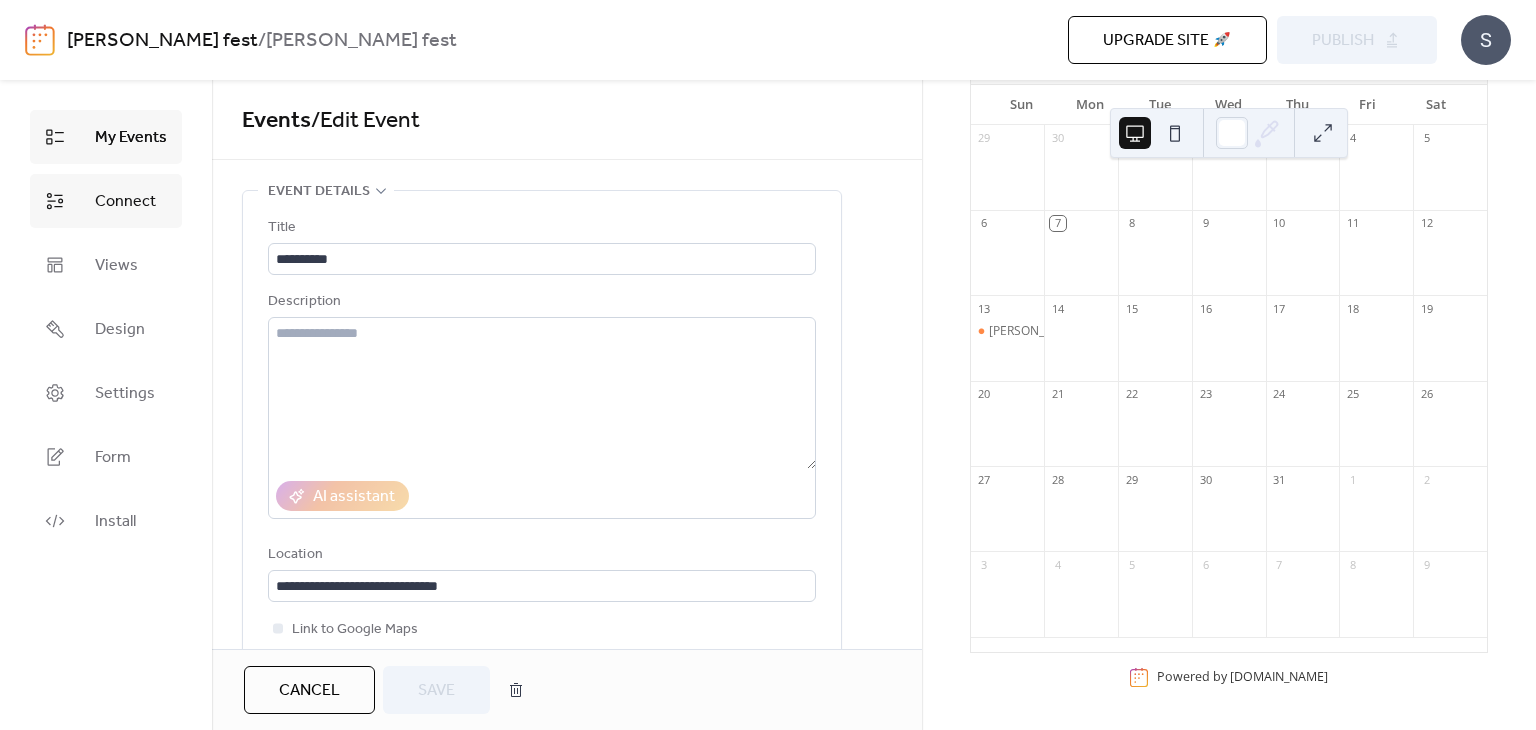 click on "Connect" at bounding box center [125, 202] 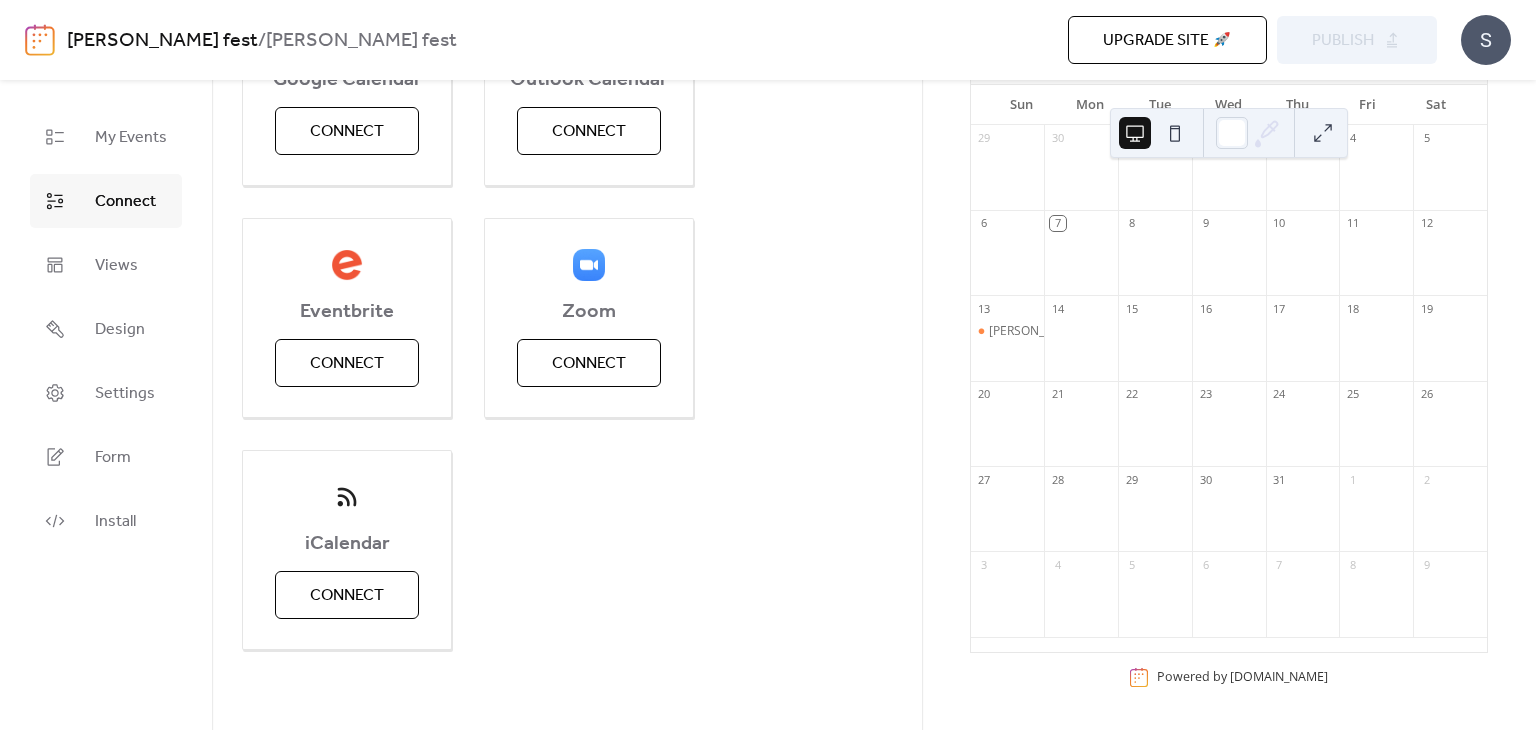 scroll, scrollTop: 0, scrollLeft: 0, axis: both 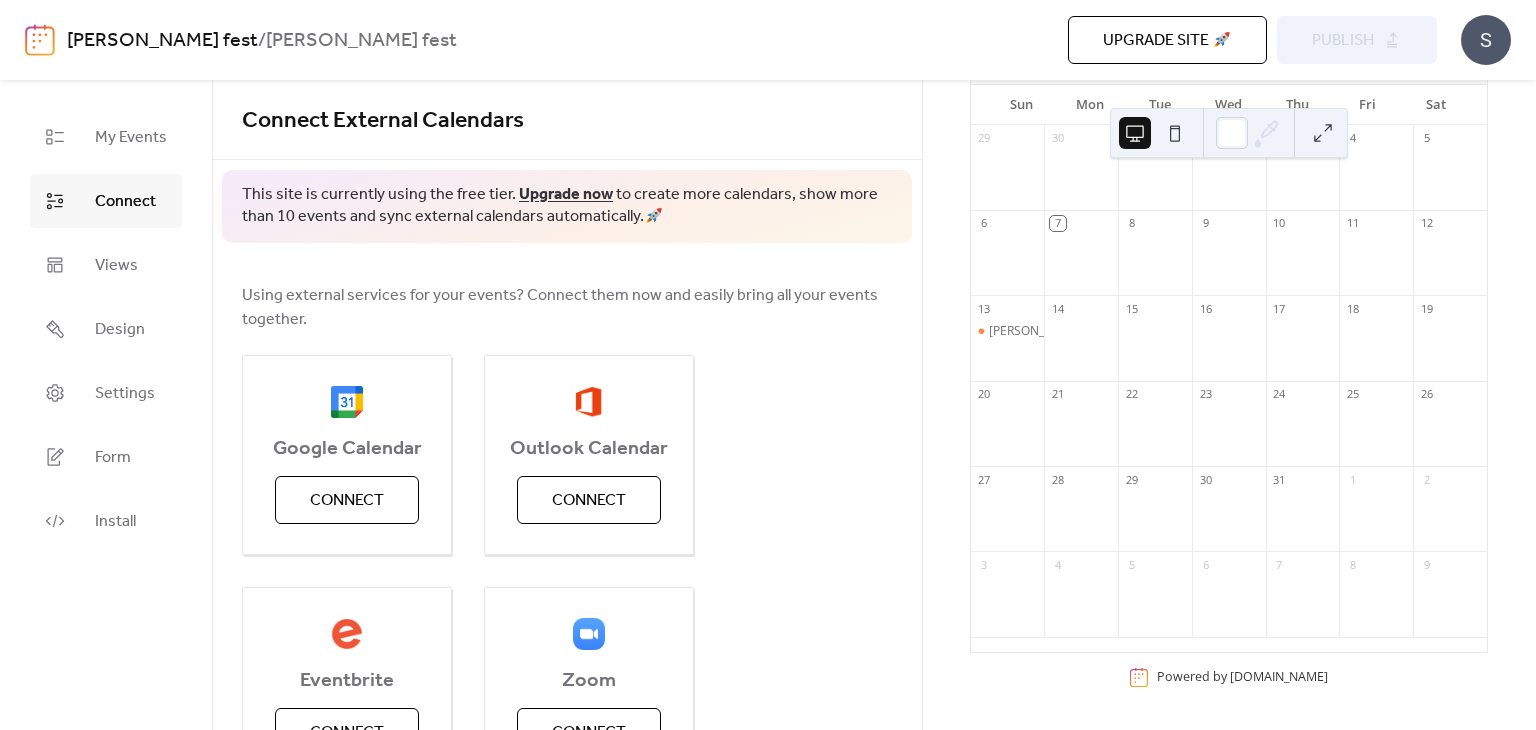 click on "[DATE] 7 [DATE] Sun Mon Tue Wed Thu Fri Sat 29 30 1 2 3 4 5 6 7 8 9 10 11 12 13 [PERSON_NAME] FEST 14 15 16 17 18 19 20 21 22 23 24 25 26 27 28 29 30 31 1 2 3 4 5 6 7 8 9 Powered by   [DOMAIN_NAME]" at bounding box center [1229, 354] 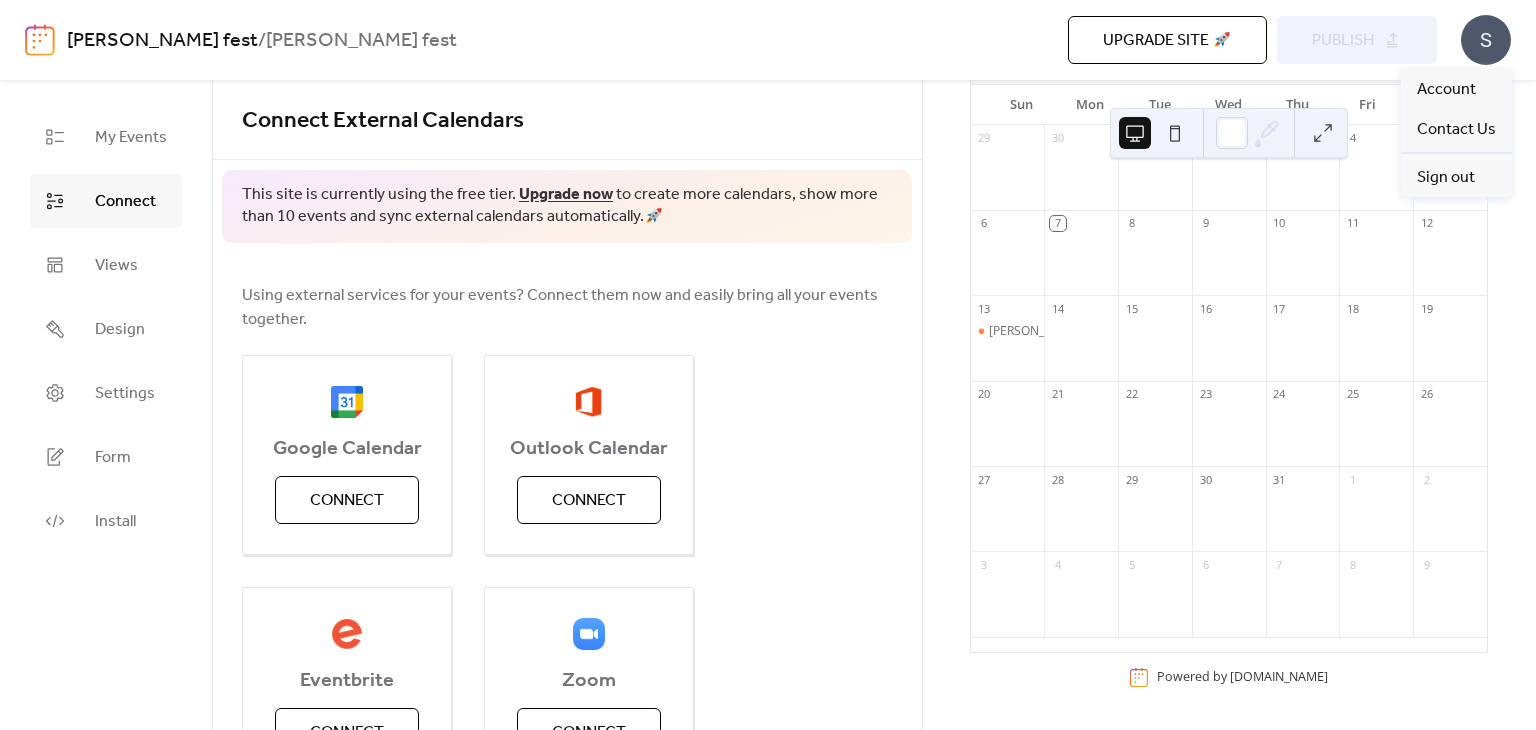 click on "S" at bounding box center [1486, 40] 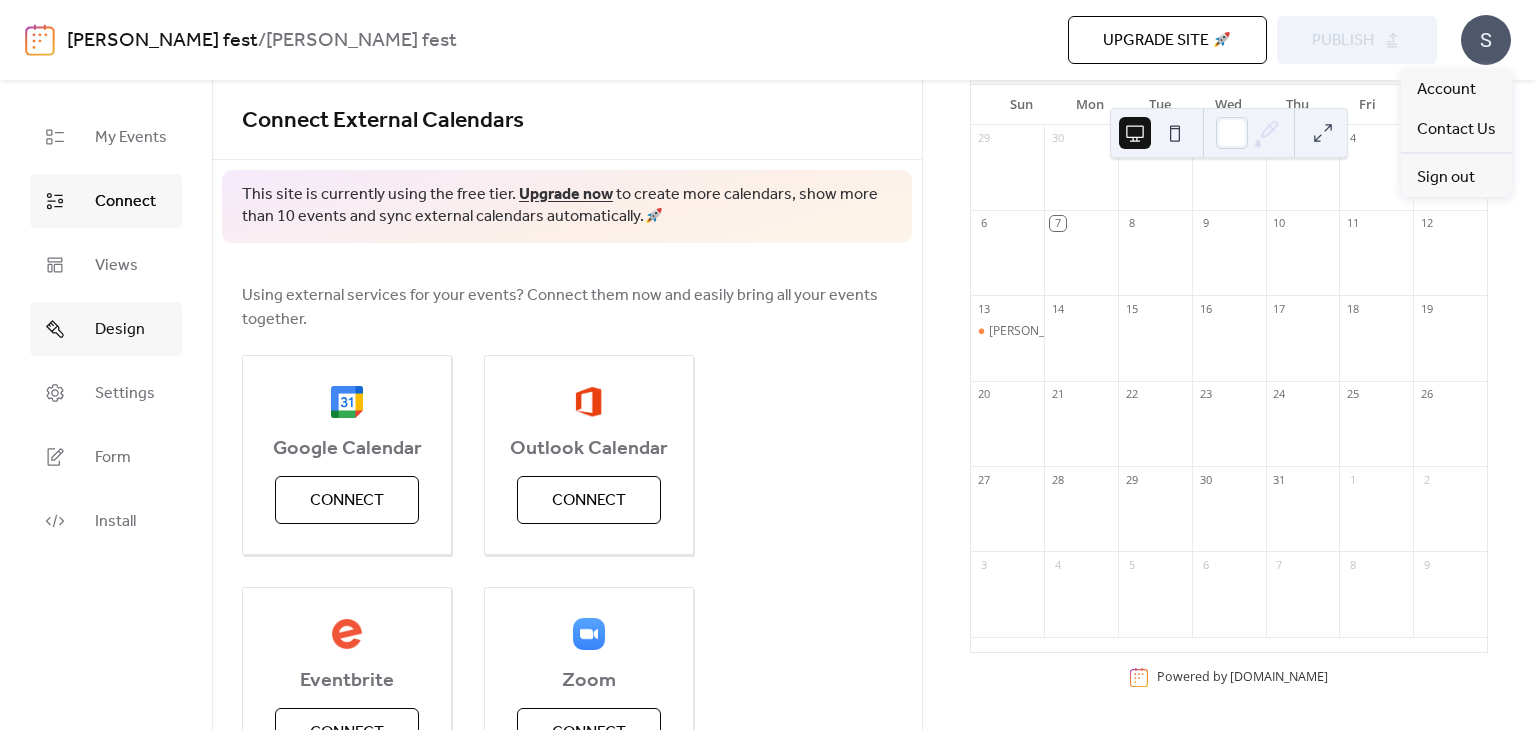click on "Design" at bounding box center [106, 329] 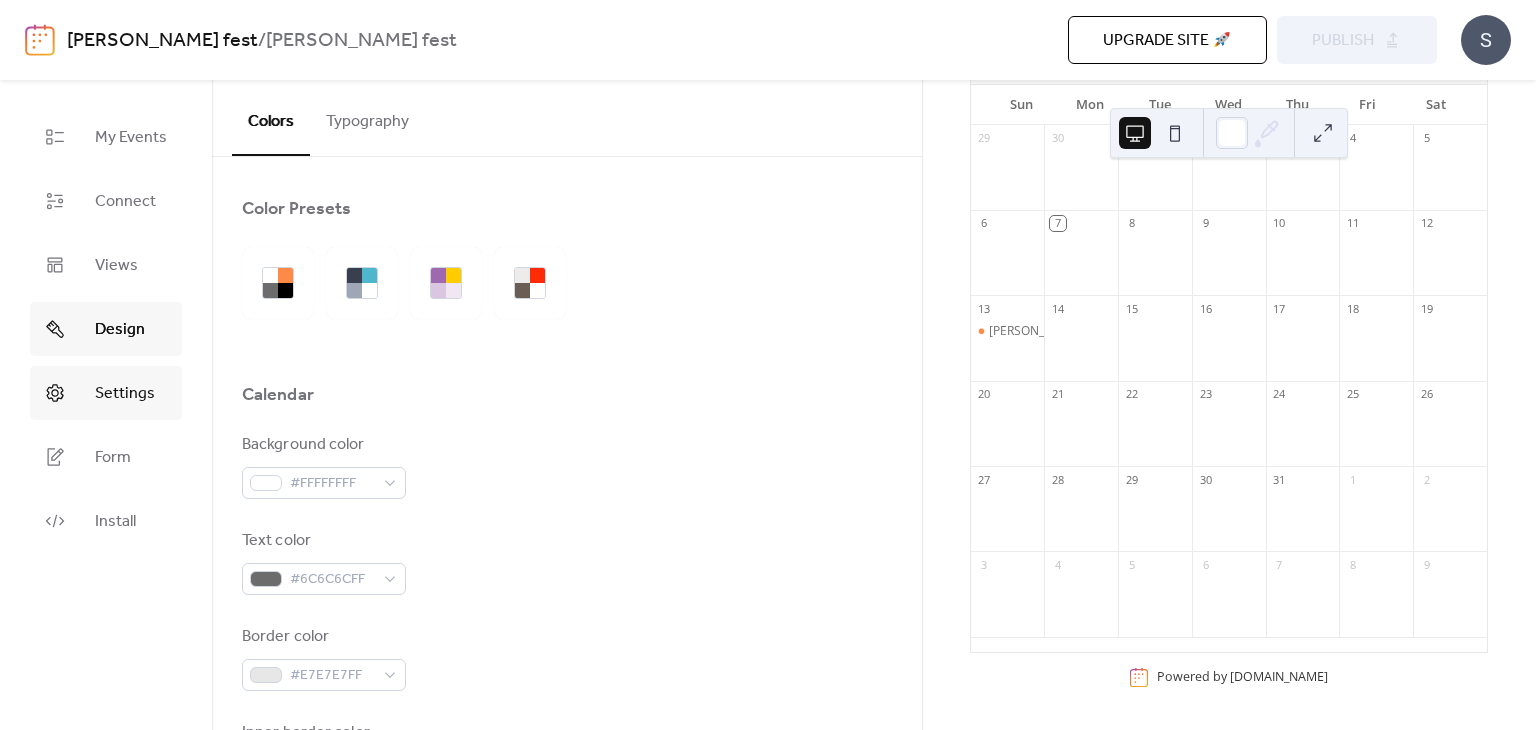 click on "Settings" at bounding box center (106, 393) 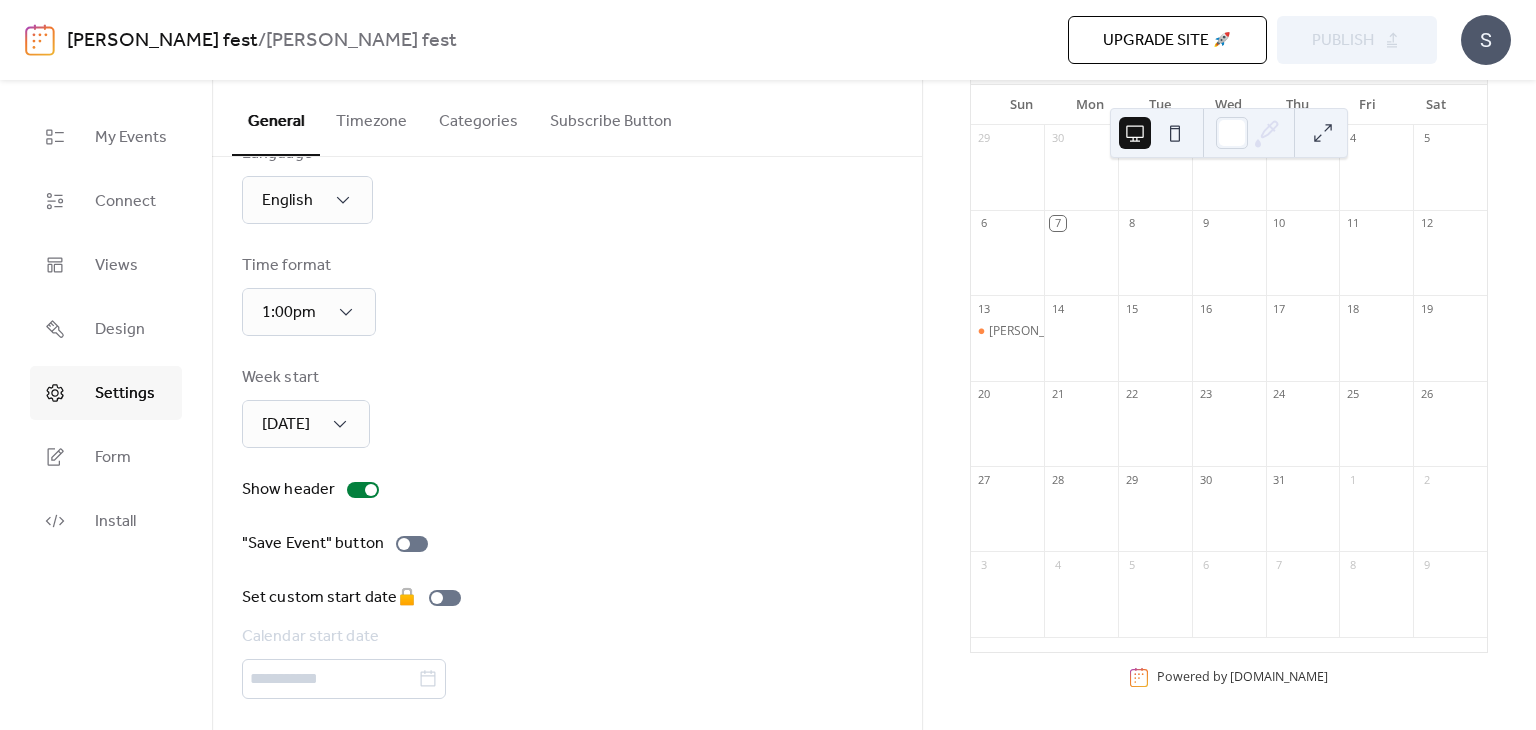 scroll, scrollTop: 0, scrollLeft: 0, axis: both 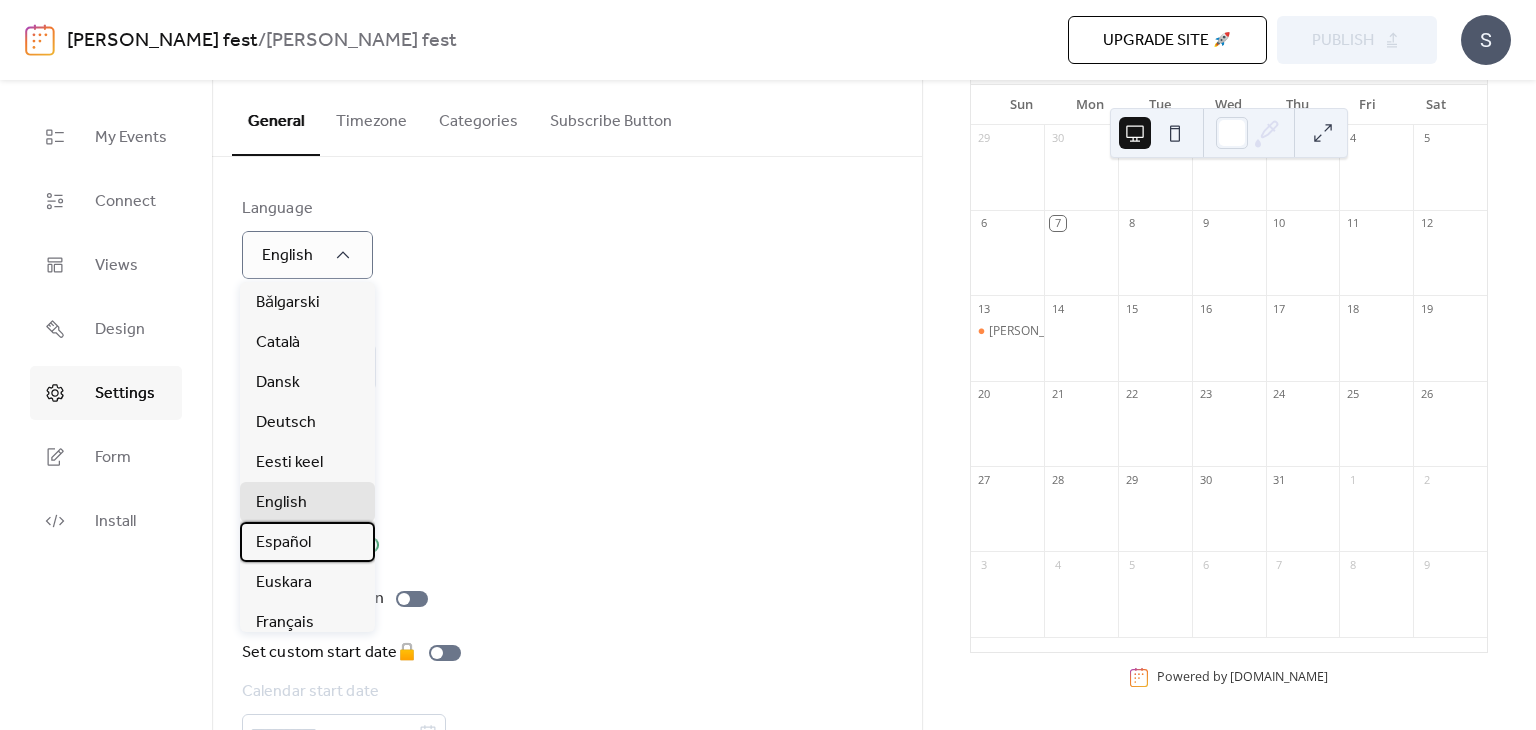 click on "Español" at bounding box center (307, 542) 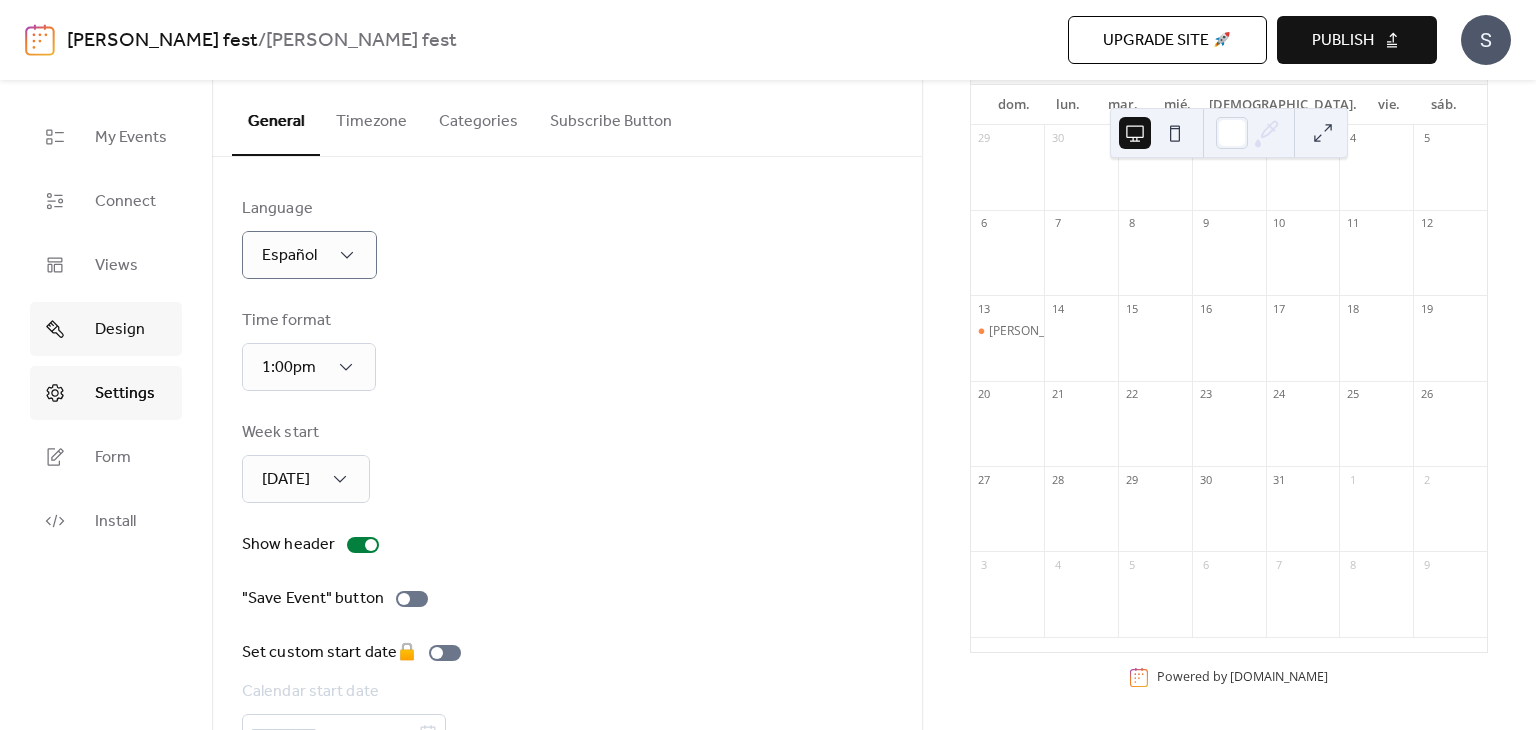 click on "Design" at bounding box center [120, 330] 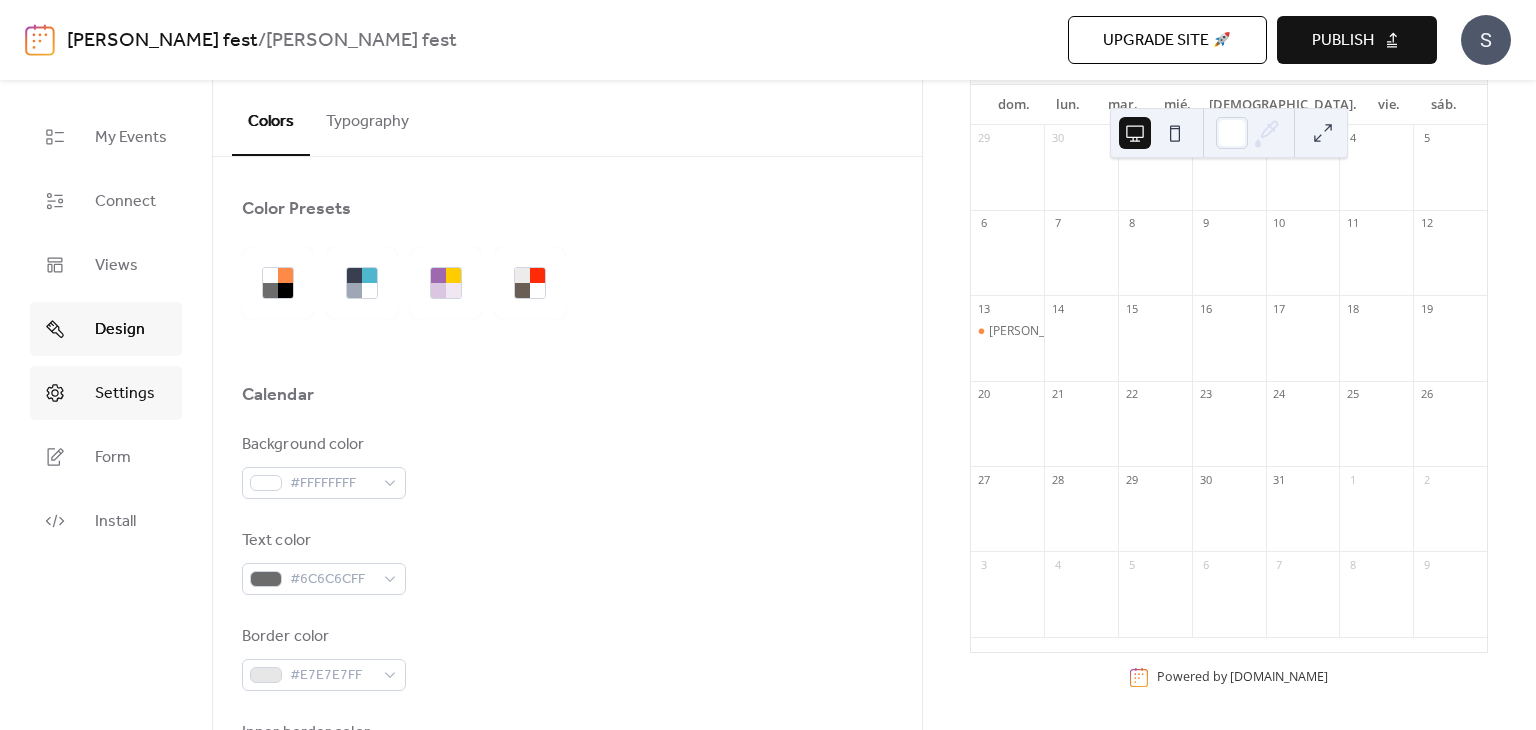 click on "Settings" at bounding box center (106, 393) 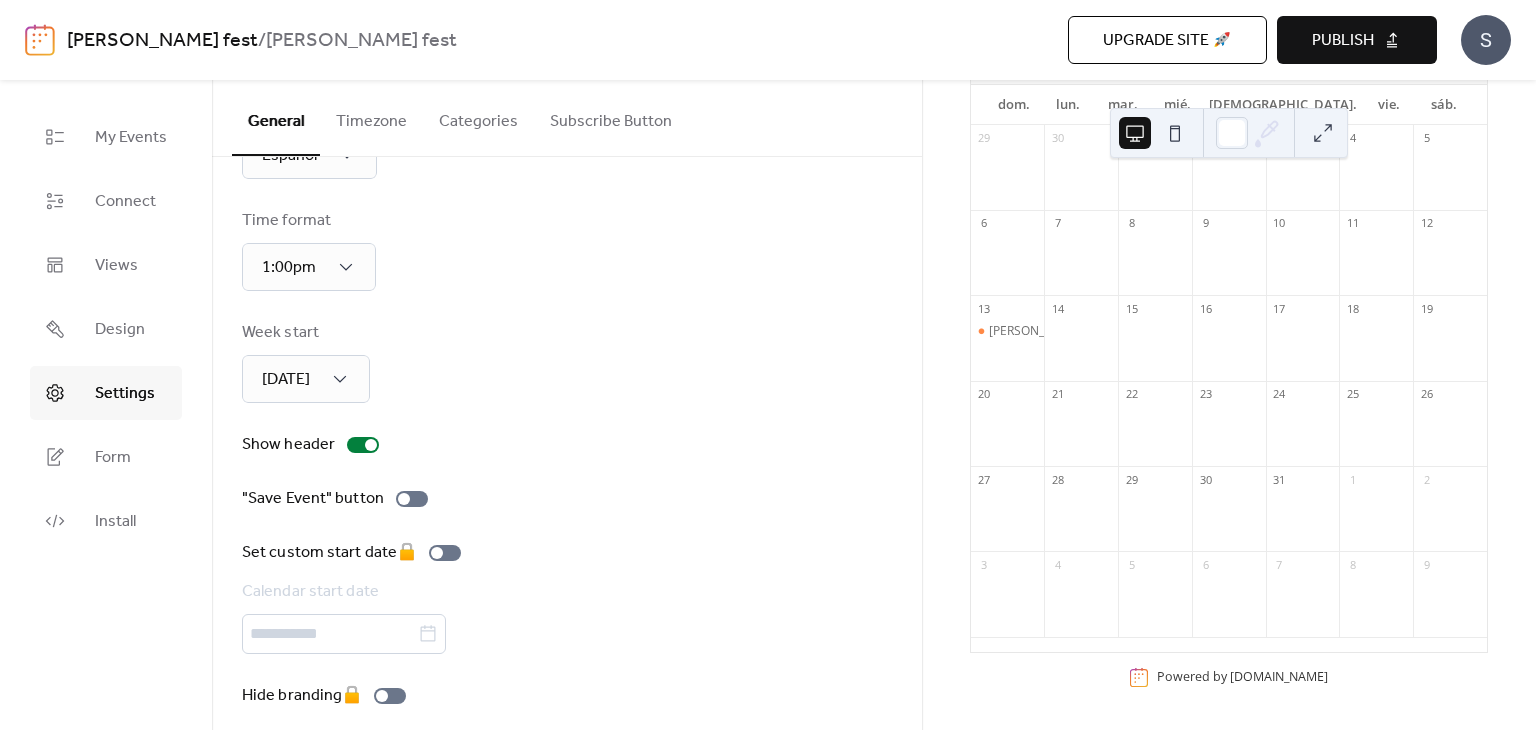 scroll, scrollTop: 117, scrollLeft: 0, axis: vertical 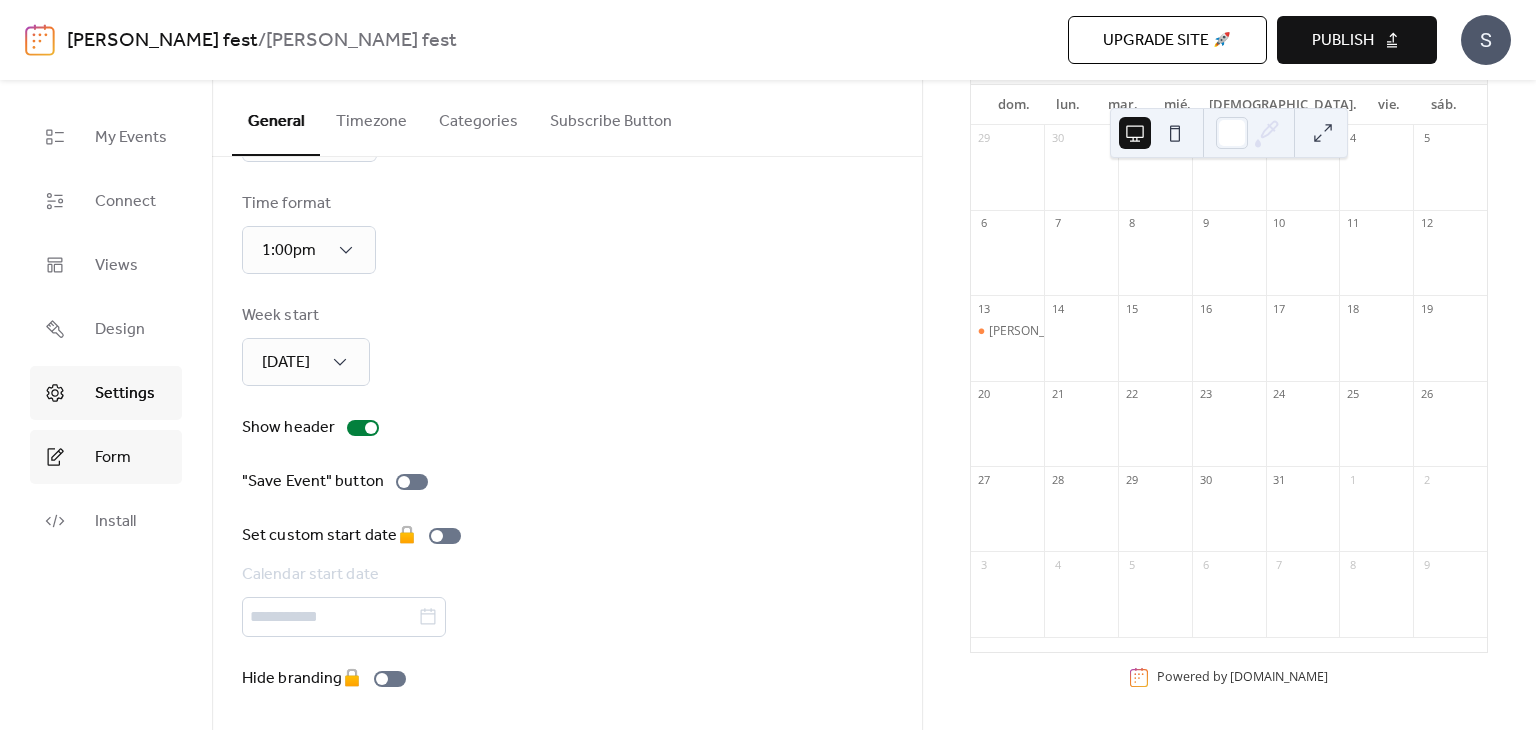 drag, startPoint x: 108, startPoint y: 460, endPoint x: 110, endPoint y: 450, distance: 10.198039 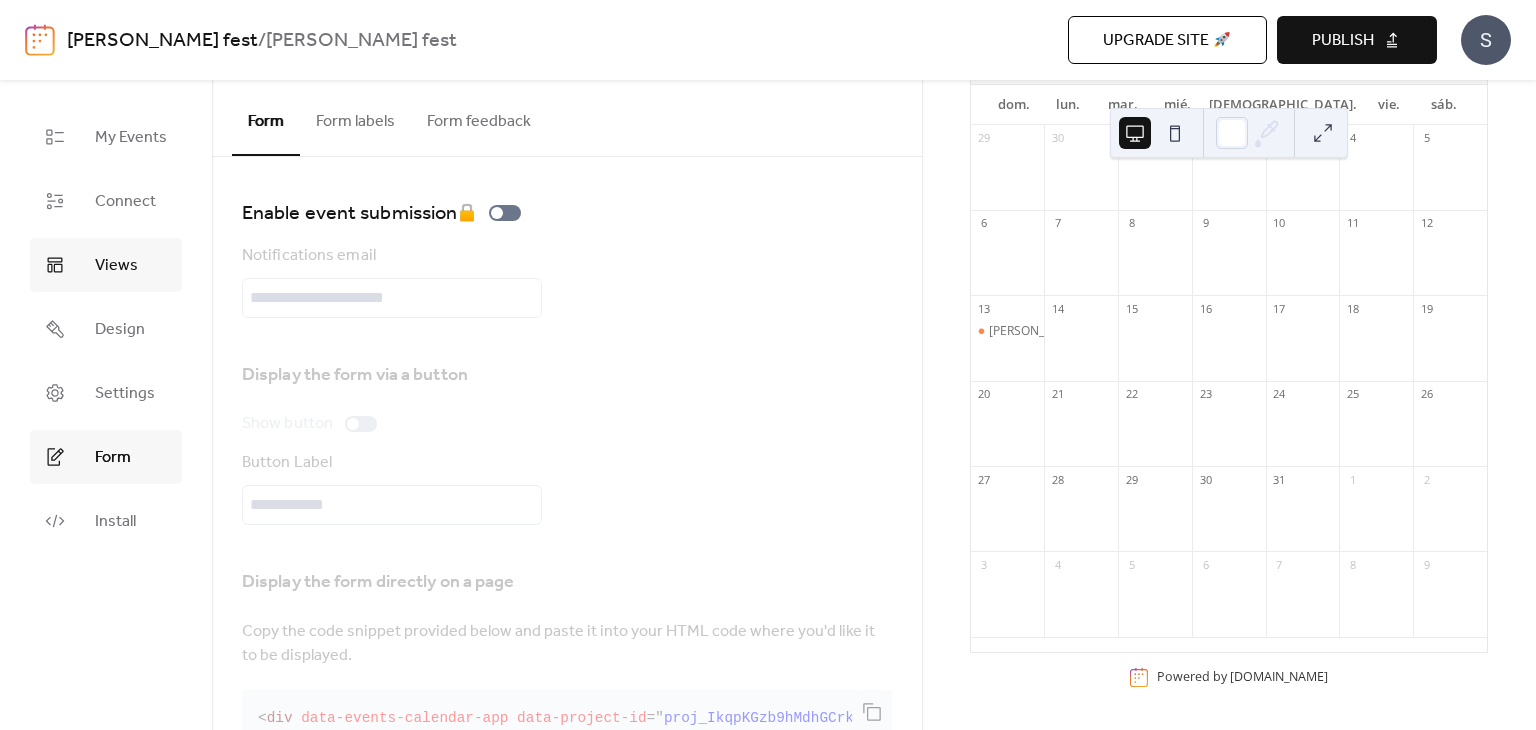 click on "Views" at bounding box center [106, 265] 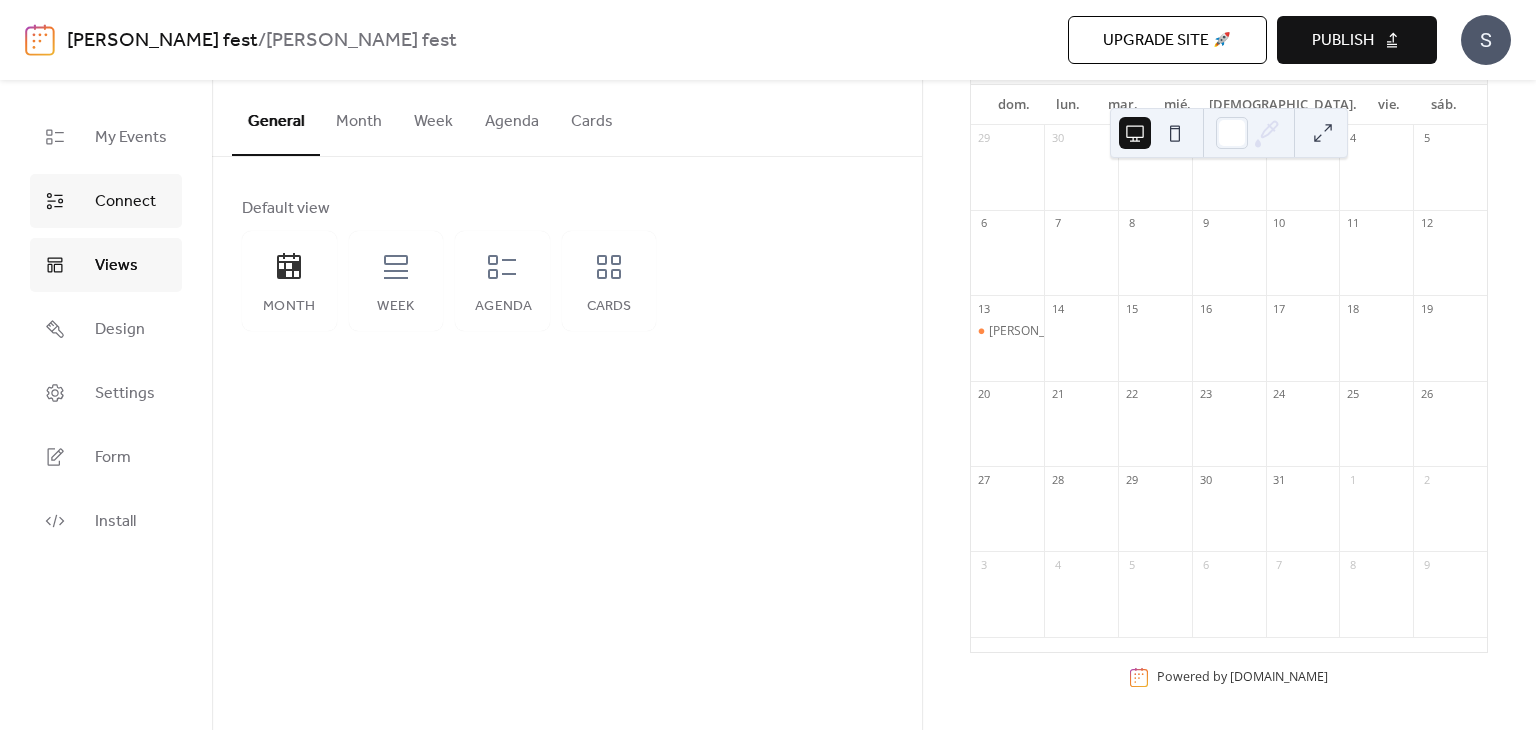 click on "Connect" at bounding box center [125, 202] 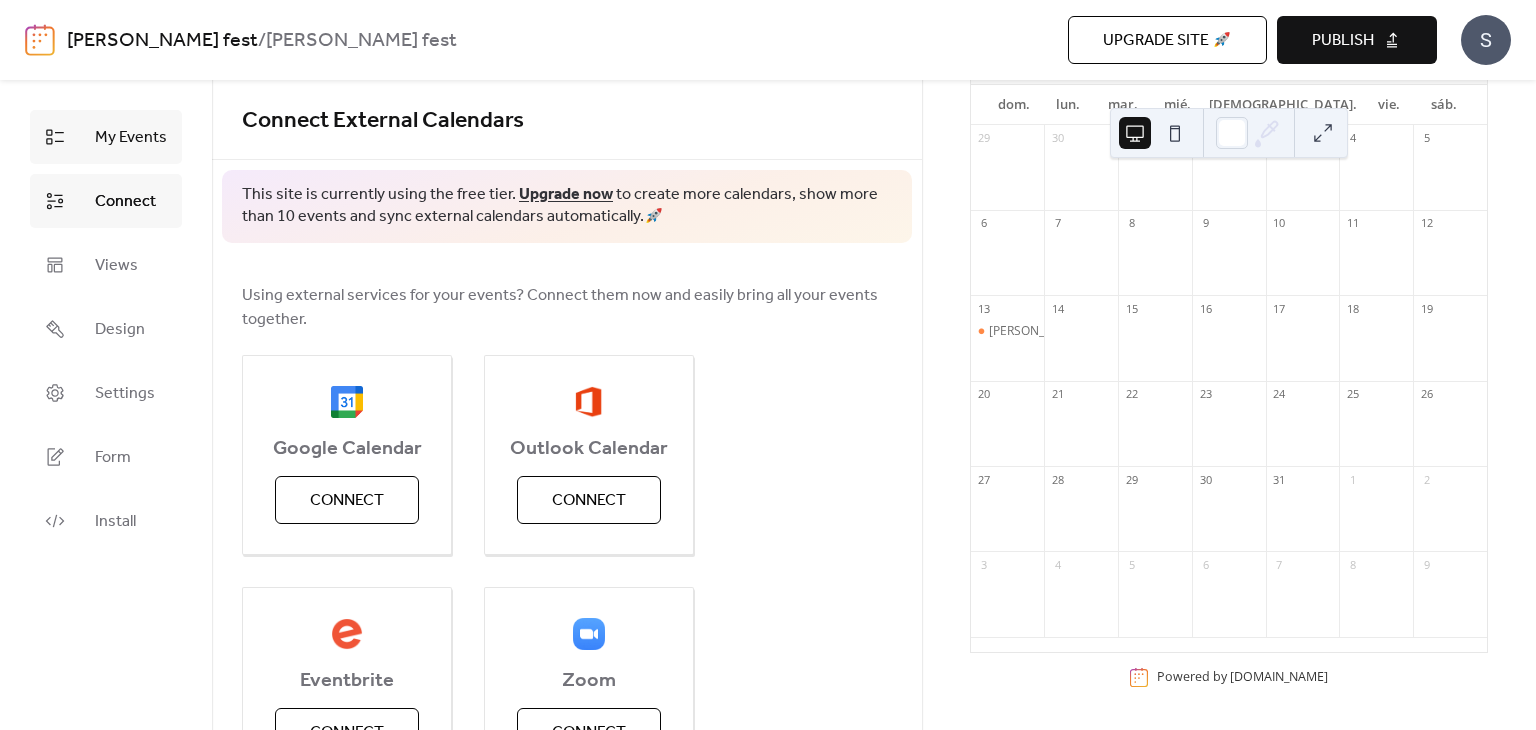 click on "My Events" at bounding box center [131, 138] 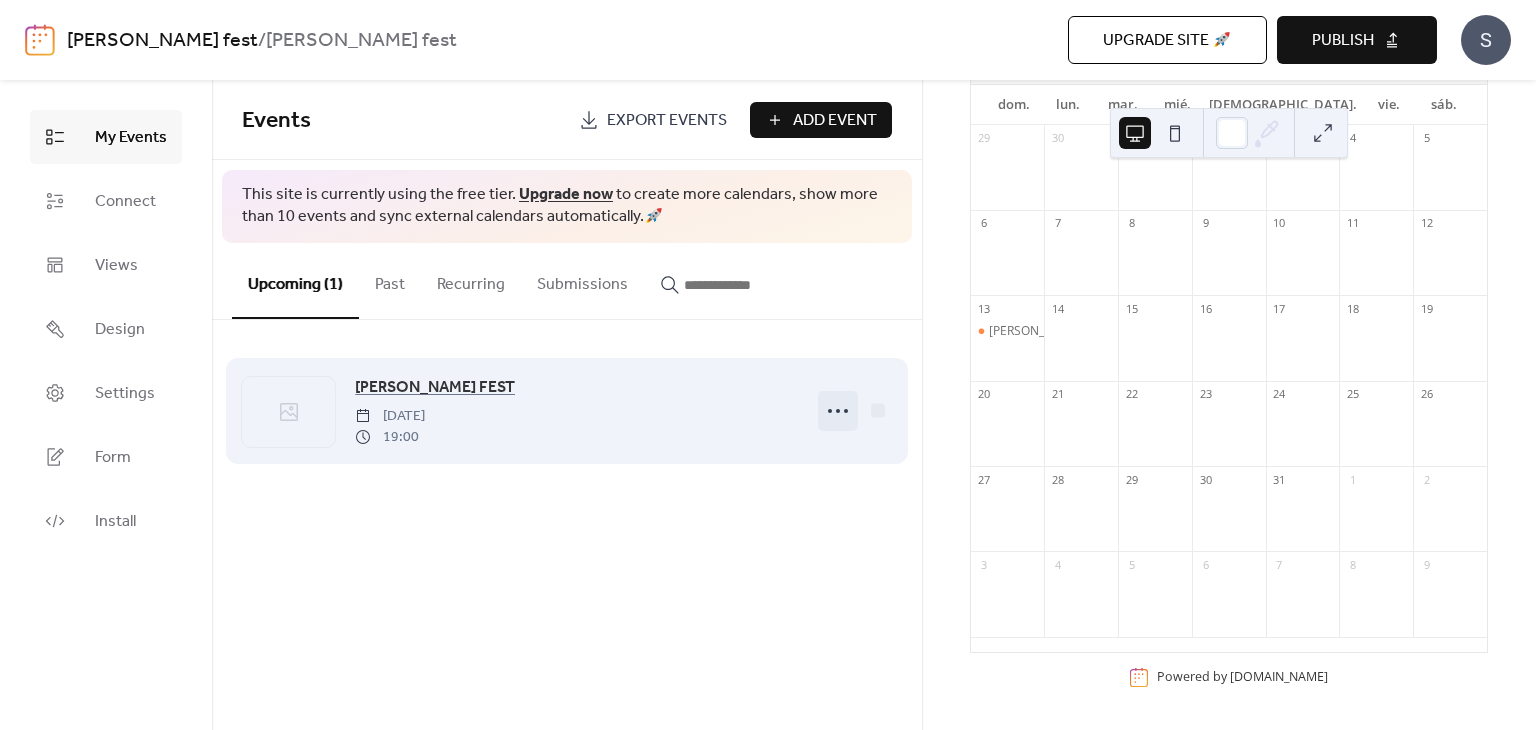 click 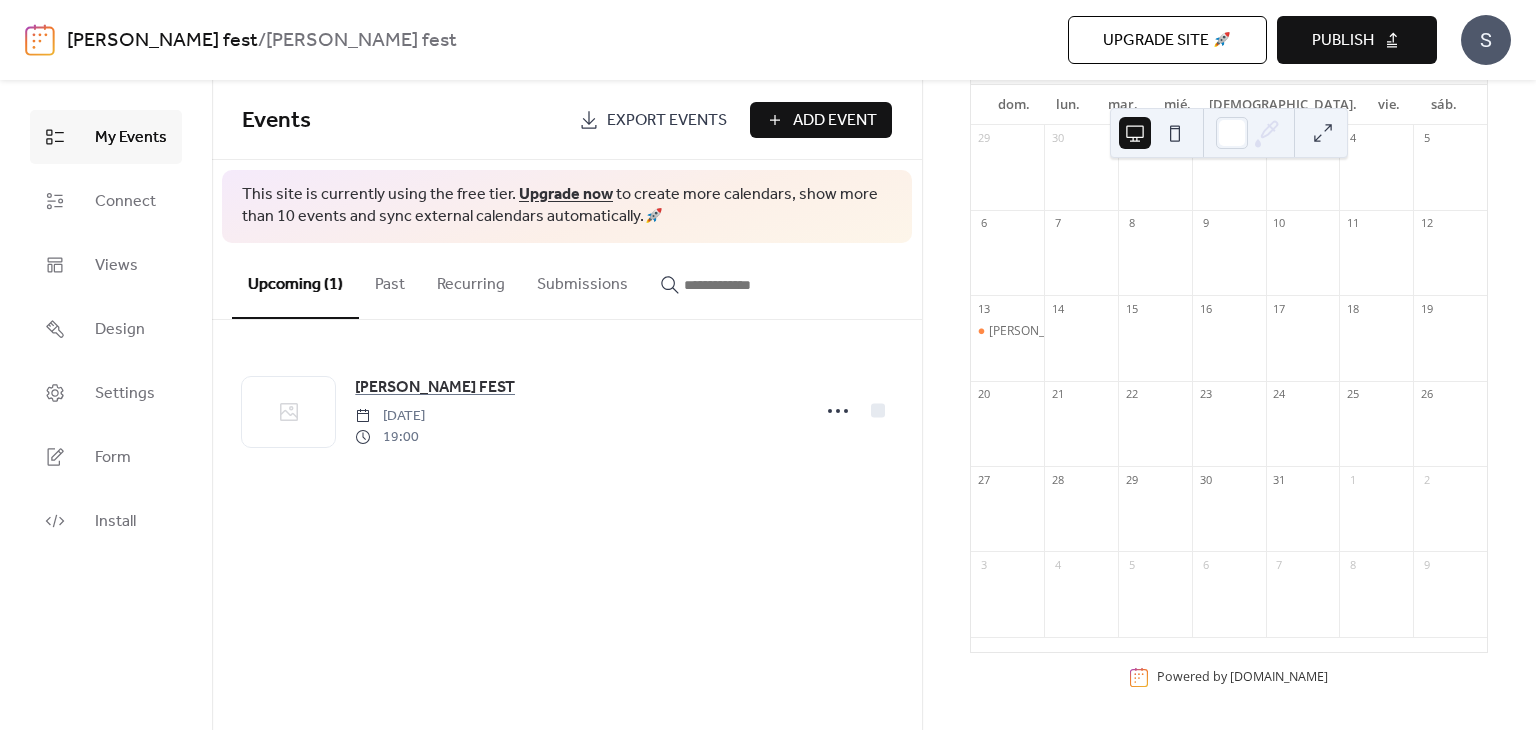 click on "4" at bounding box center (1081, 593) 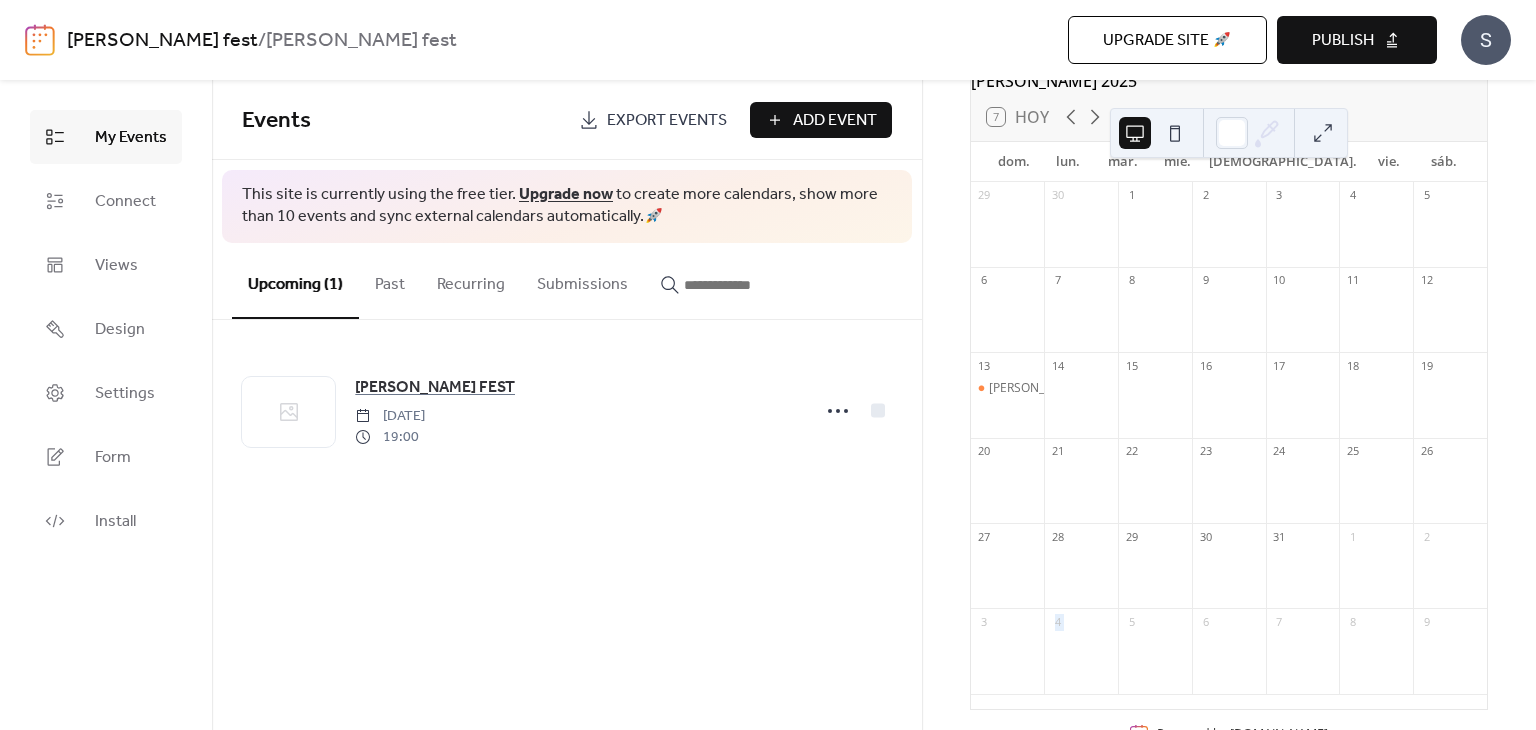 scroll, scrollTop: 0, scrollLeft: 0, axis: both 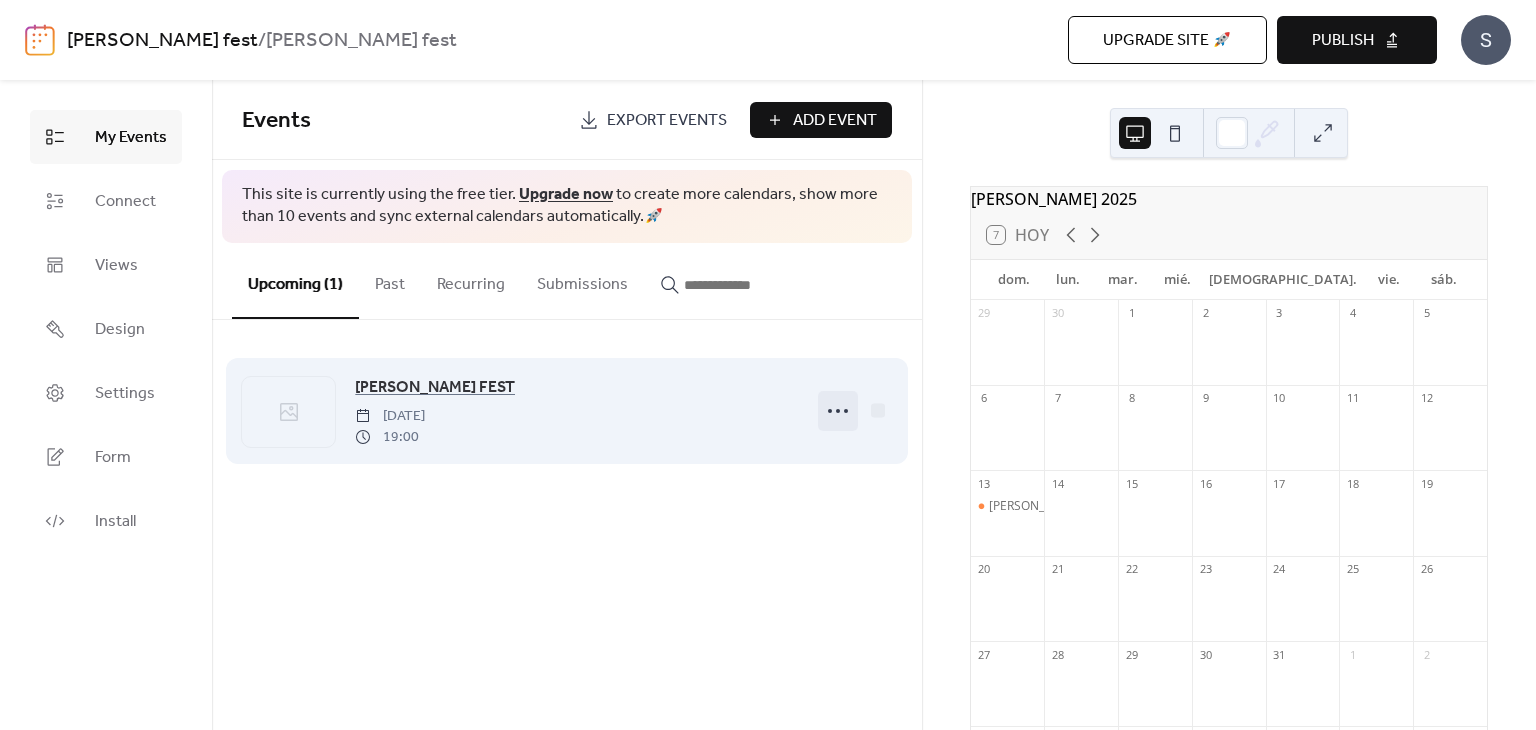 click 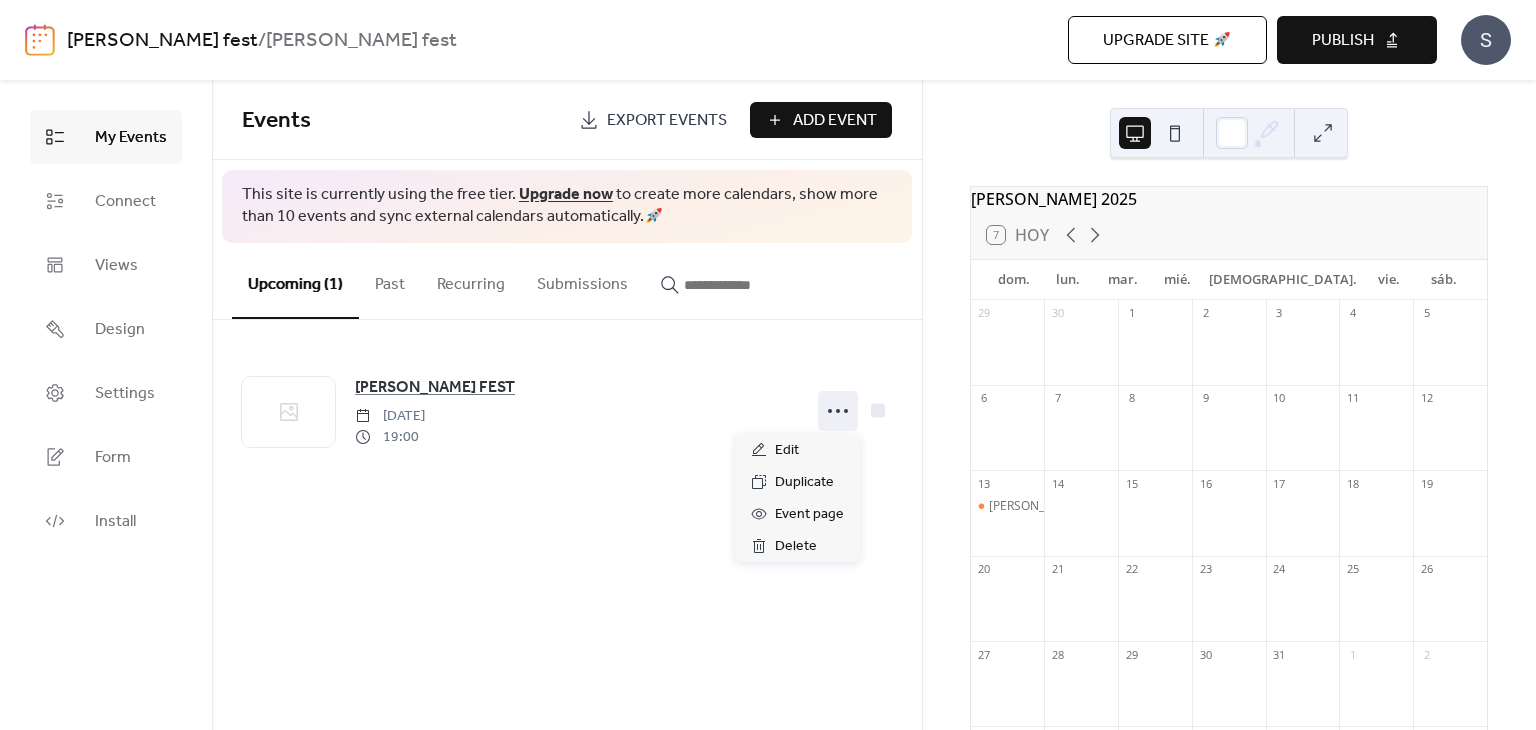 click on "[PERSON_NAME] 2025" at bounding box center [1229, 199] 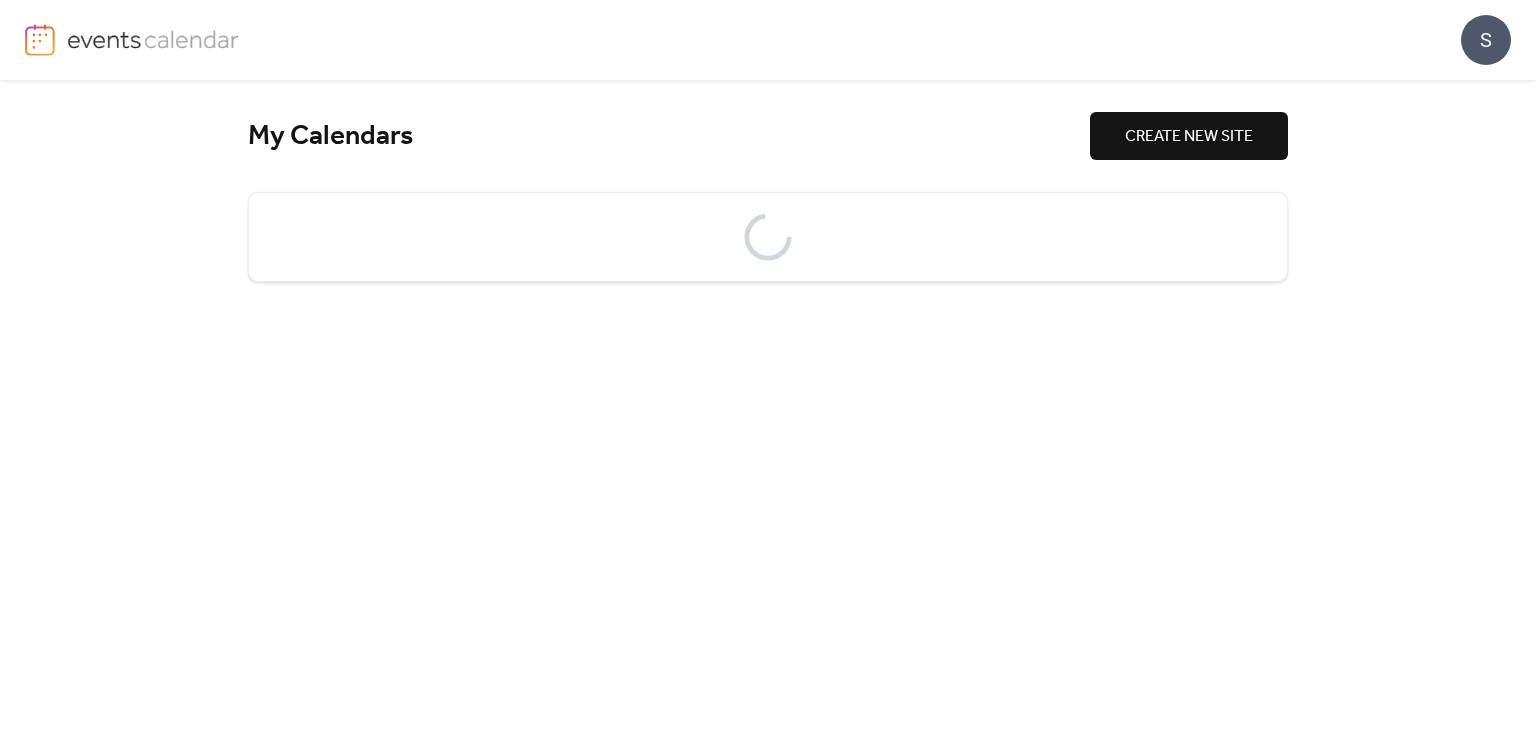 scroll, scrollTop: 0, scrollLeft: 0, axis: both 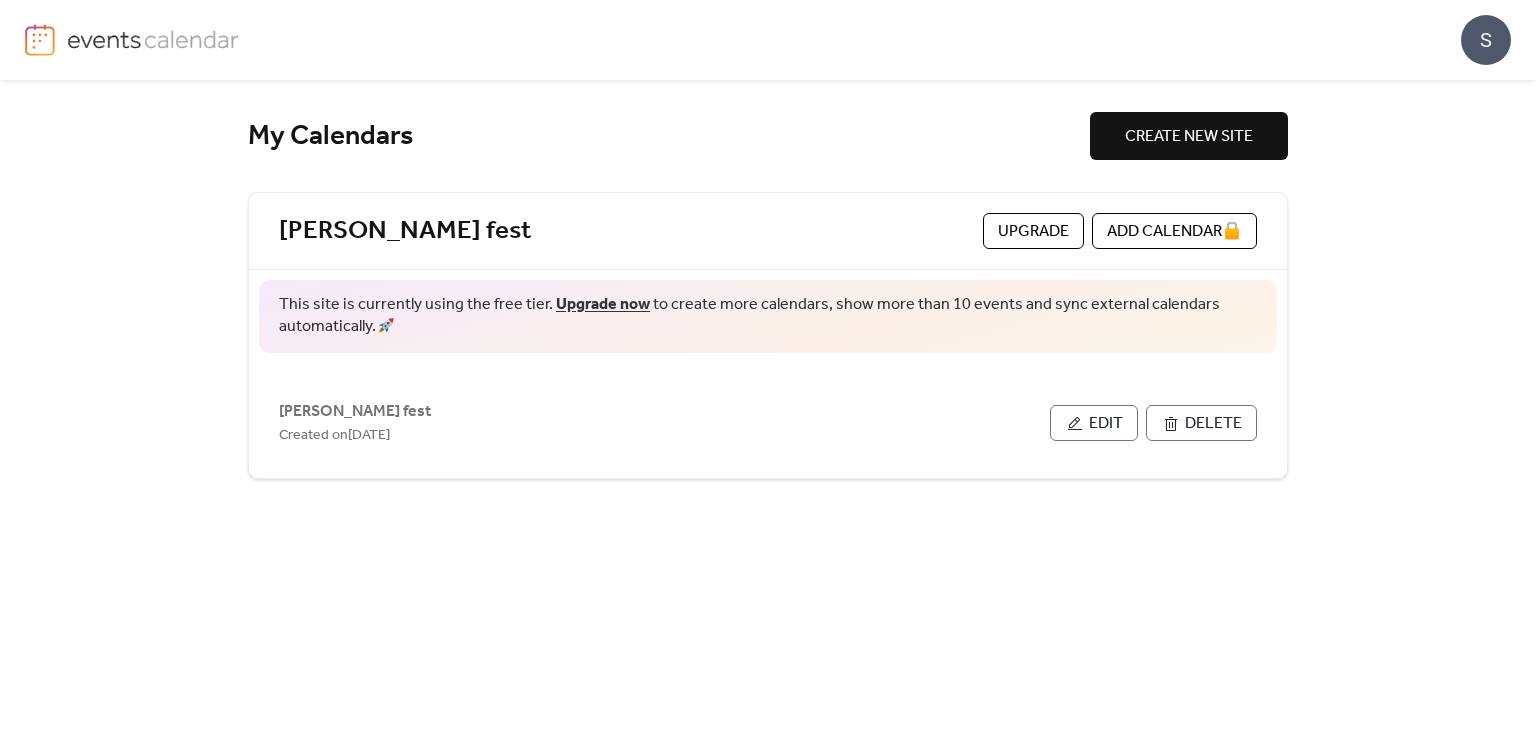 click on "Edit" at bounding box center [1094, 423] 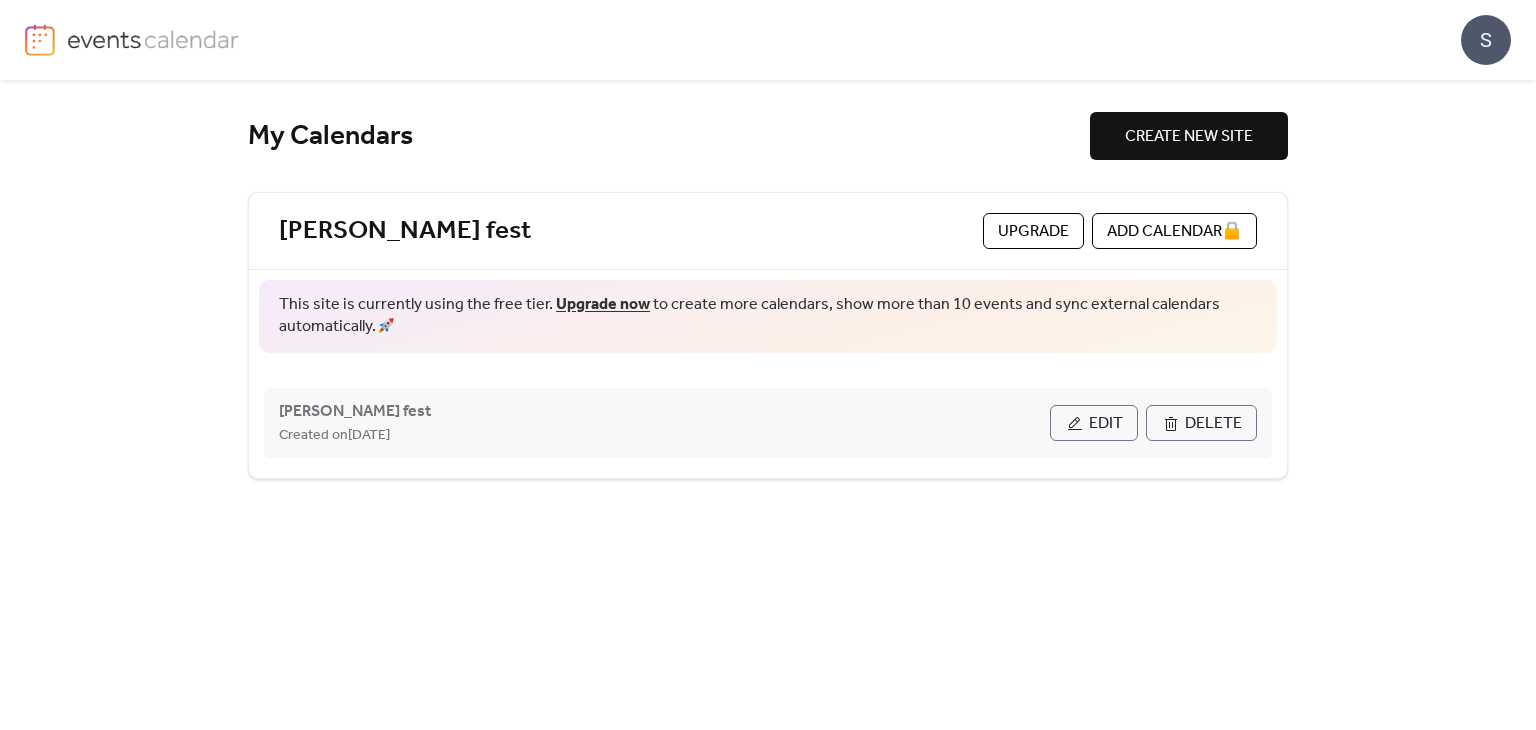 drag, startPoint x: 500, startPoint y: 425, endPoint x: 455, endPoint y: 439, distance: 47.127487 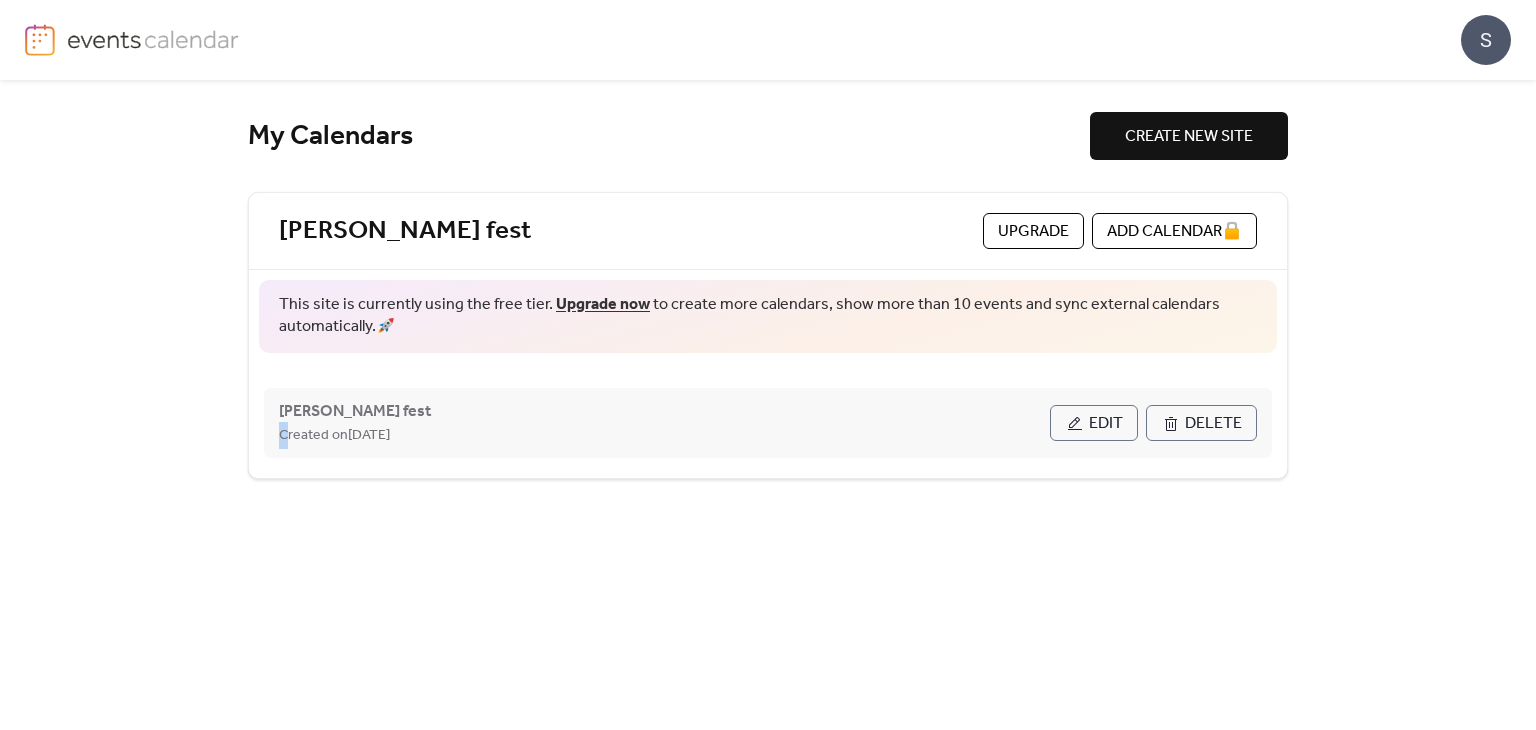 click on "Created on  7-Jul-2025" at bounding box center (664, 435) 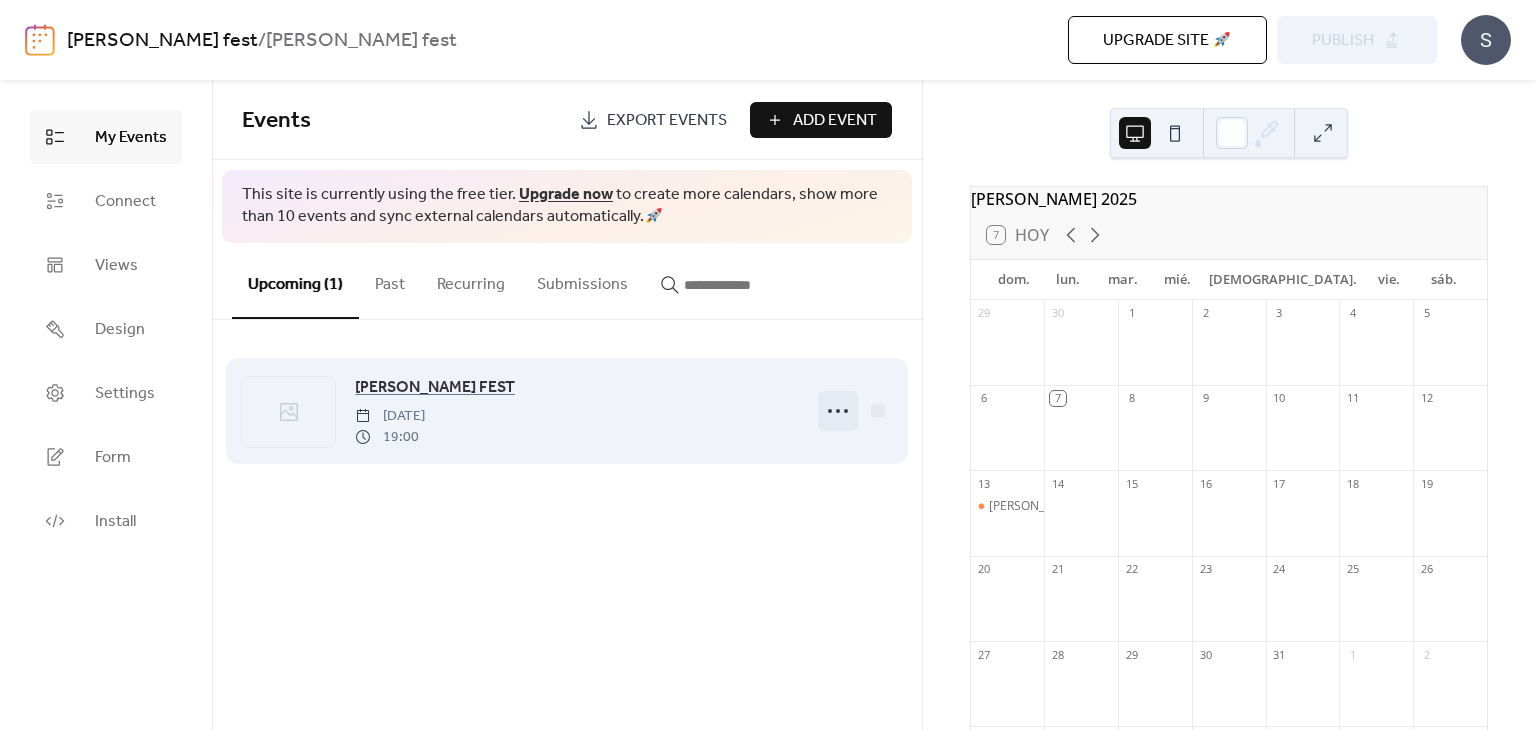 click 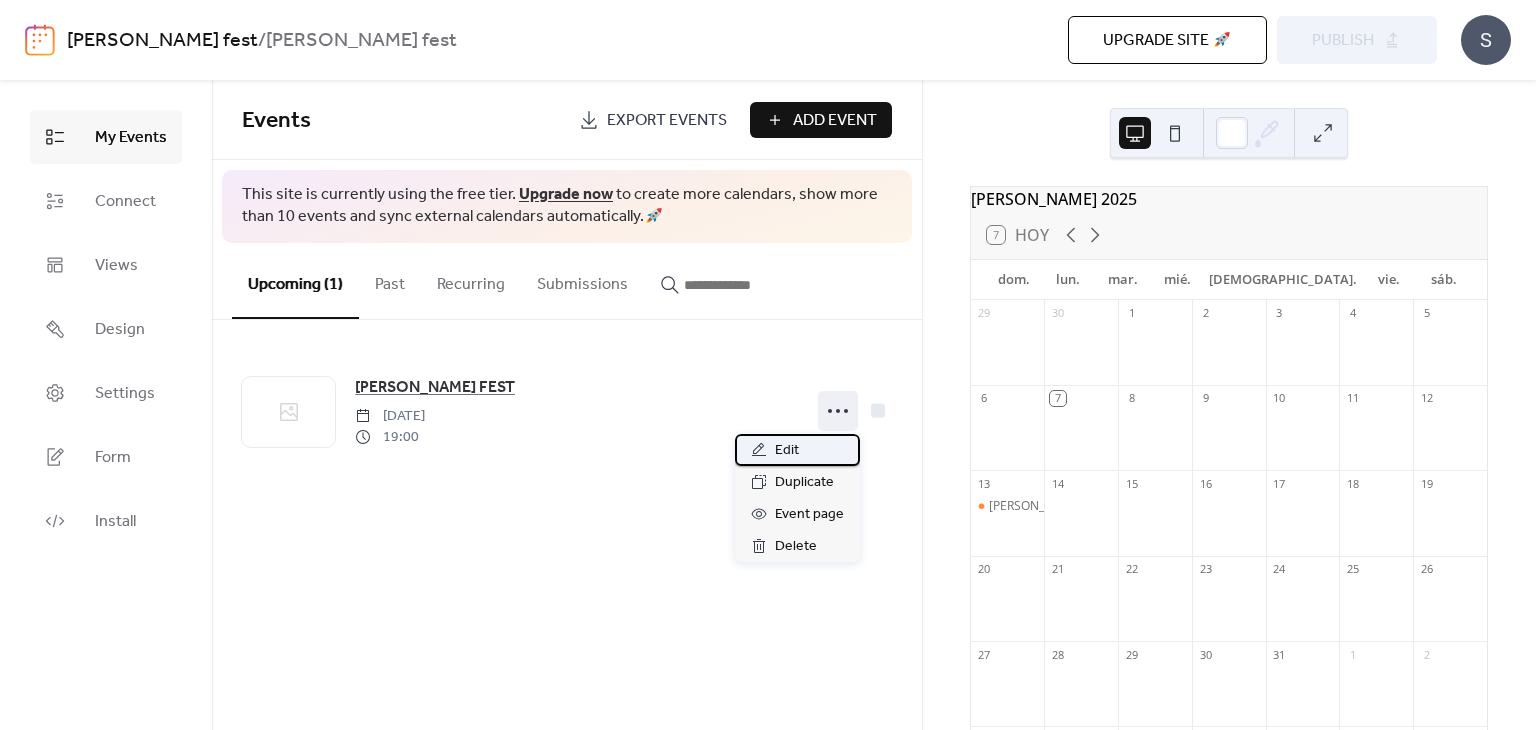 click on "Edit" at bounding box center (797, 450) 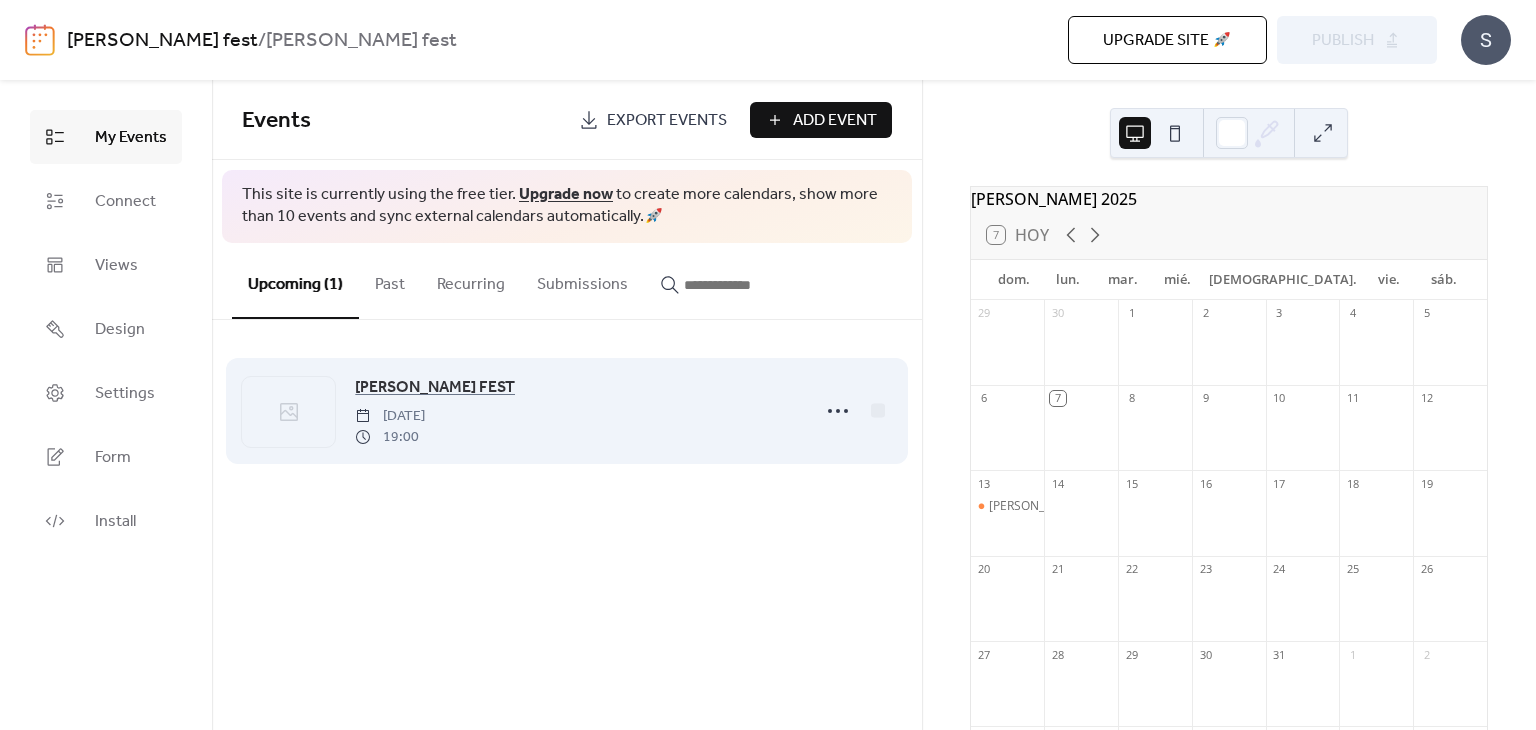click on "19:00" at bounding box center (390, 437) 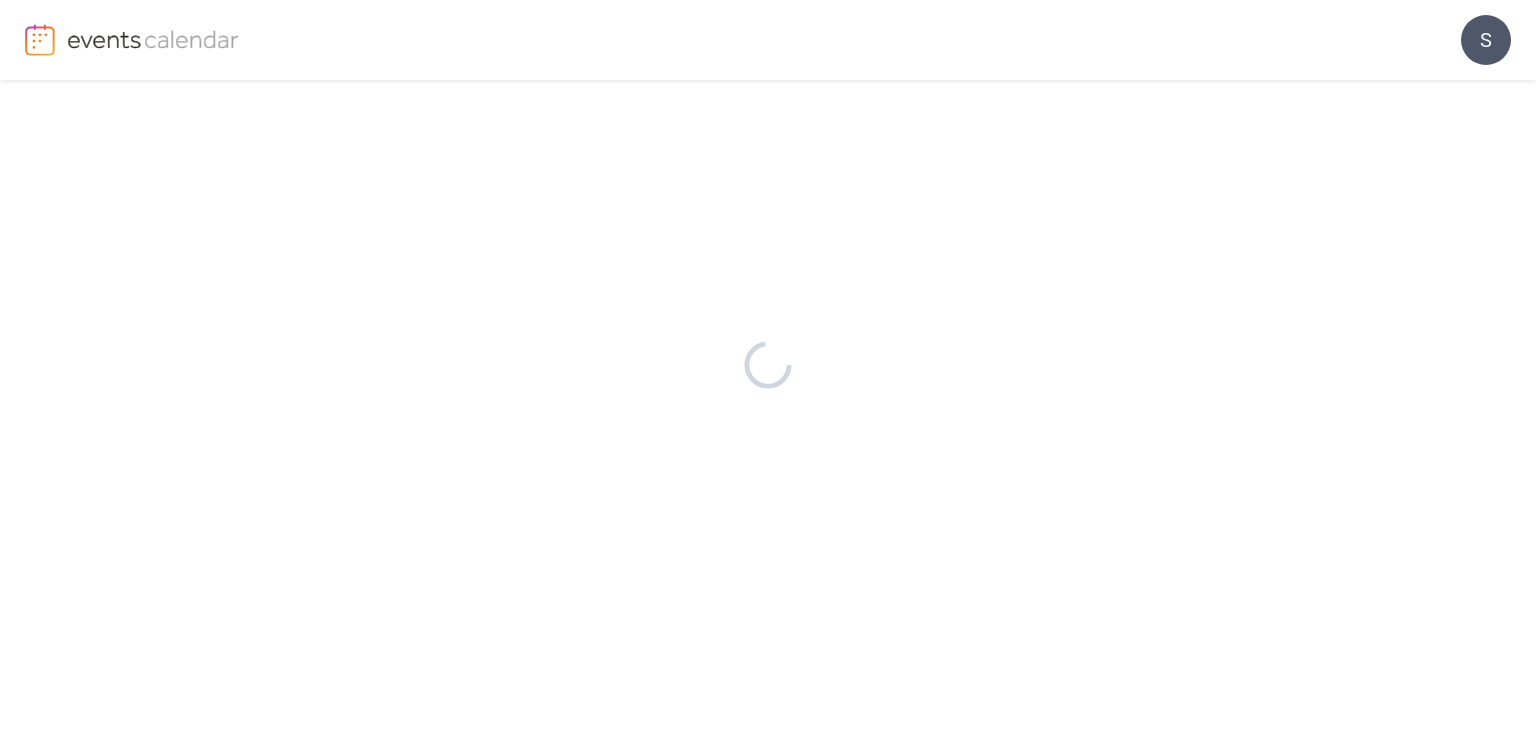 scroll, scrollTop: 0, scrollLeft: 0, axis: both 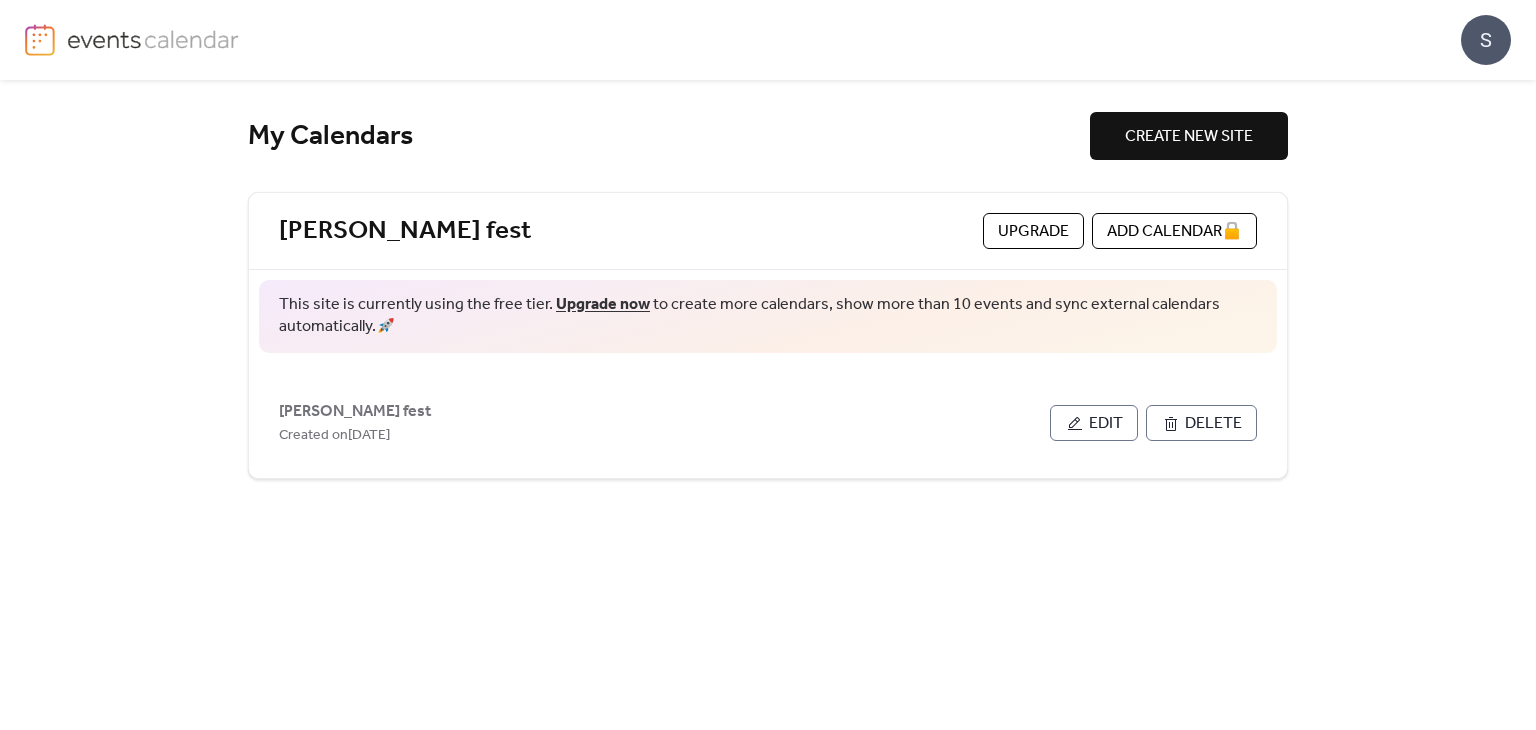 click on "My Calendars Create new site [PERSON_NAME] fest Upgrade A d d   C a l e n d a r  🔒 This site is currently using the free tier.   Upgrade now   to create more calendars, show more than 10 events and sync external calendars automatically. 🚀 [PERSON_NAME] fest Created on  [DATE] Edit Delete" at bounding box center (768, 405) 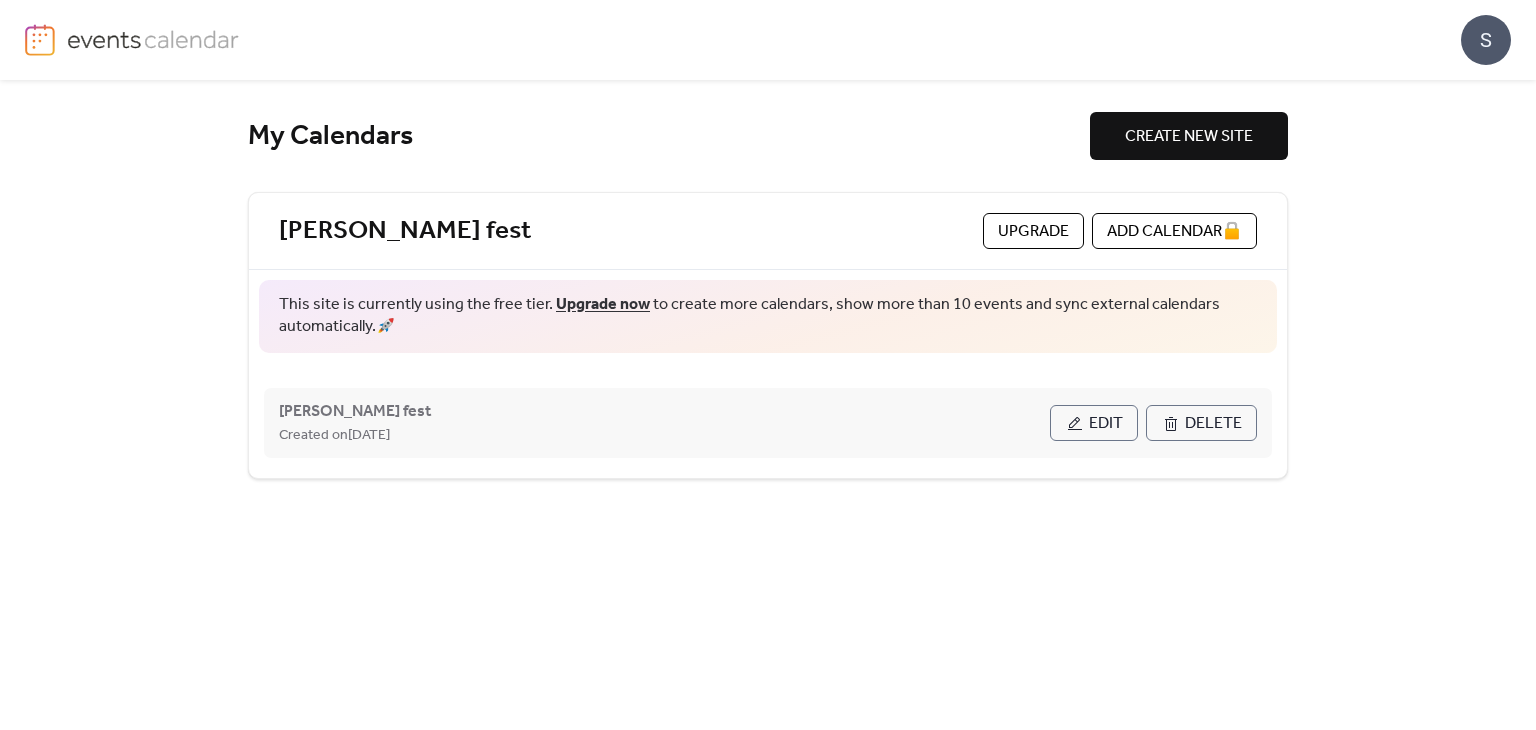click on "Delete" at bounding box center (1213, 424) 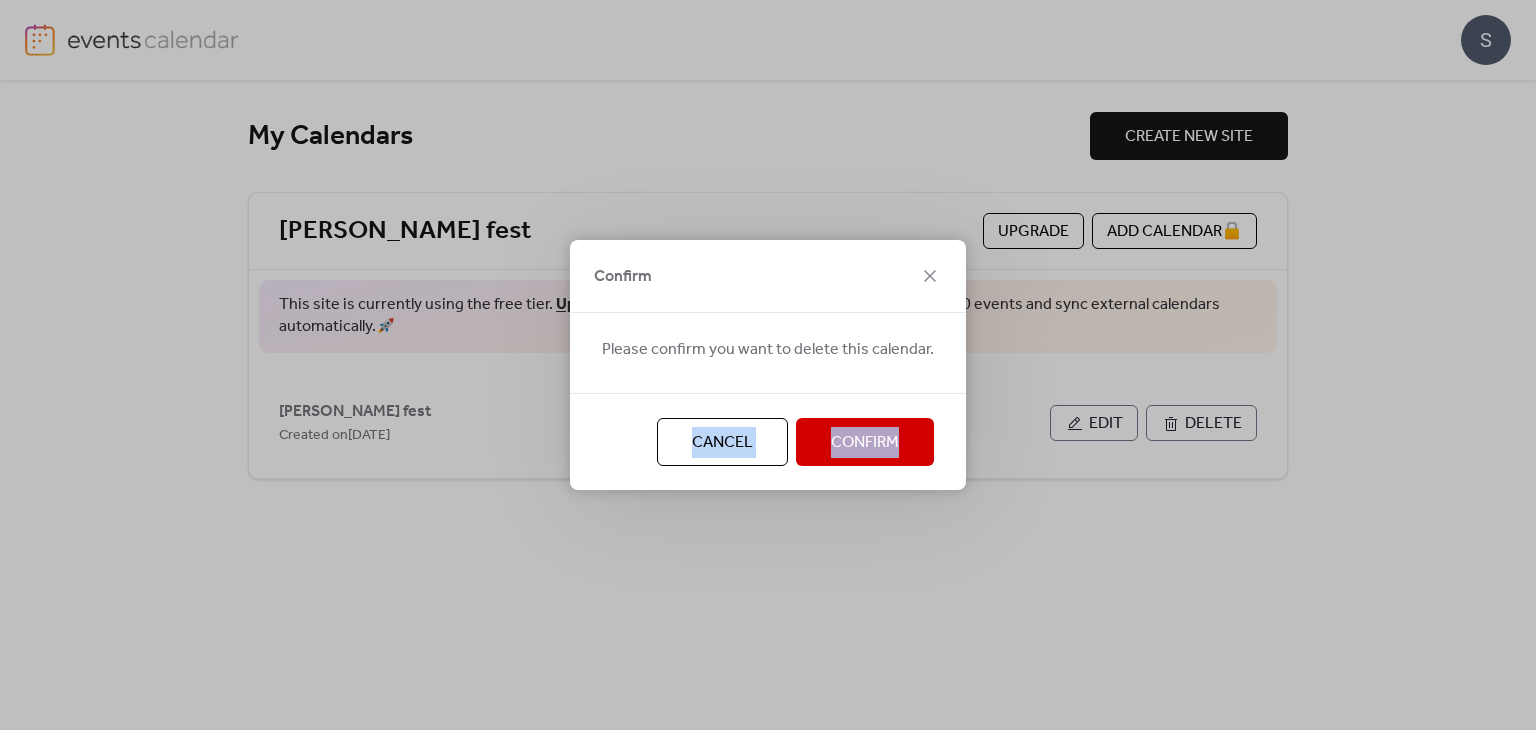 drag, startPoint x: 892, startPoint y: 389, endPoint x: 874, endPoint y: 445, distance: 58.821766 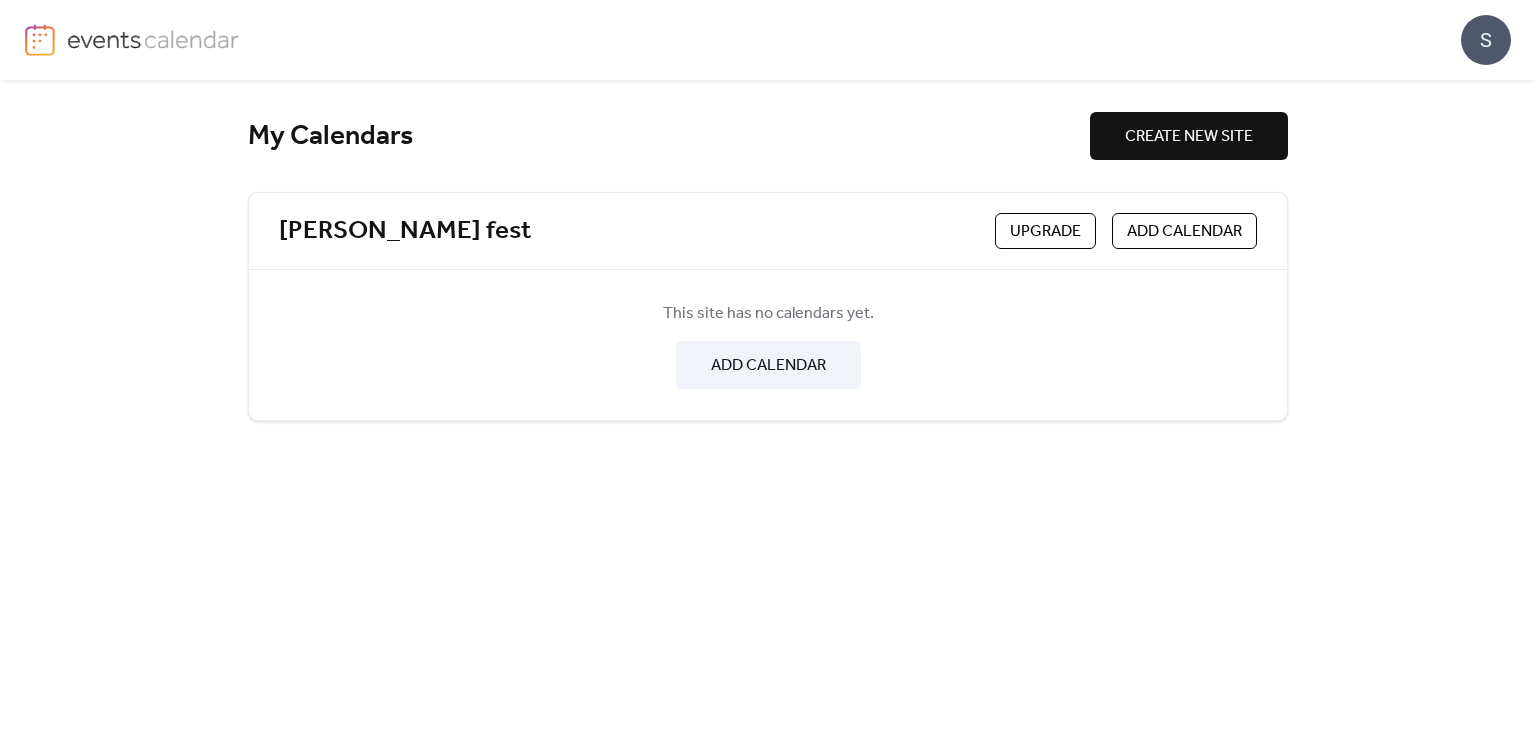 click on "S" at bounding box center [1486, 40] 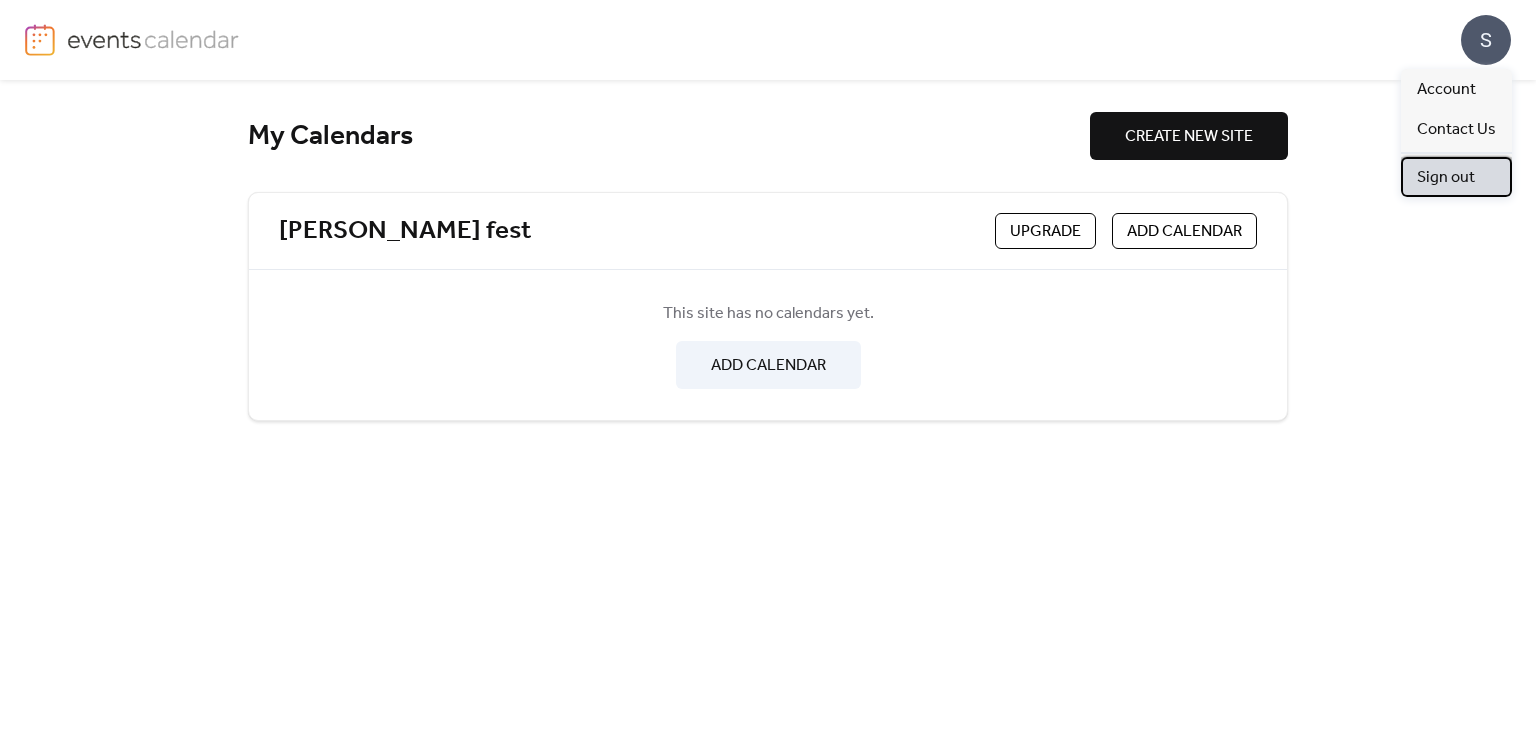 click on "Sign out" at bounding box center (1446, 178) 